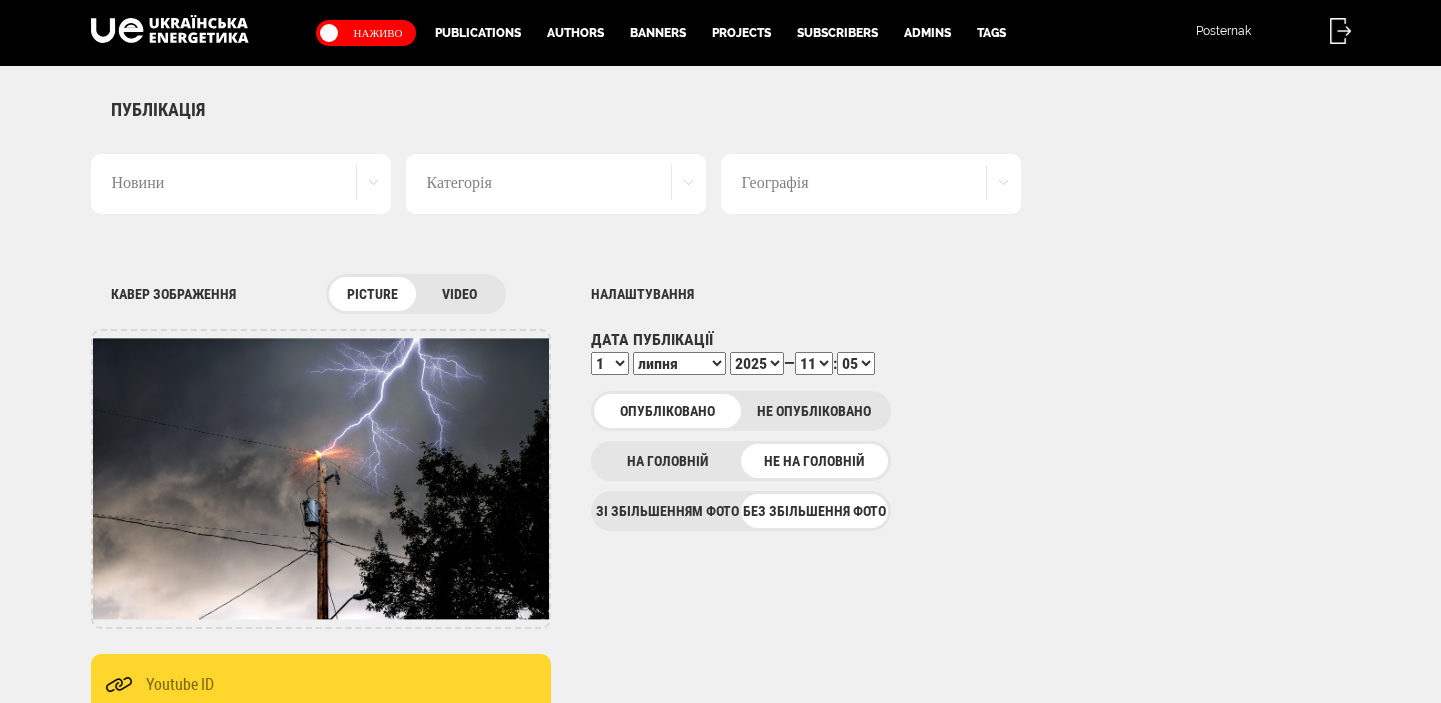 scroll, scrollTop: 0, scrollLeft: 0, axis: both 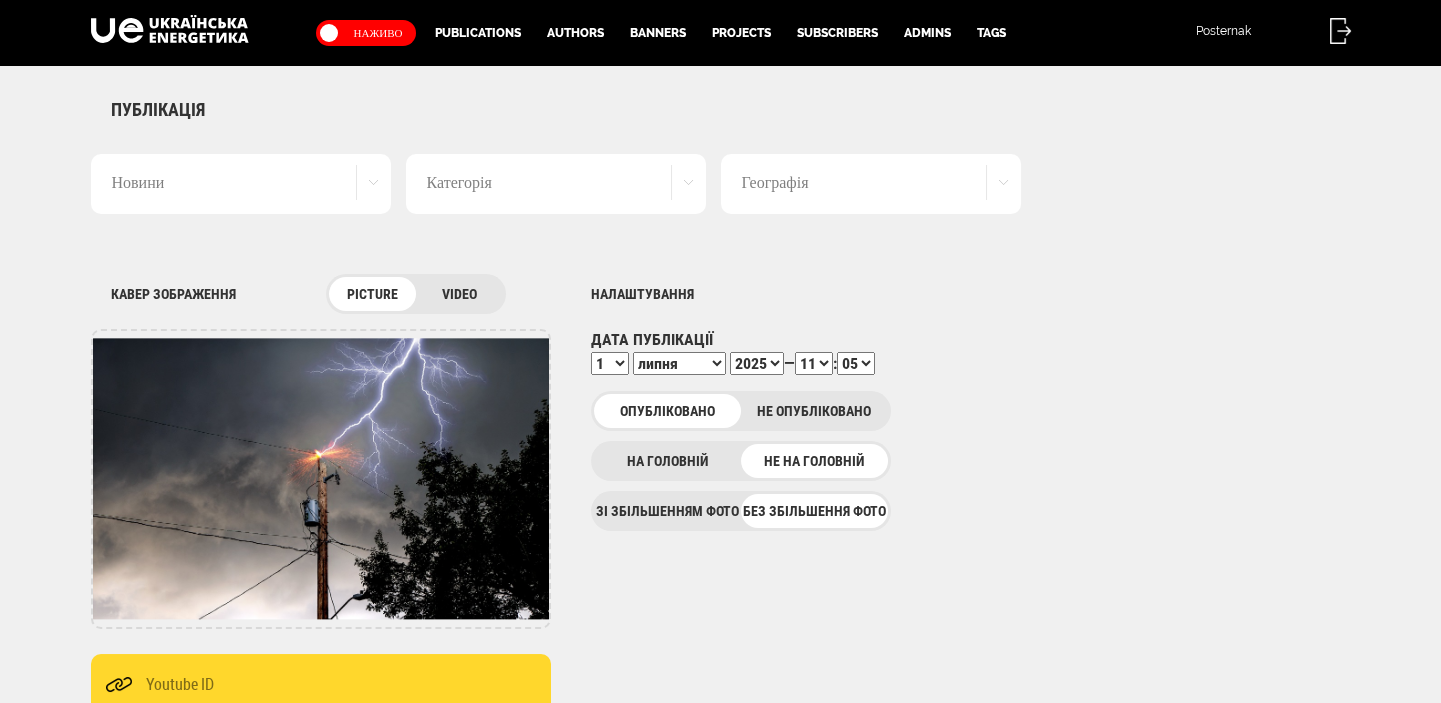 click on "Publications Authors Banners Projects Subscribers Admins Tags" at bounding box center [721, 23] 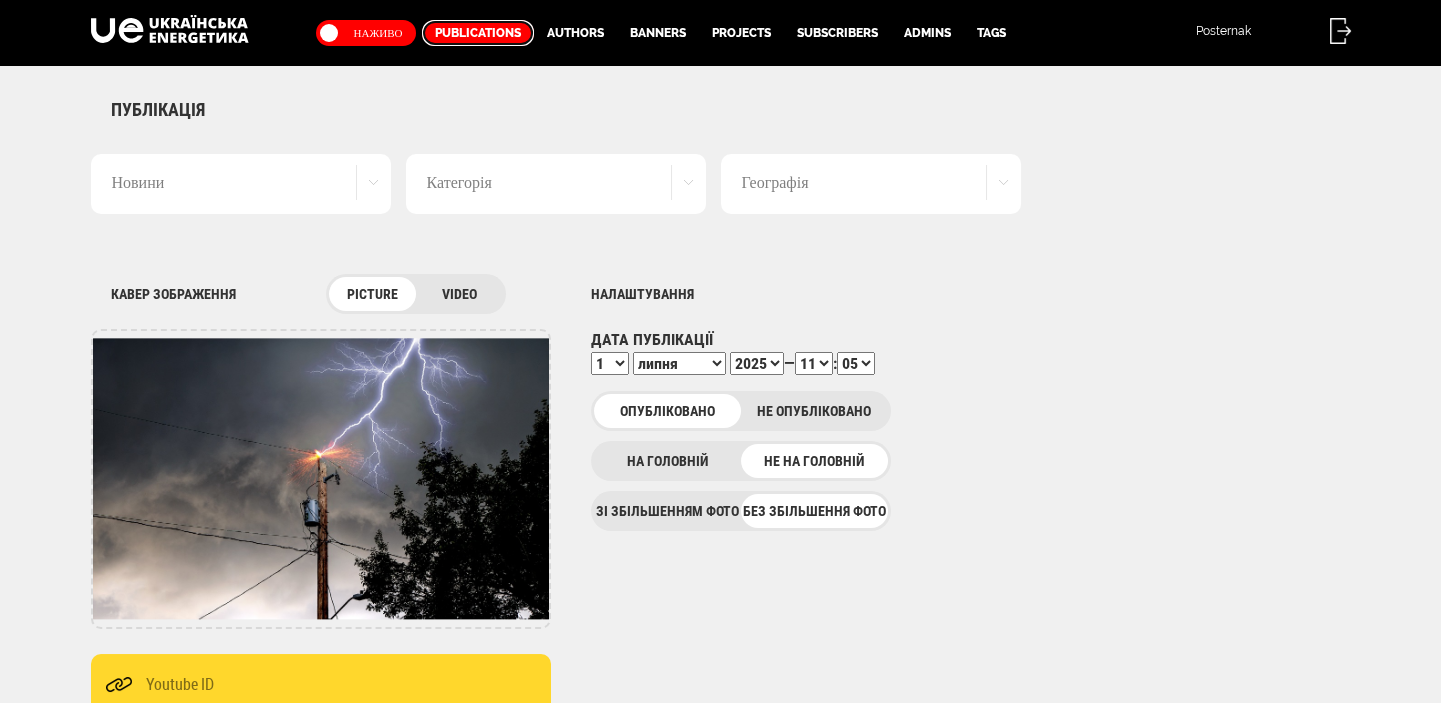click on "Publications" at bounding box center (478, 33) 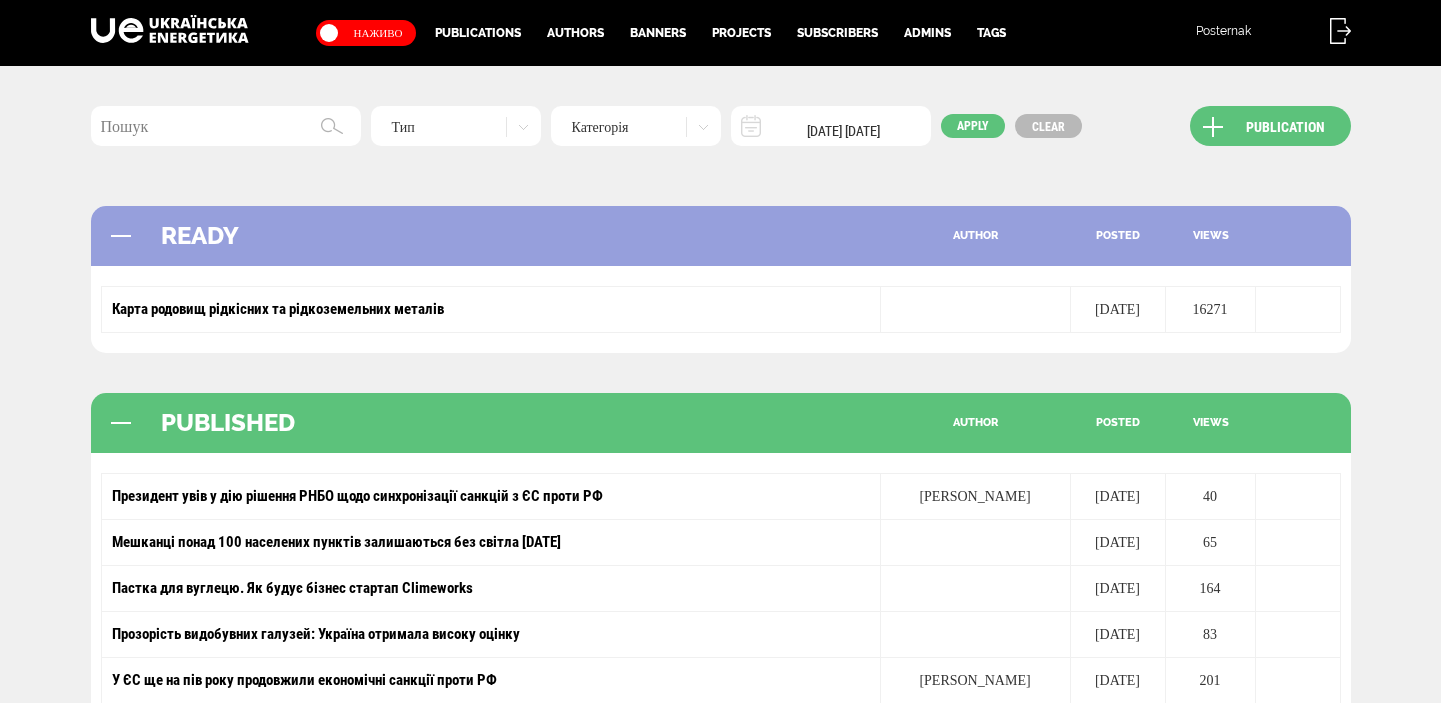 scroll, scrollTop: 0, scrollLeft: 0, axis: both 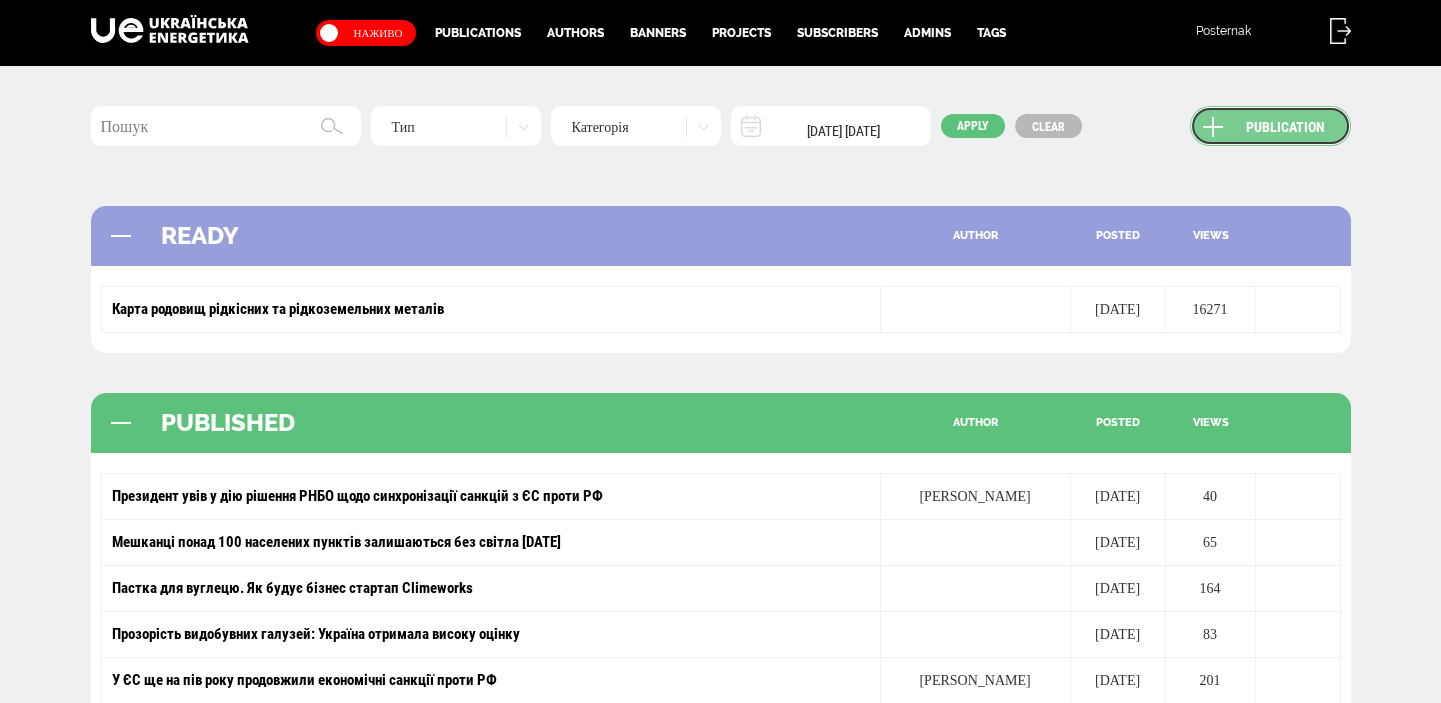 click on "Publication" at bounding box center (1270, 126) 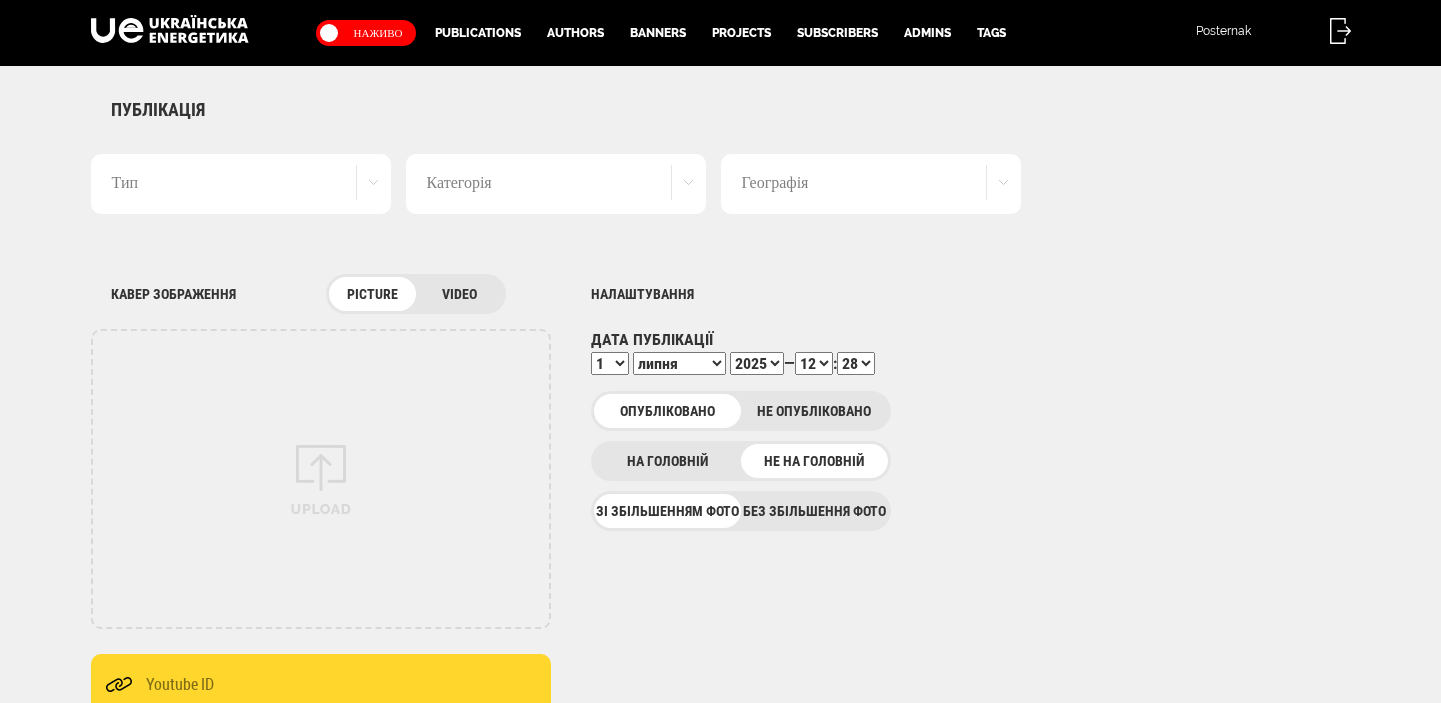 scroll, scrollTop: 0, scrollLeft: 0, axis: both 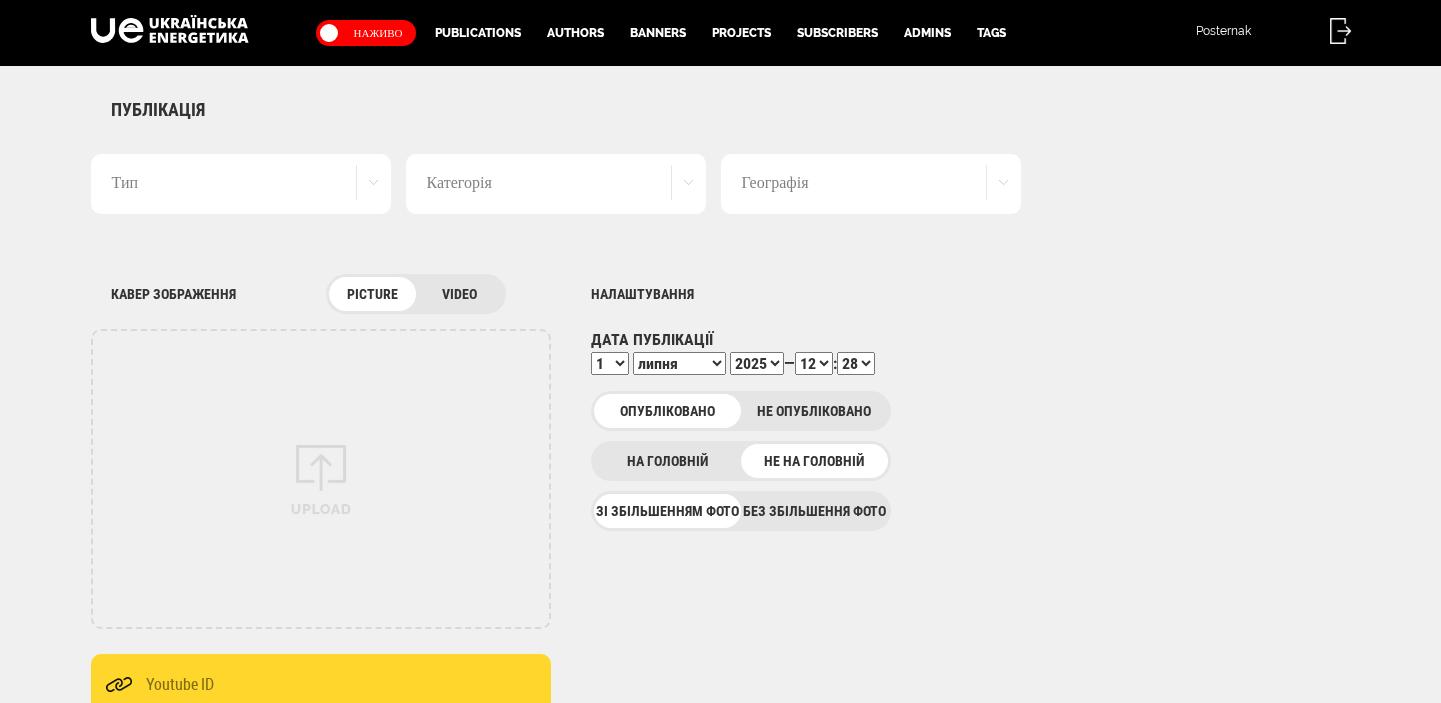 click on "Тип" at bounding box center [241, 184] 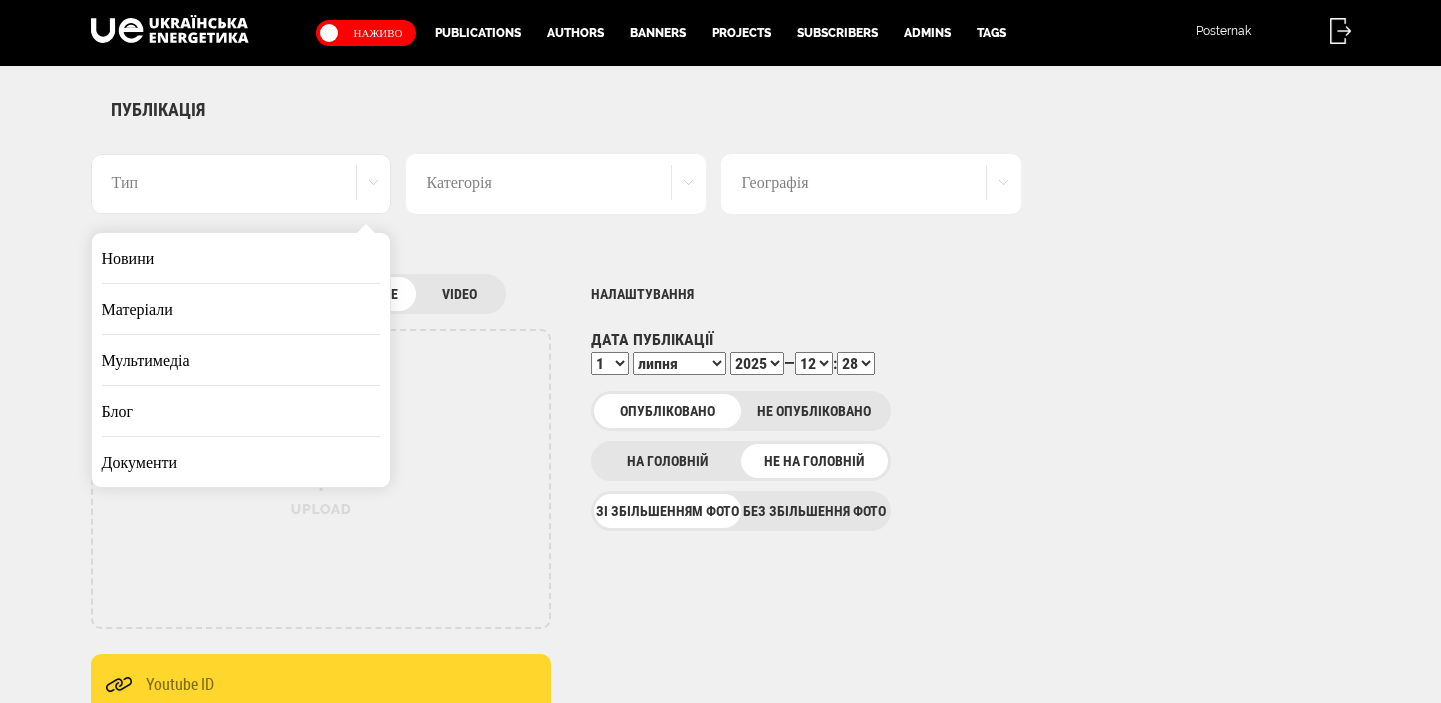 scroll, scrollTop: 0, scrollLeft: 0, axis: both 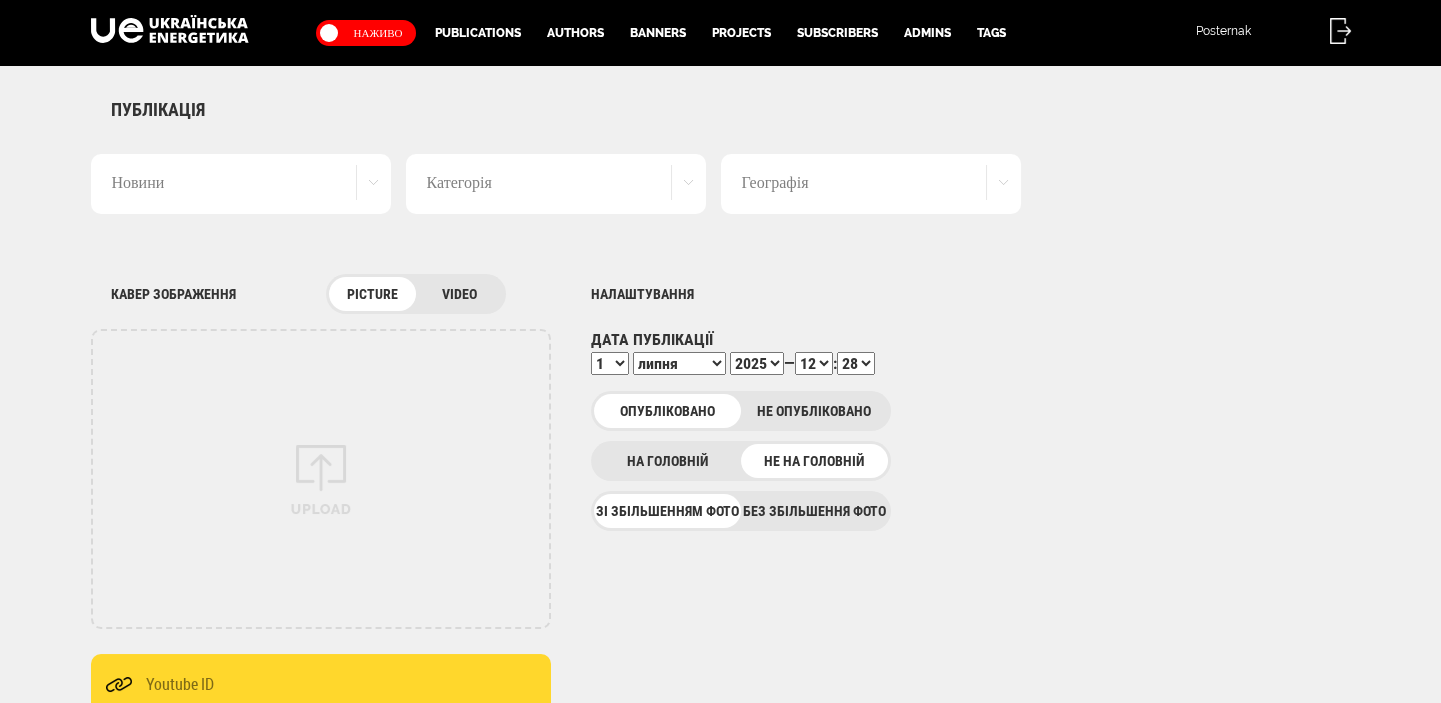 click on "Без збільшення фото" at bounding box center [814, 511] 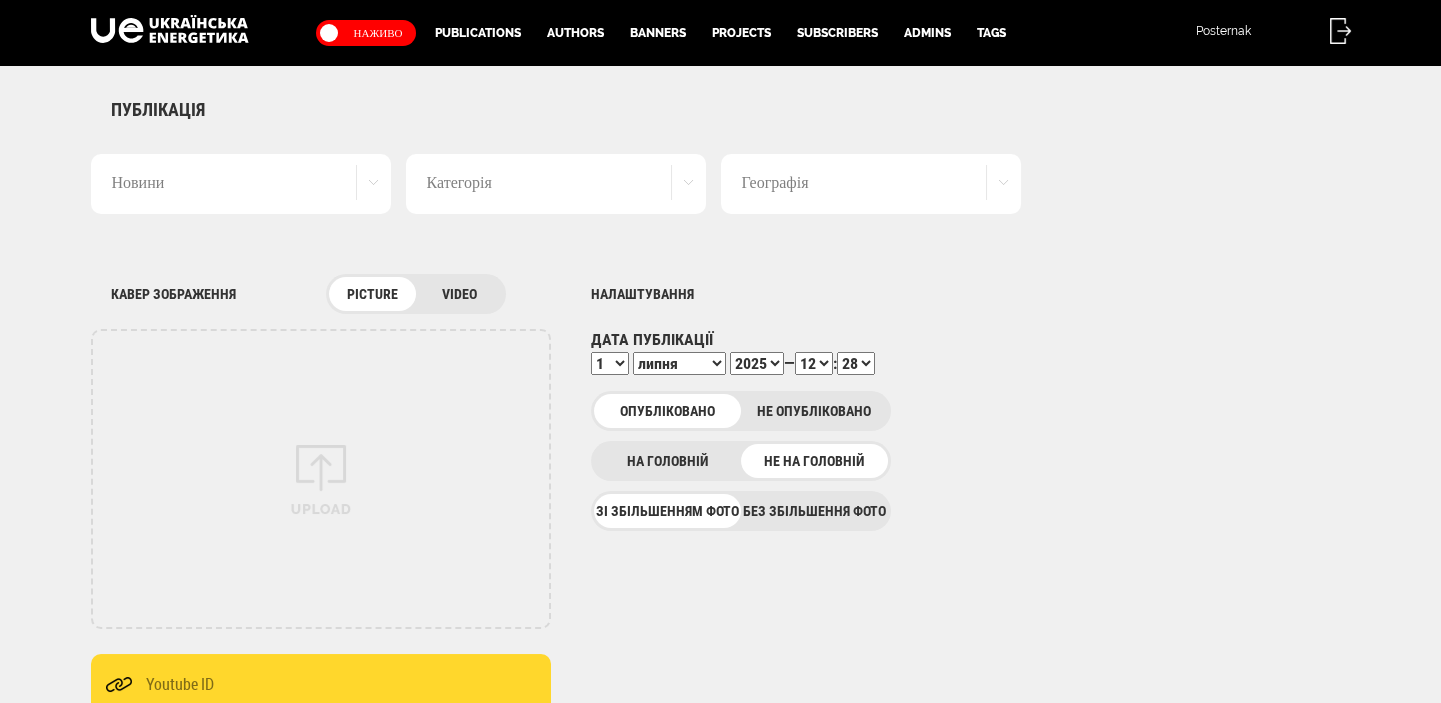 click on "Без збільшення фото" at bounding box center [746, 505] 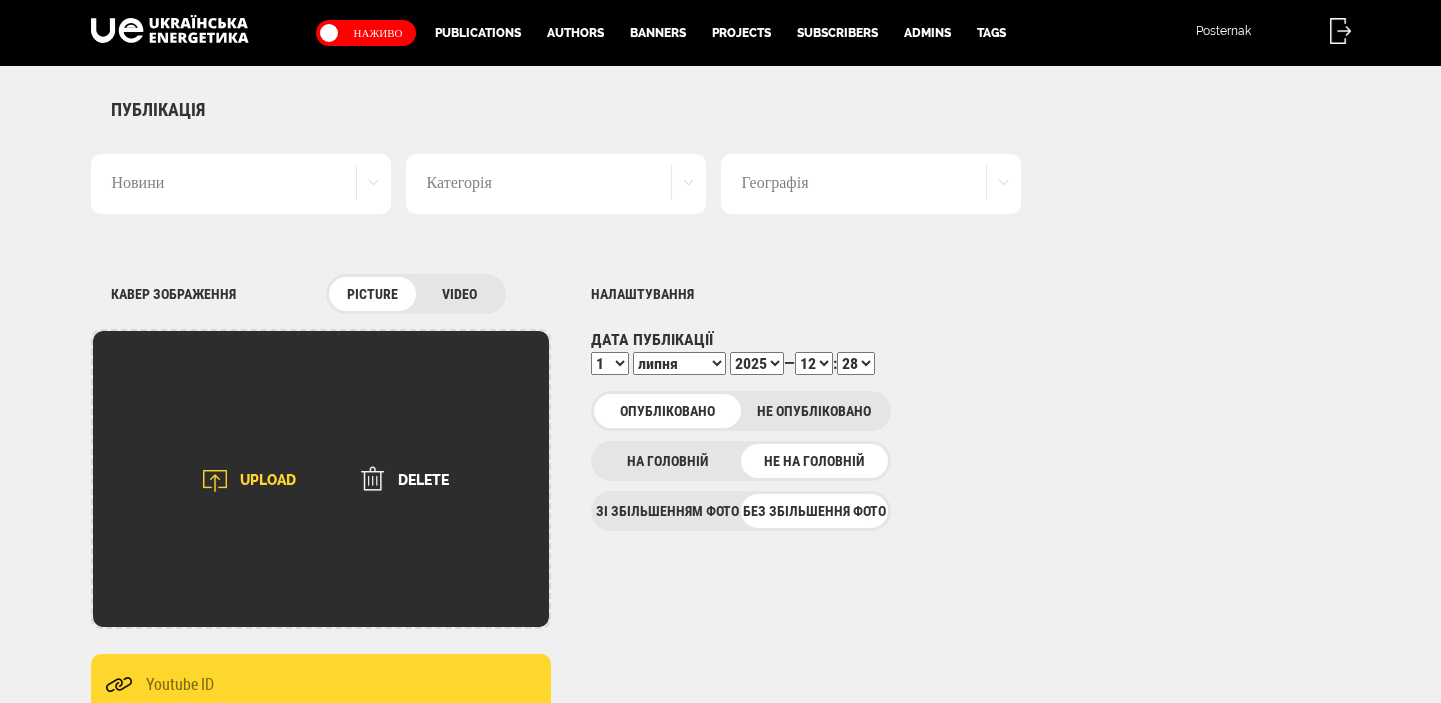 click on "UPLOAD" at bounding box center (243, 481) 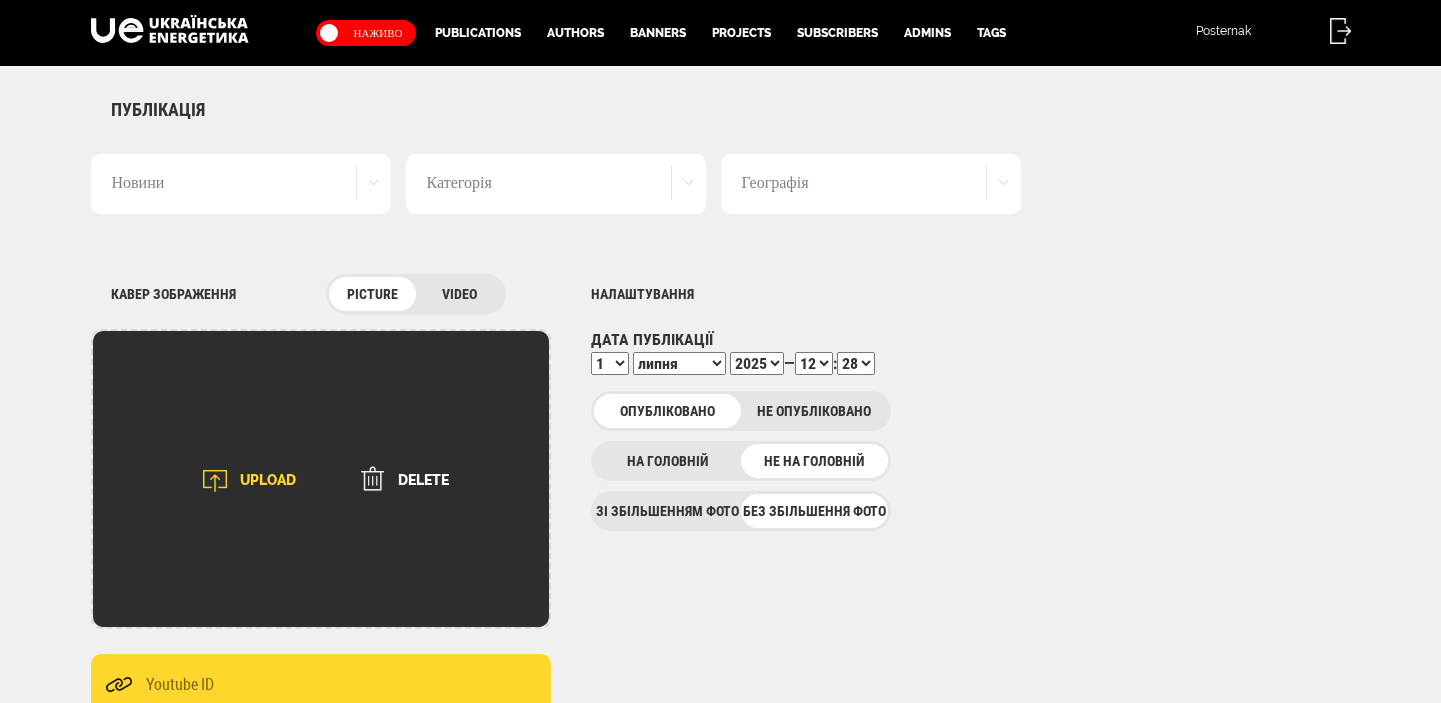 click at bounding box center [215, 481] 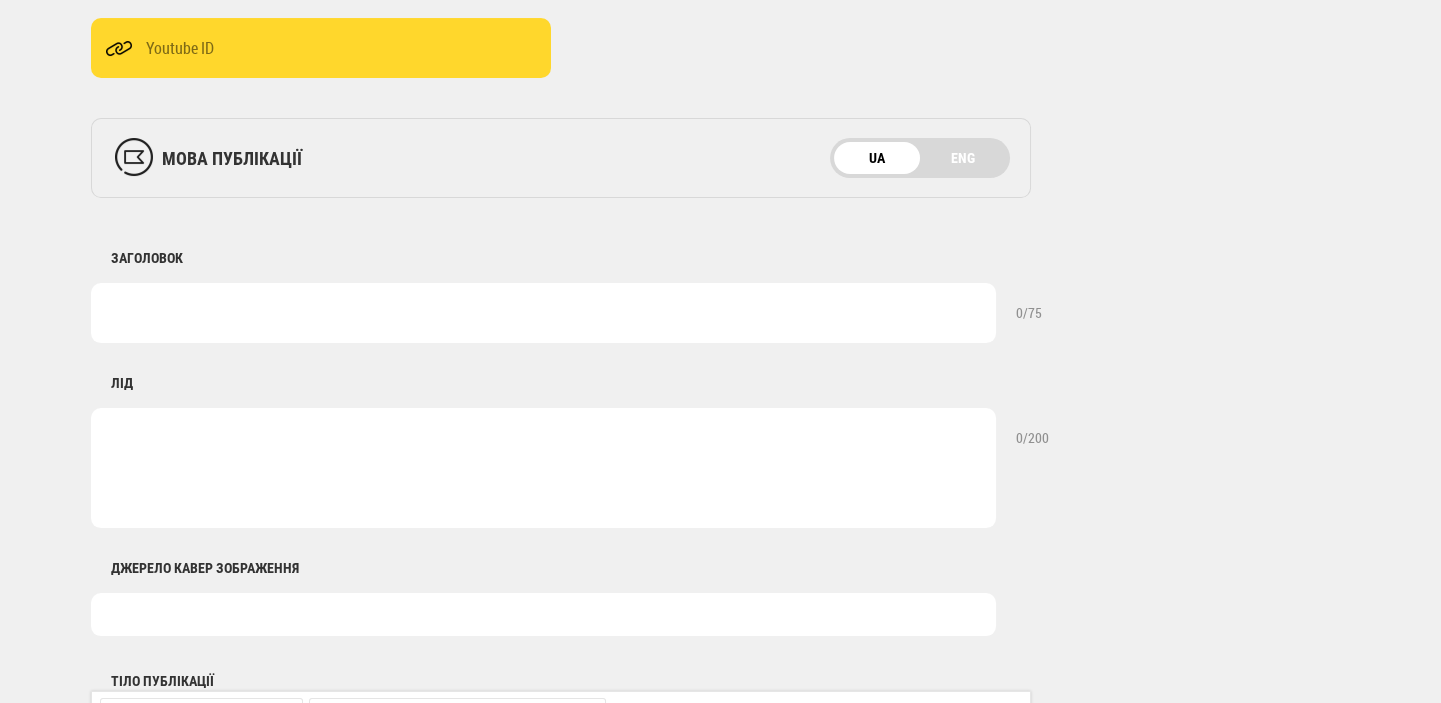 scroll, scrollTop: 848, scrollLeft: 0, axis: vertical 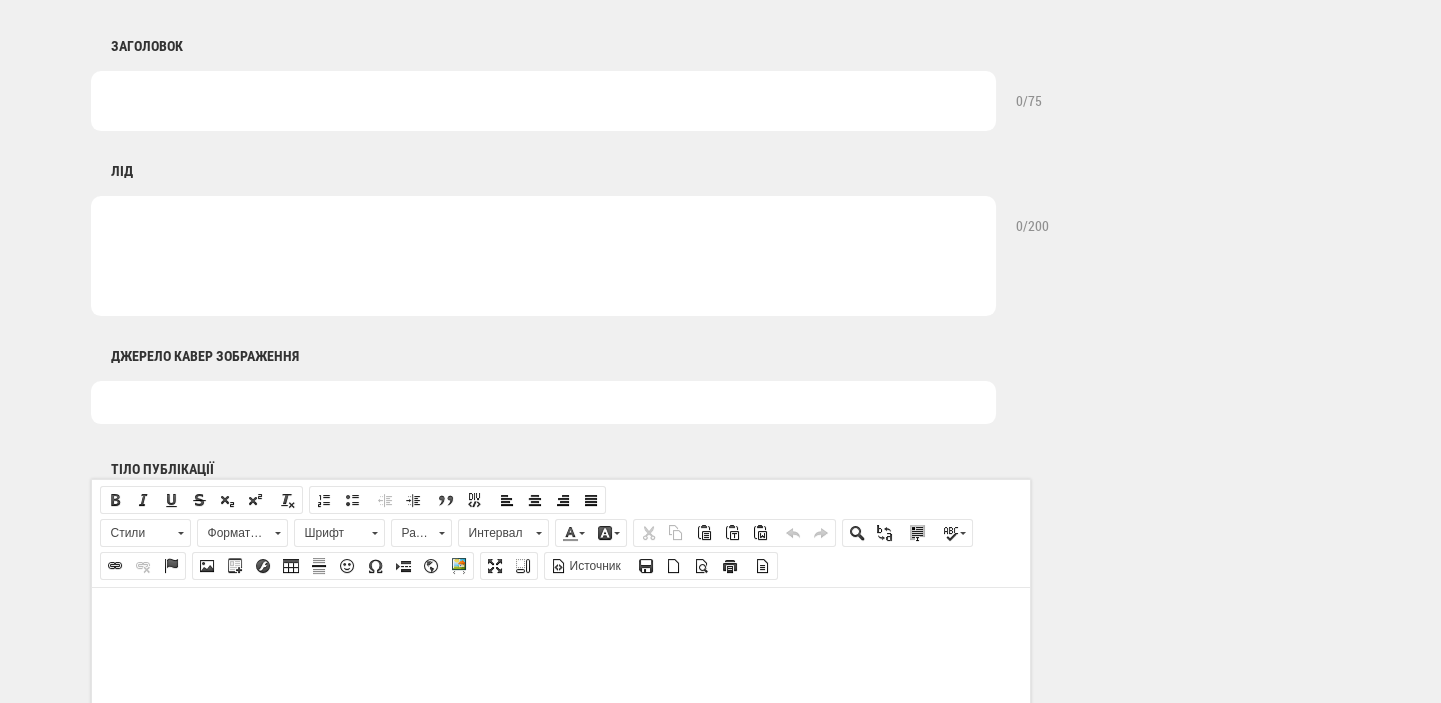 click at bounding box center [543, 402] 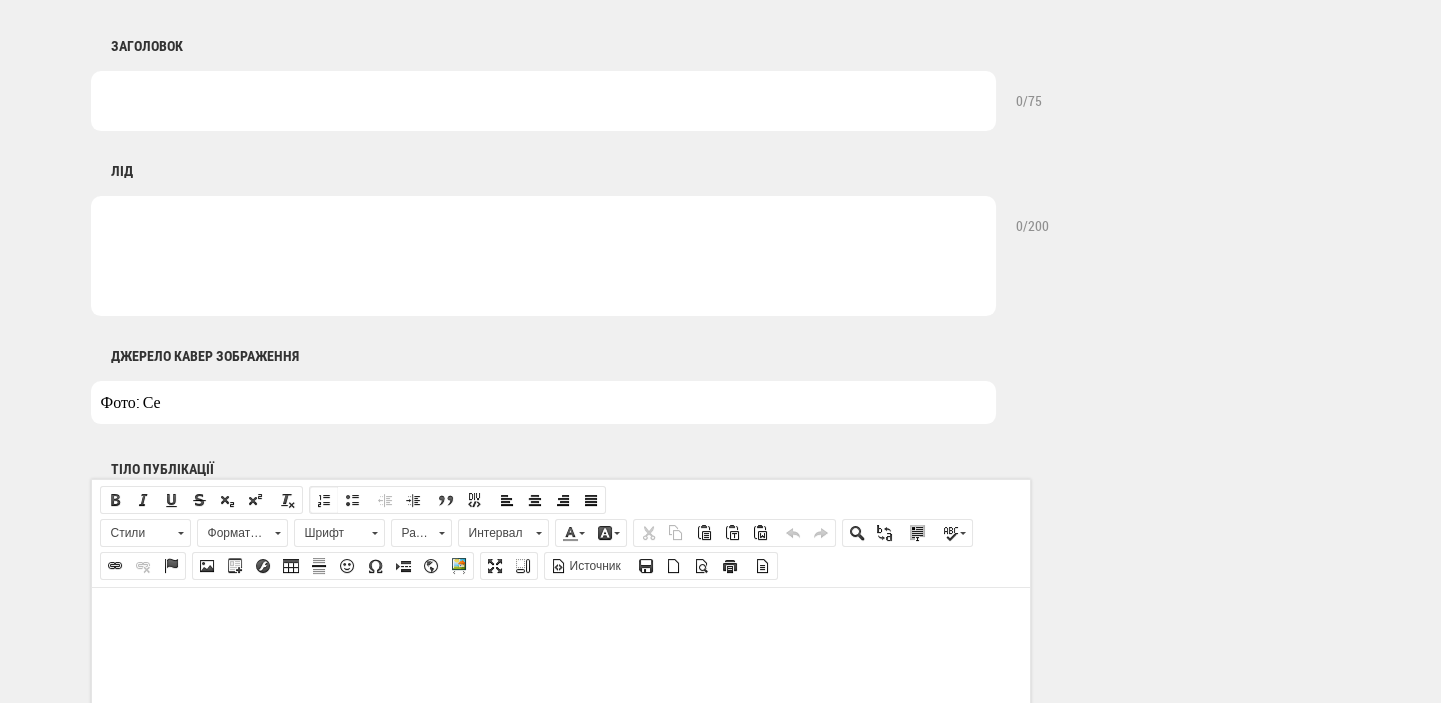 type on "Фото: Сергій Макогон/Facebook" 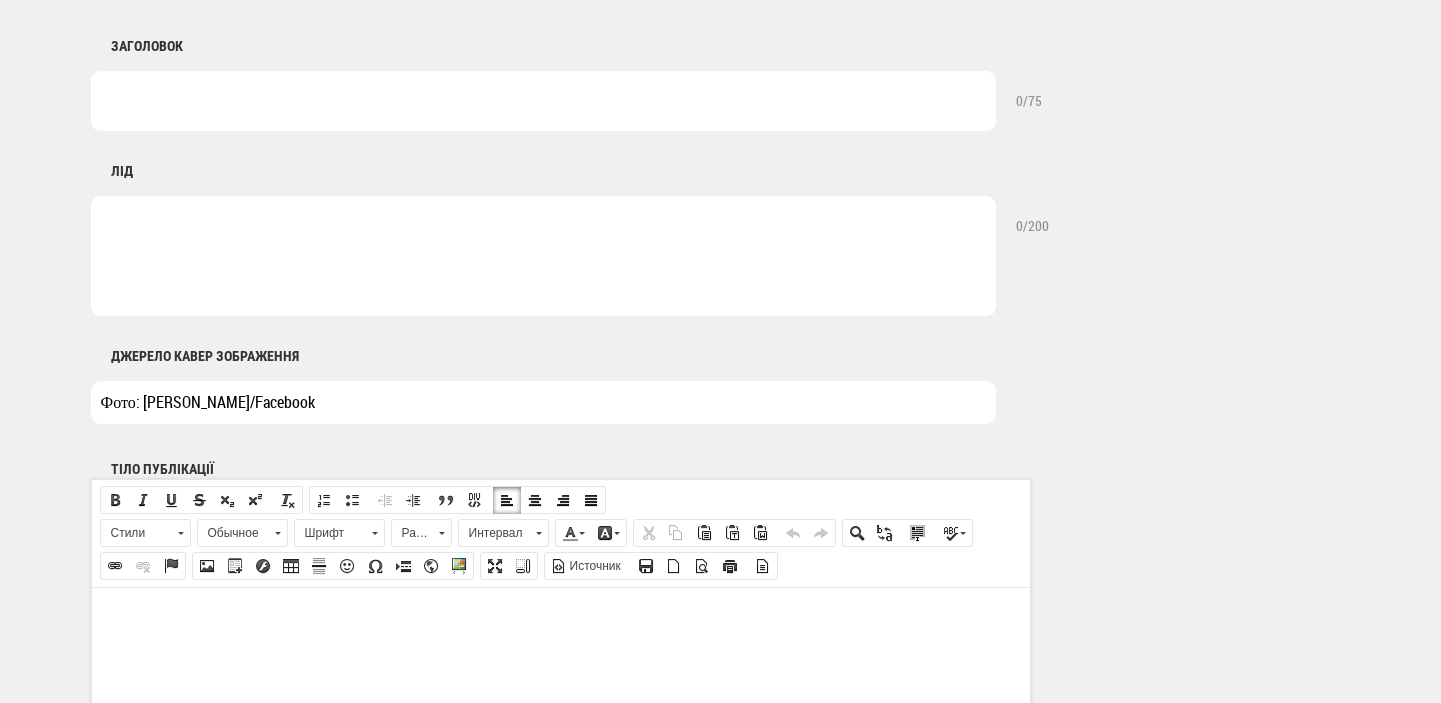 click at bounding box center (560, 617) 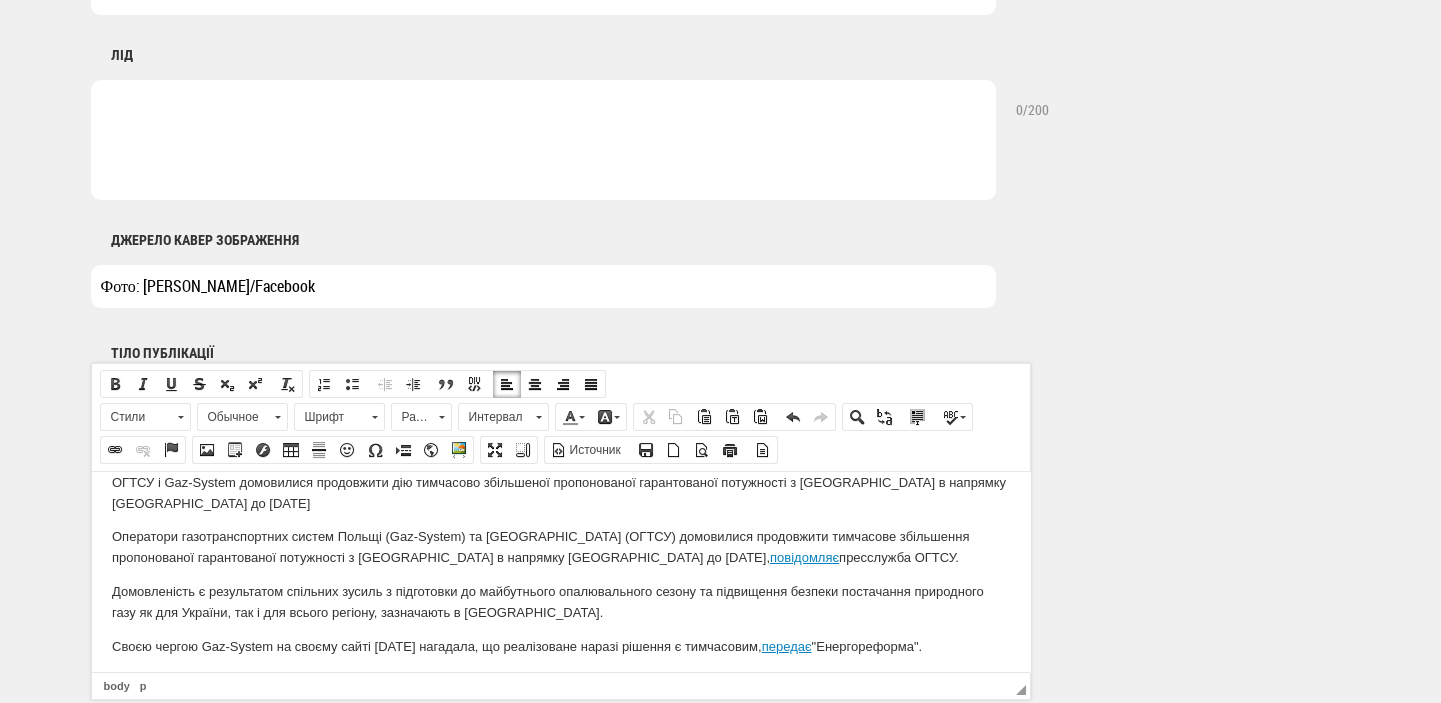 scroll, scrollTop: 0, scrollLeft: 0, axis: both 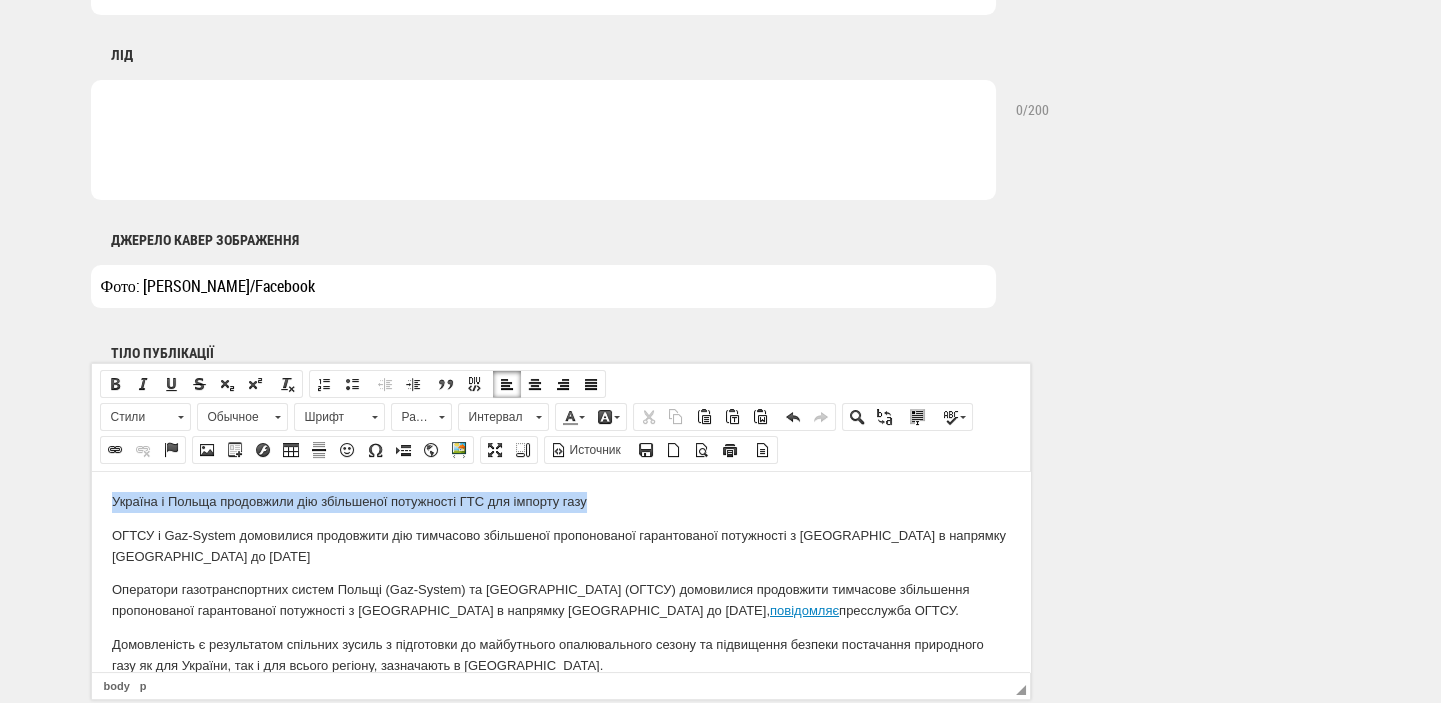 drag, startPoint x: 614, startPoint y: 505, endPoint x: 100, endPoint y: 485, distance: 514.389 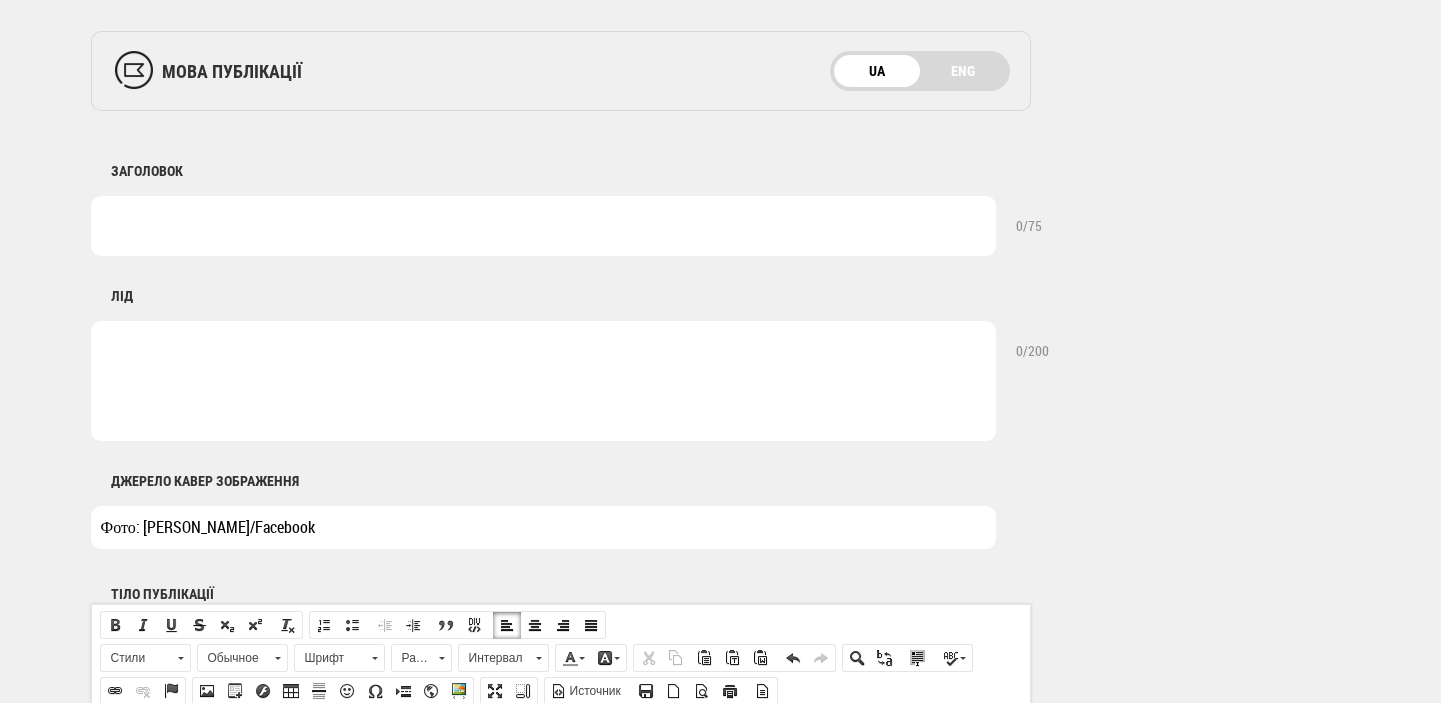 scroll, scrollTop: 752, scrollLeft: 0, axis: vertical 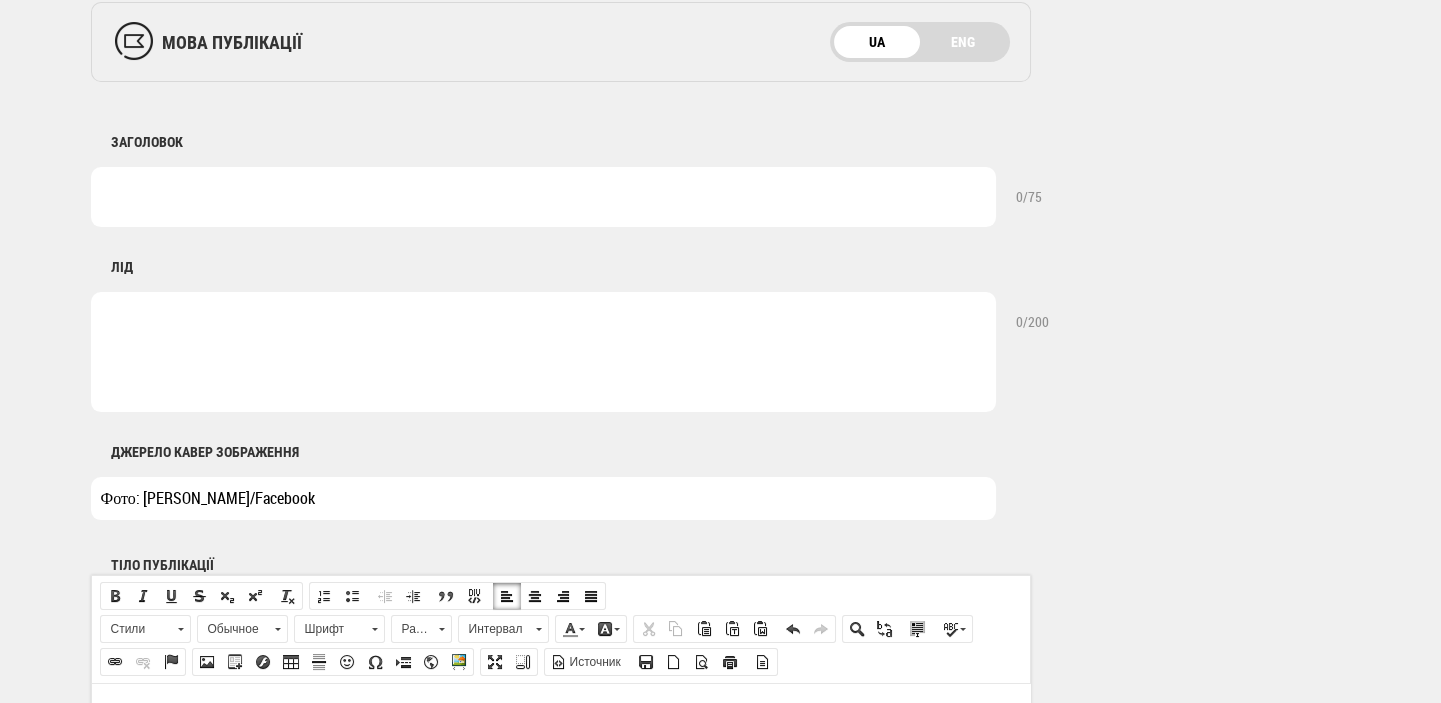 click at bounding box center (543, 197) 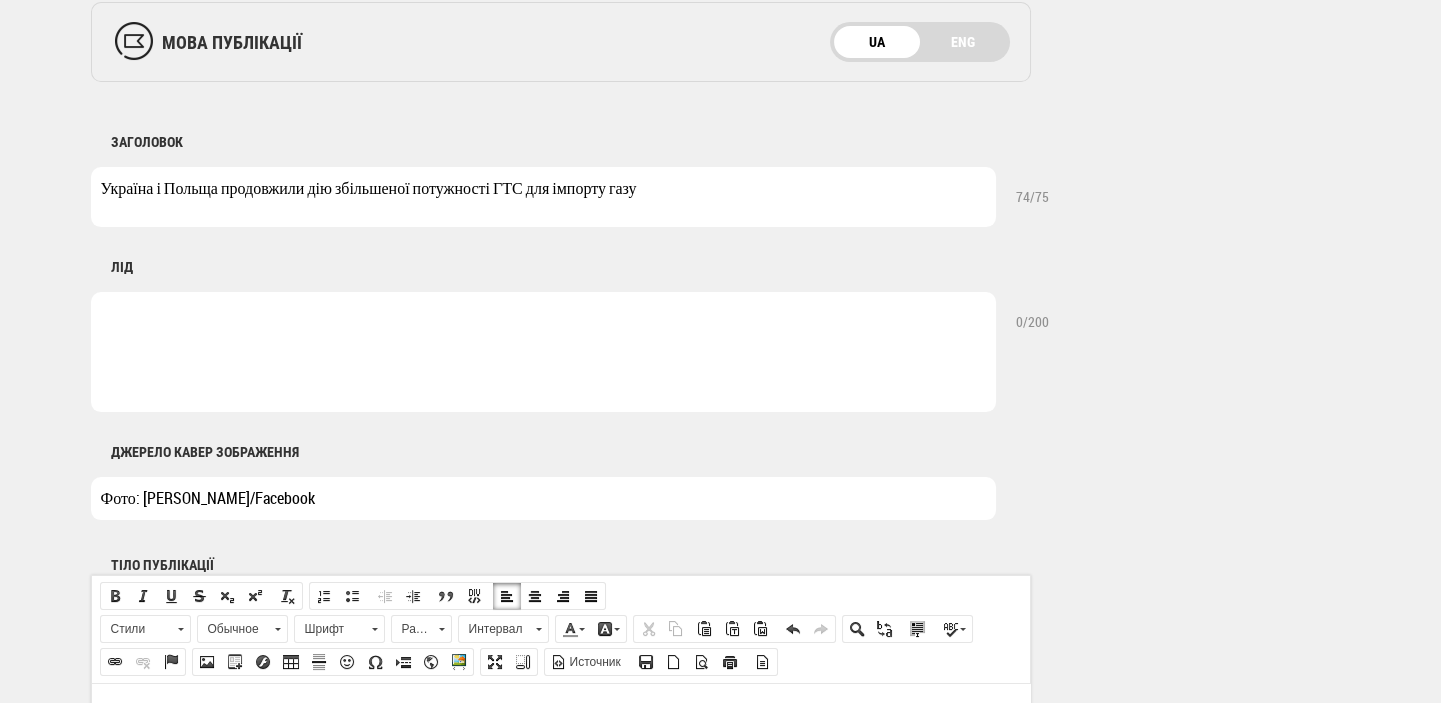 scroll, scrollTop: 964, scrollLeft: 0, axis: vertical 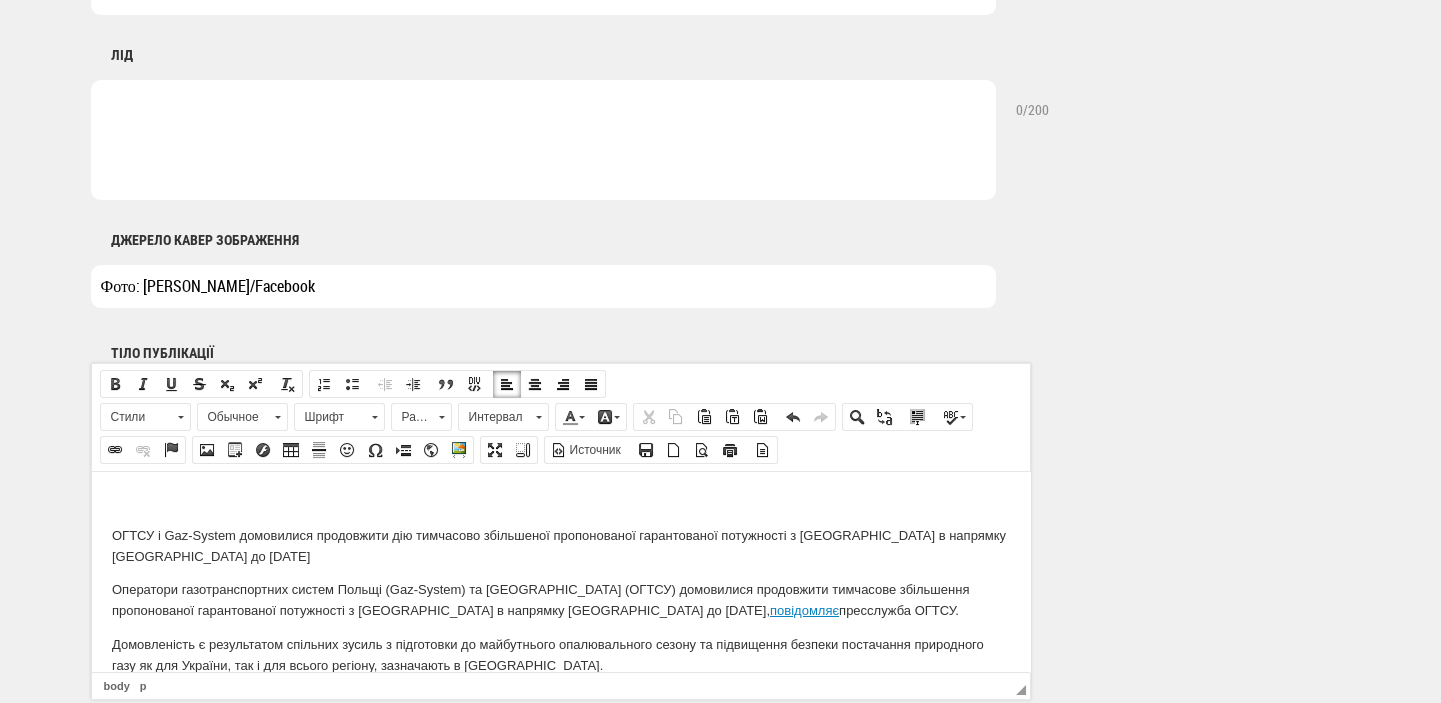 type on "Україна і Польща продовжили дію збільшеної потужності ГТС для імпорту газу" 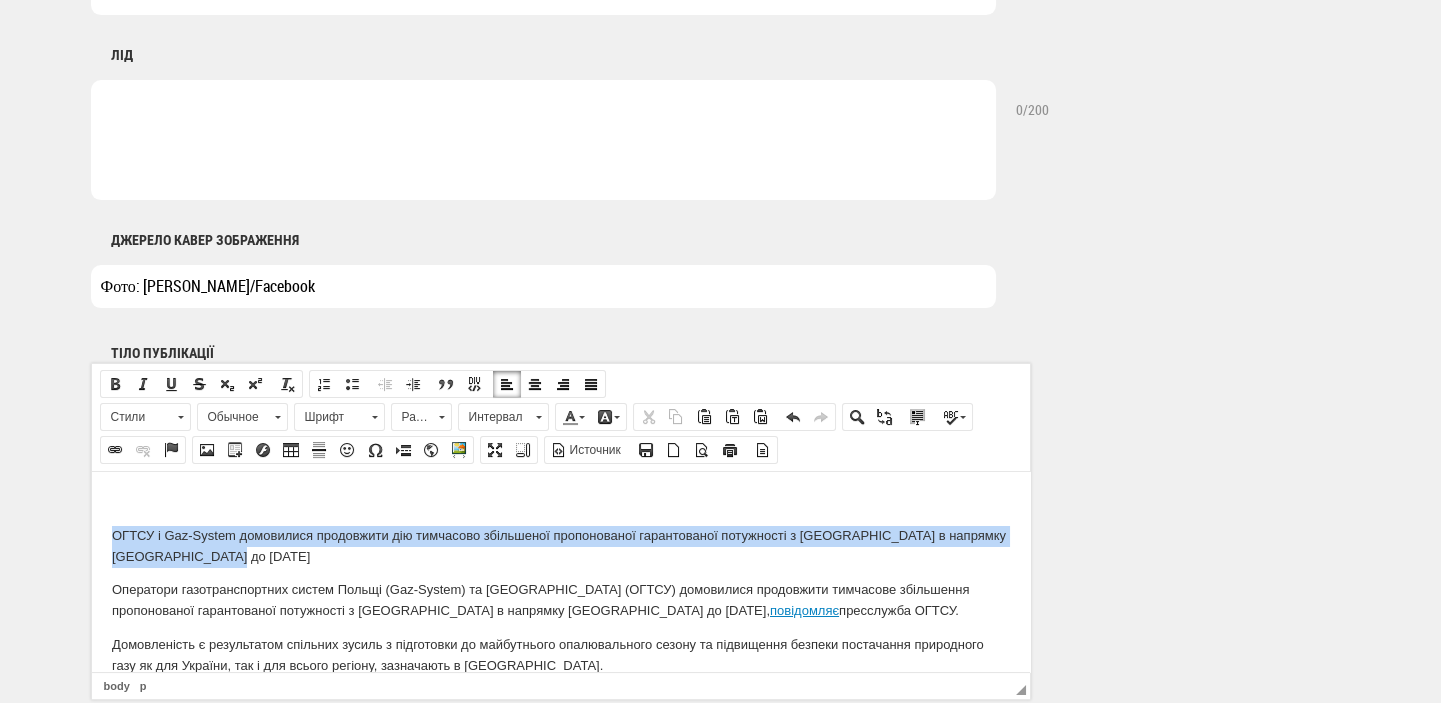drag, startPoint x: 240, startPoint y: 555, endPoint x: 112, endPoint y: 540, distance: 128.87592 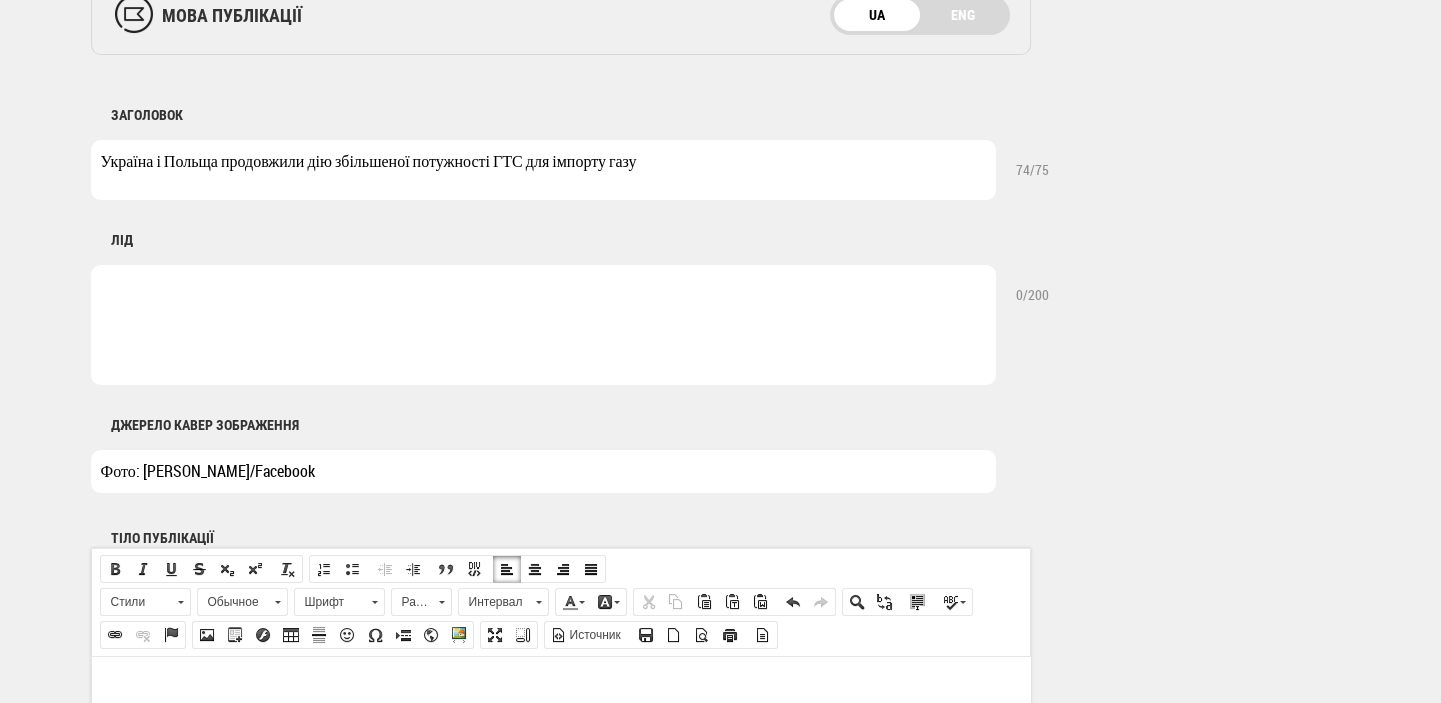 scroll, scrollTop: 752, scrollLeft: 0, axis: vertical 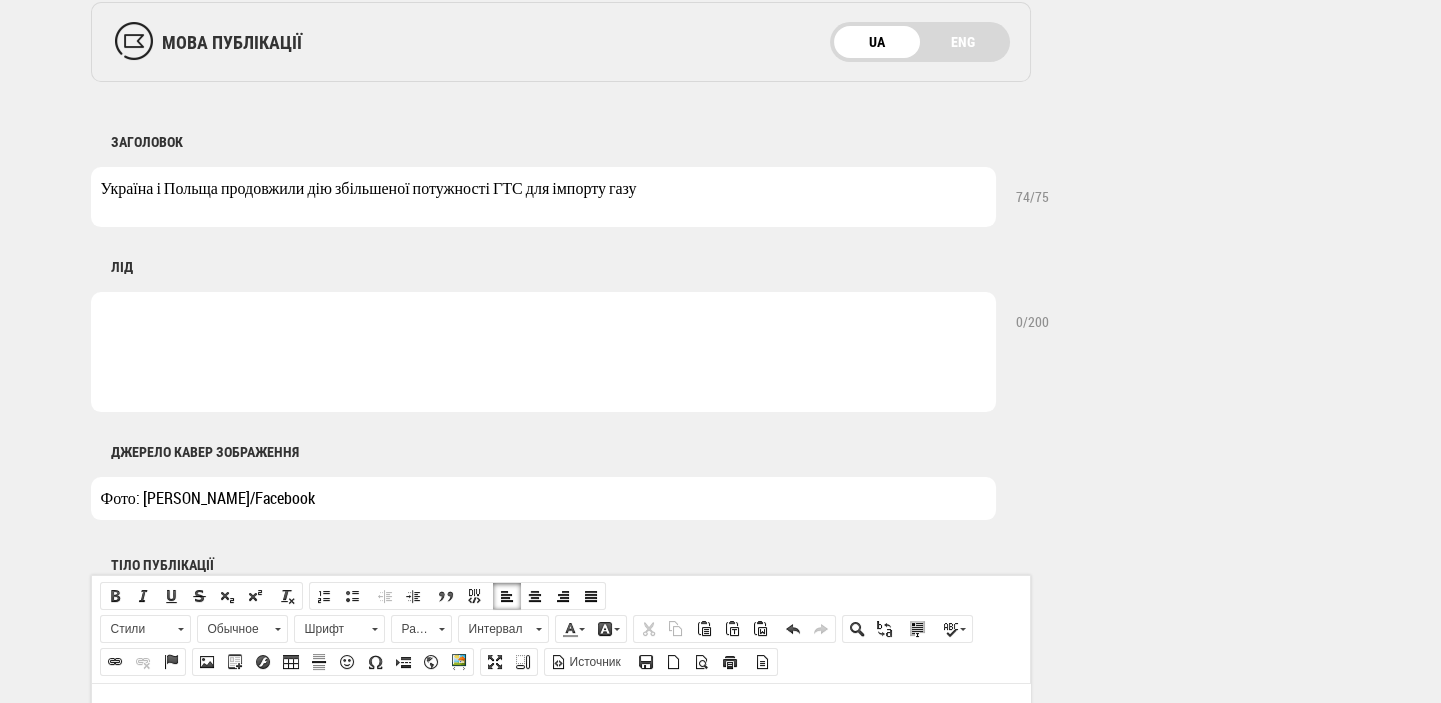 click at bounding box center (543, 352) 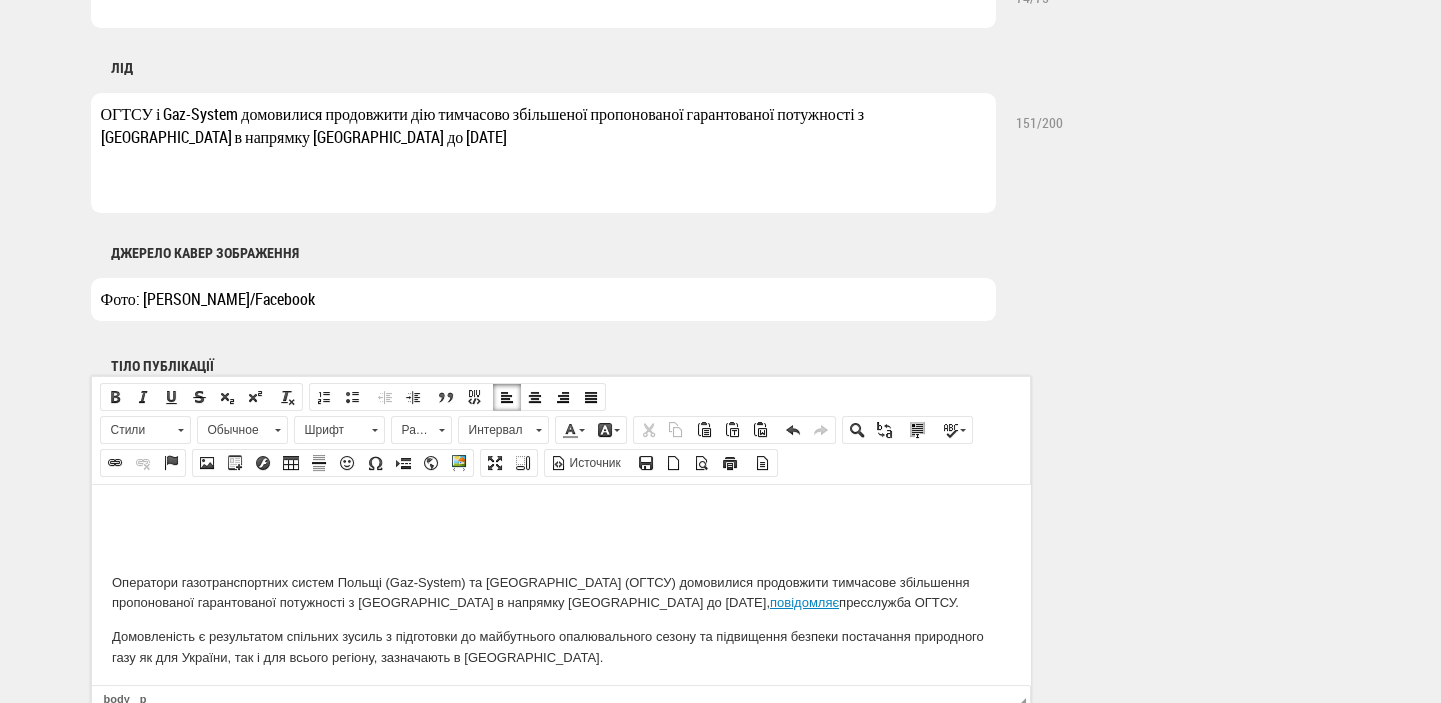 scroll, scrollTop: 964, scrollLeft: 0, axis: vertical 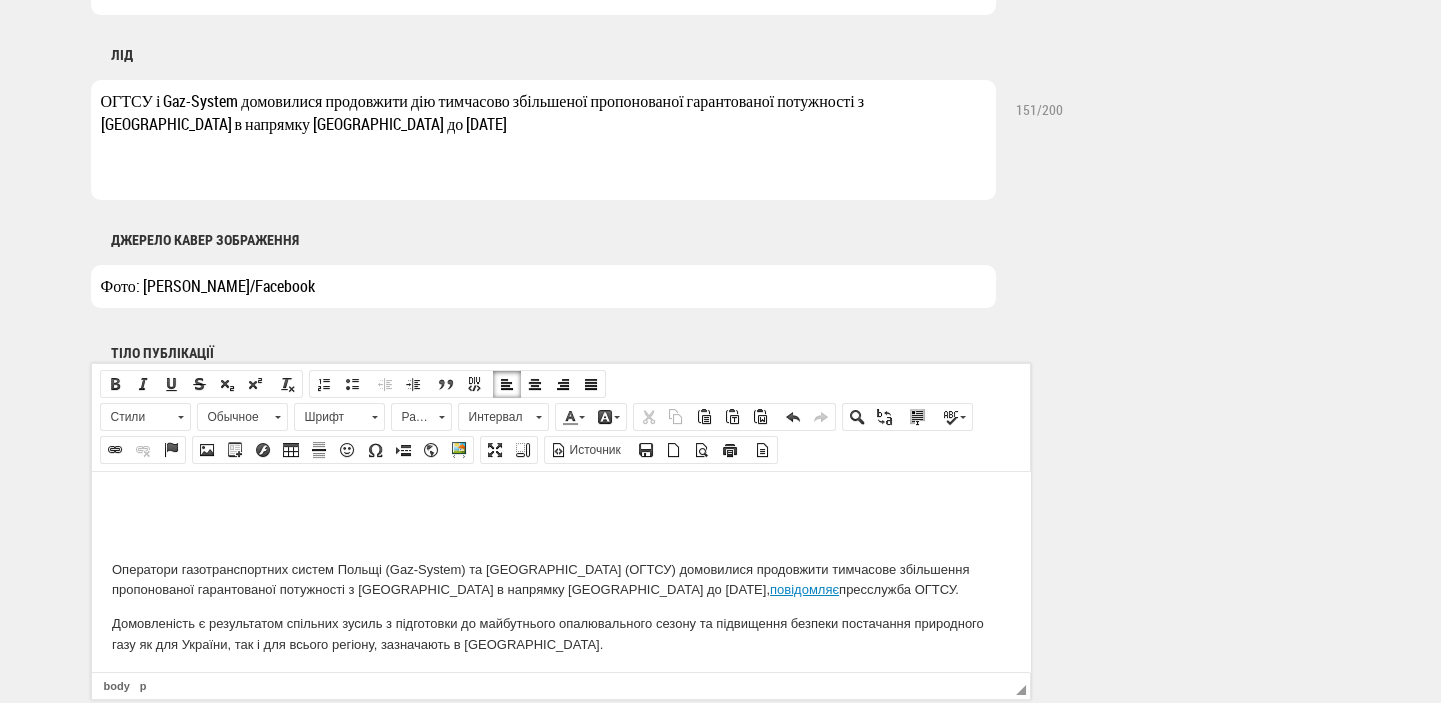 click on "ОГТСУ і Gaz-System домовилися продовжити дію тимчасово збільшеної пропонованої гарантованої потужності з Польщі в напрямку України до вересня 2026 року" at bounding box center (543, 140) 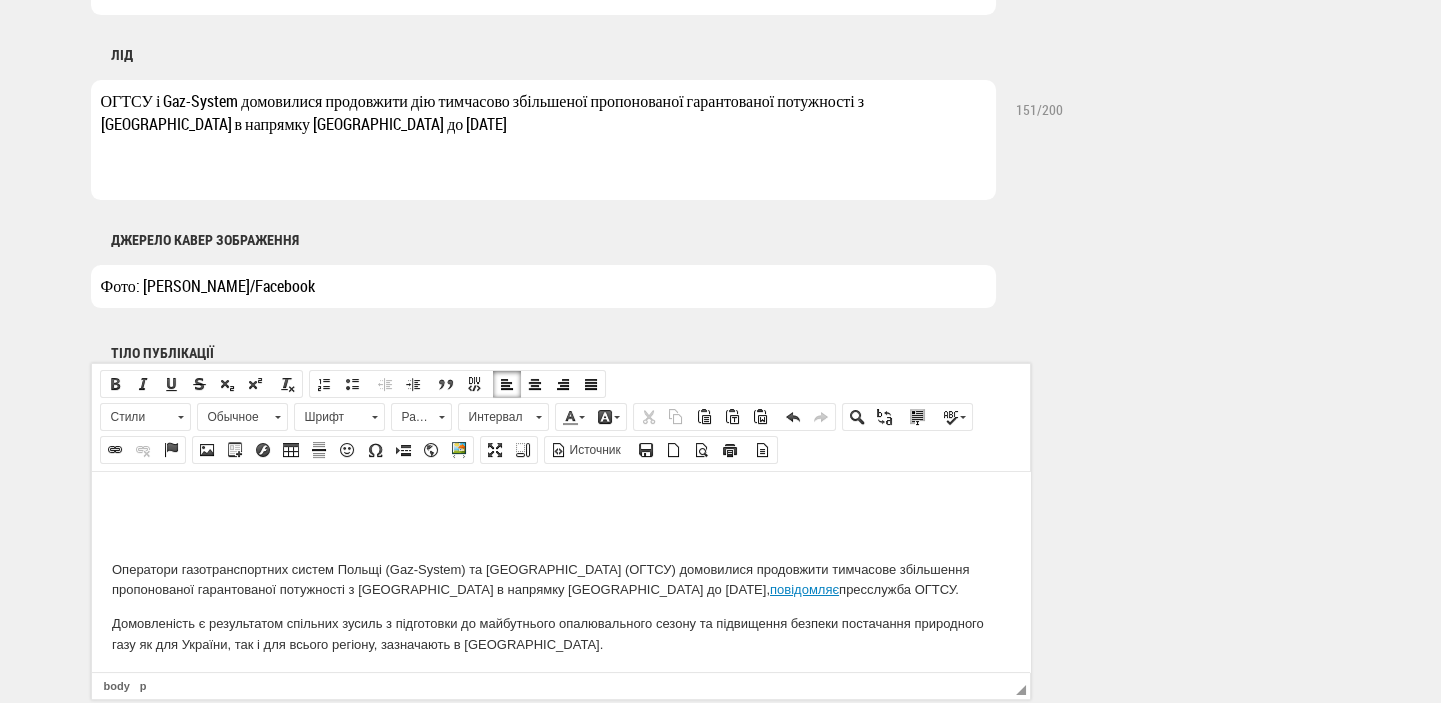 click at bounding box center (560, 501) 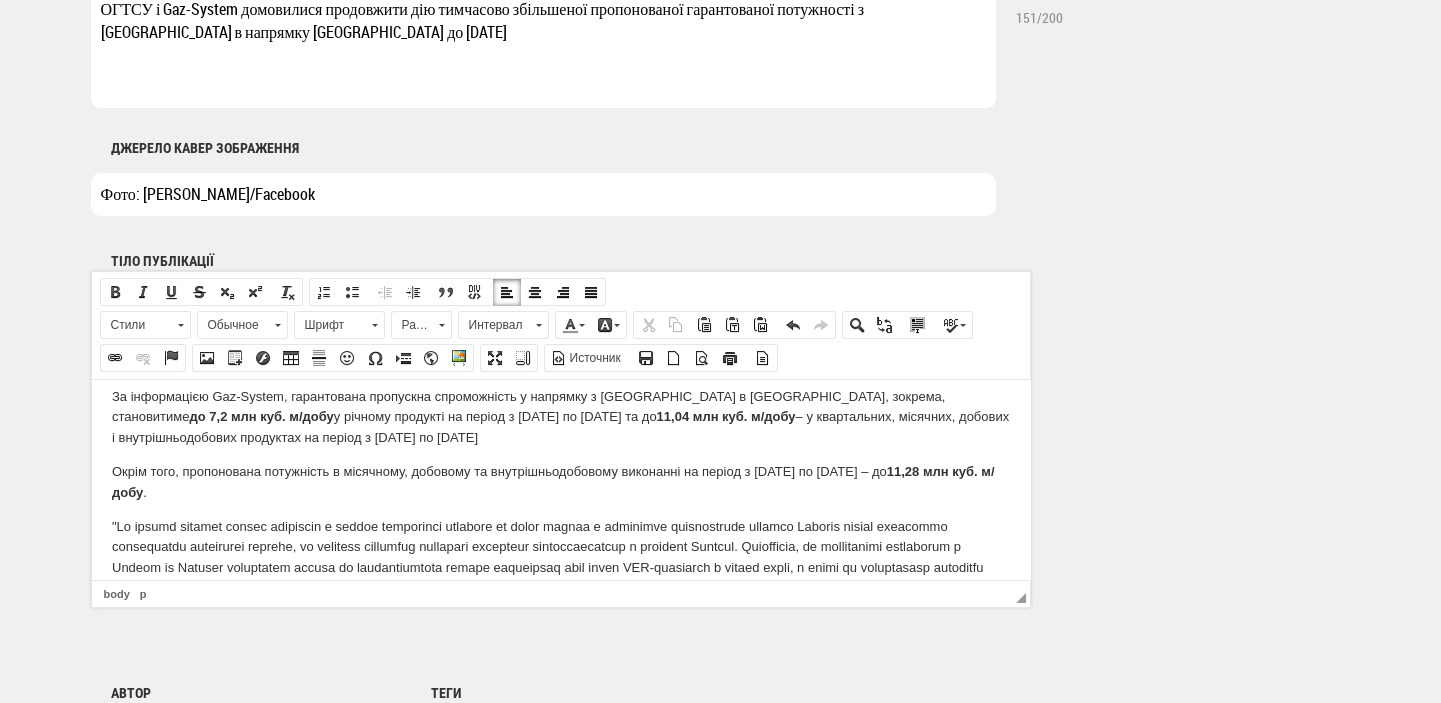scroll, scrollTop: 1389, scrollLeft: 0, axis: vertical 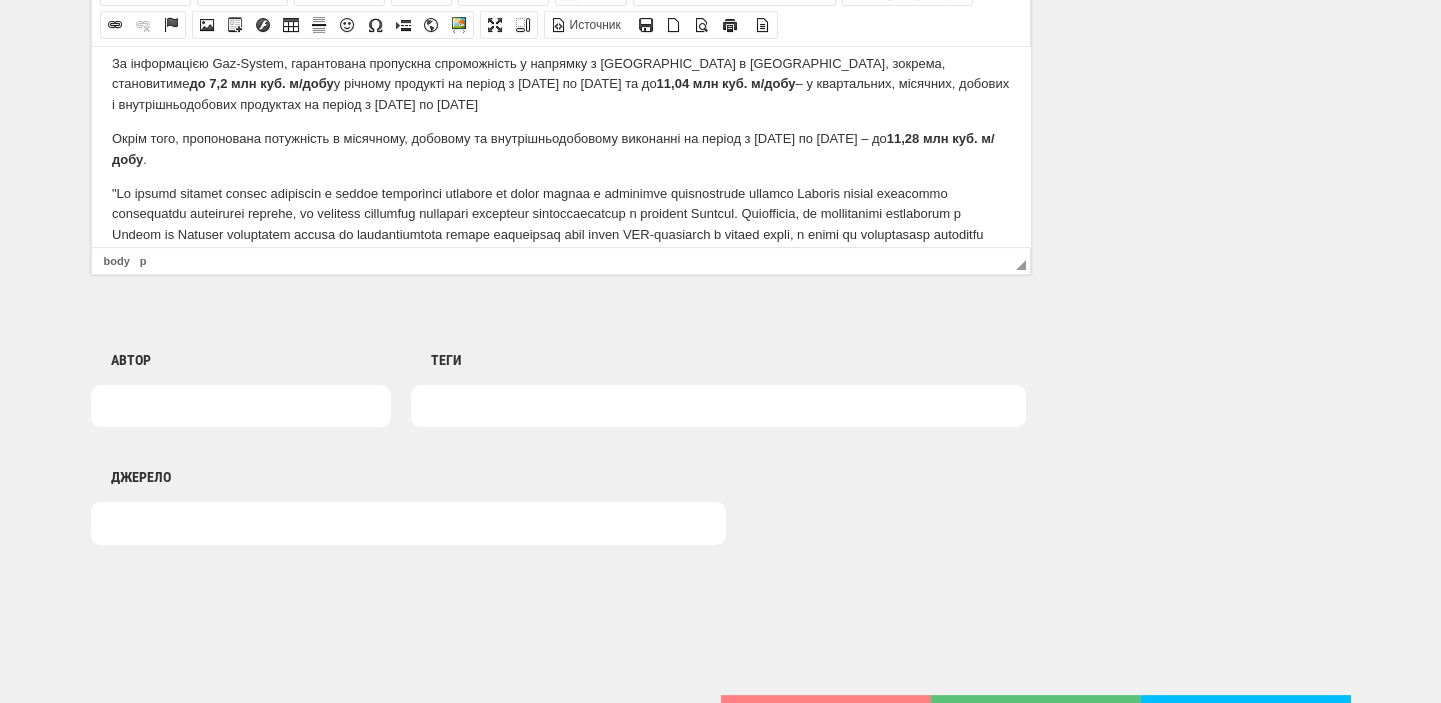 drag, startPoint x: 464, startPoint y: 428, endPoint x: 461, endPoint y: 418, distance: 10.440307 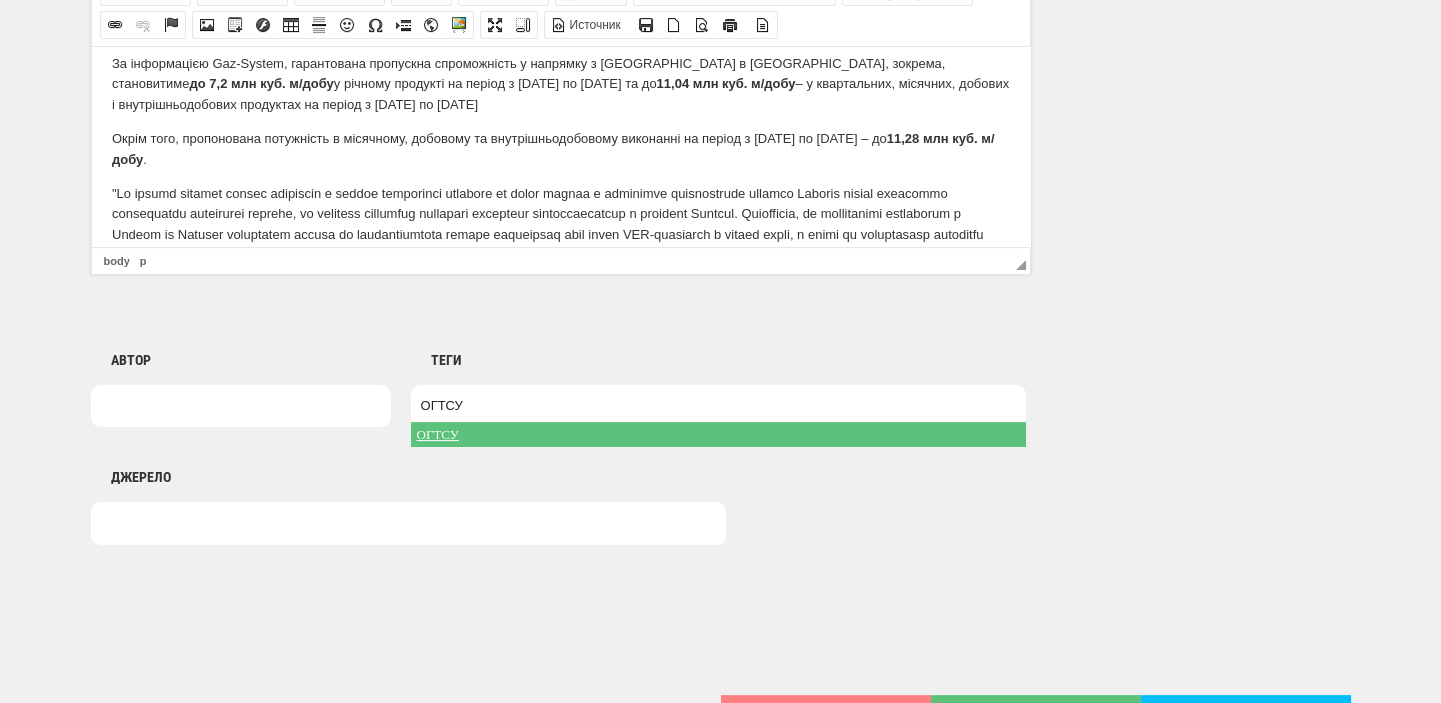 type on "ОГТСУ" 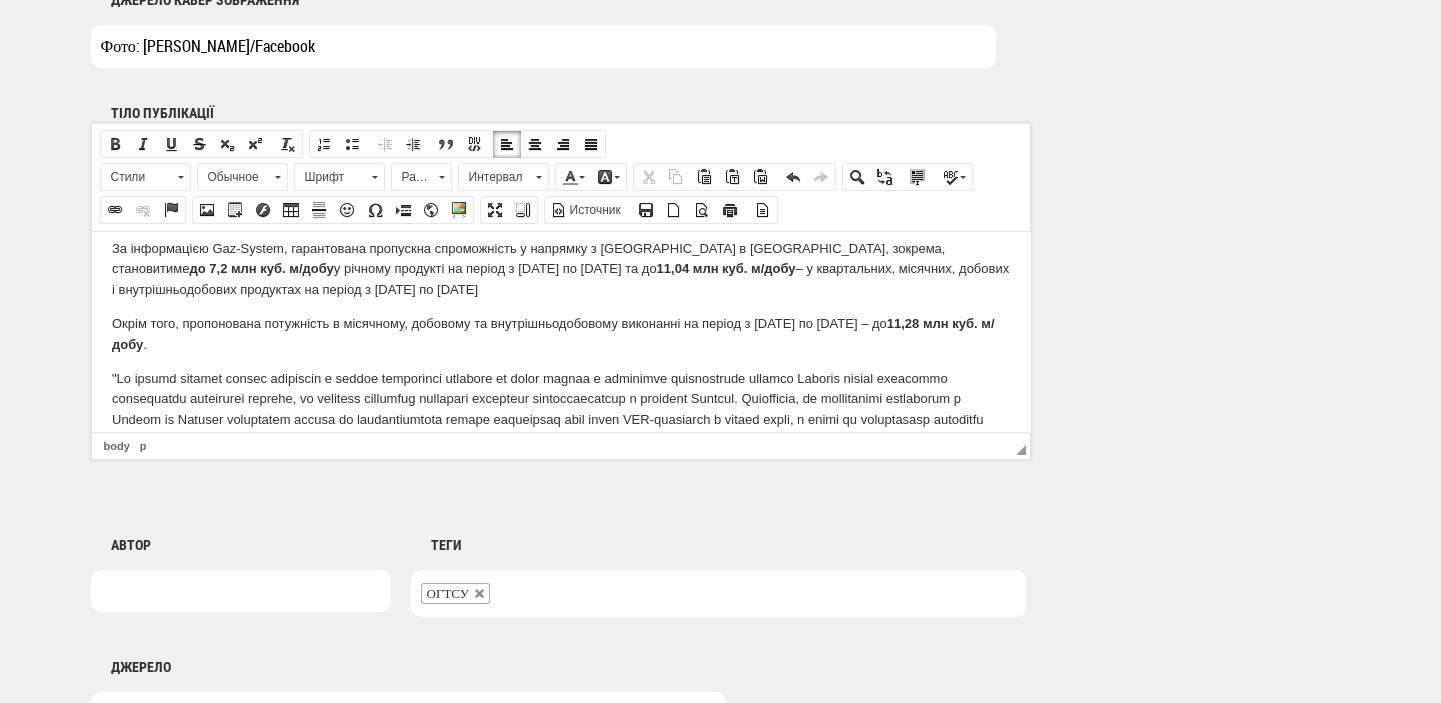 scroll, scrollTop: 1177, scrollLeft: 0, axis: vertical 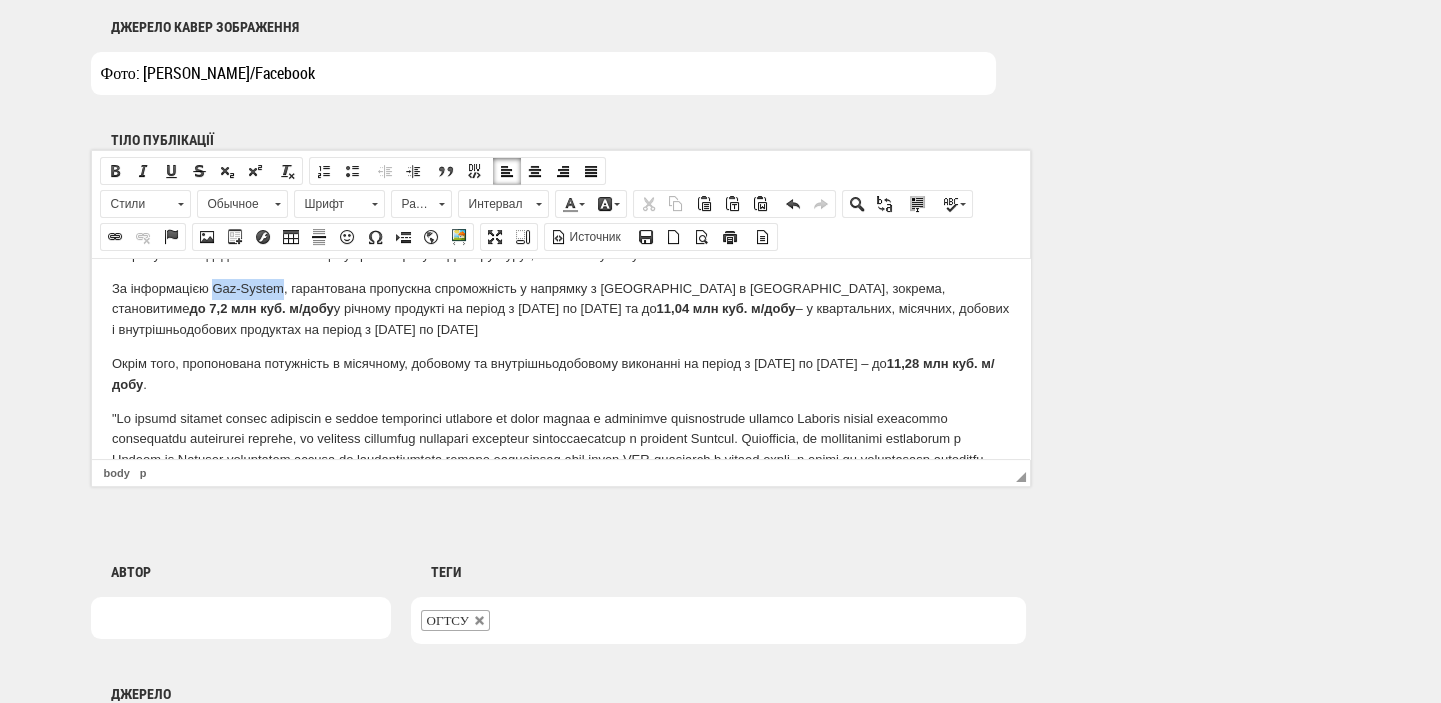 drag, startPoint x: 213, startPoint y: 274, endPoint x: 281, endPoint y: 275, distance: 68.007355 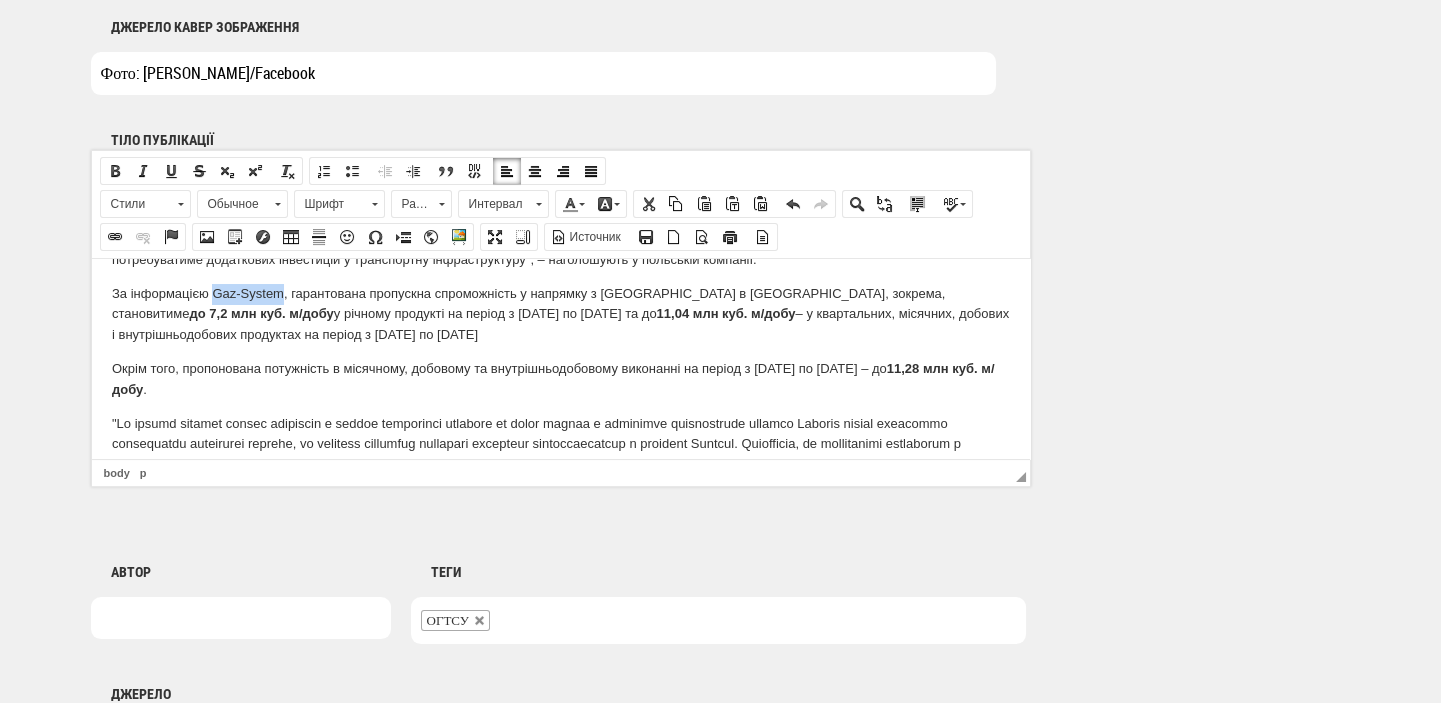 copy on "Gaz-System" 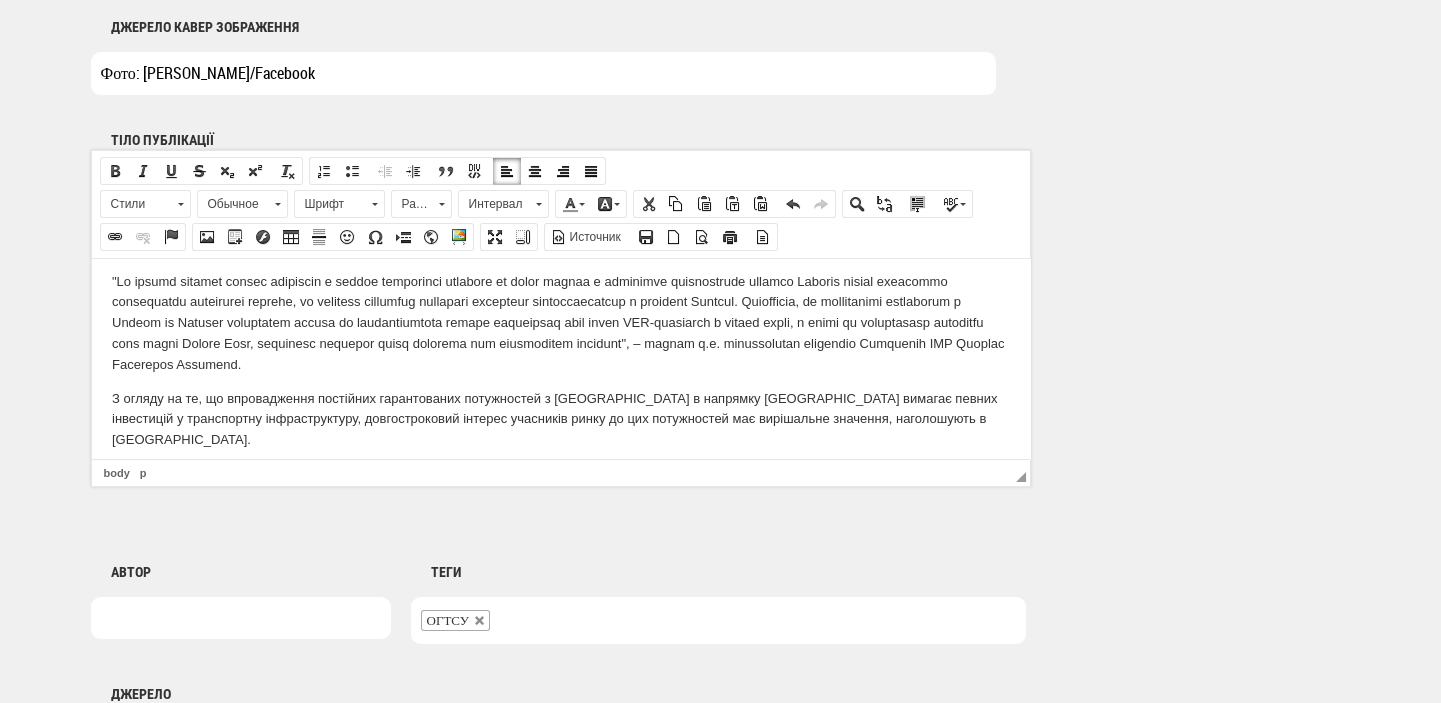 scroll, scrollTop: 618, scrollLeft: 0, axis: vertical 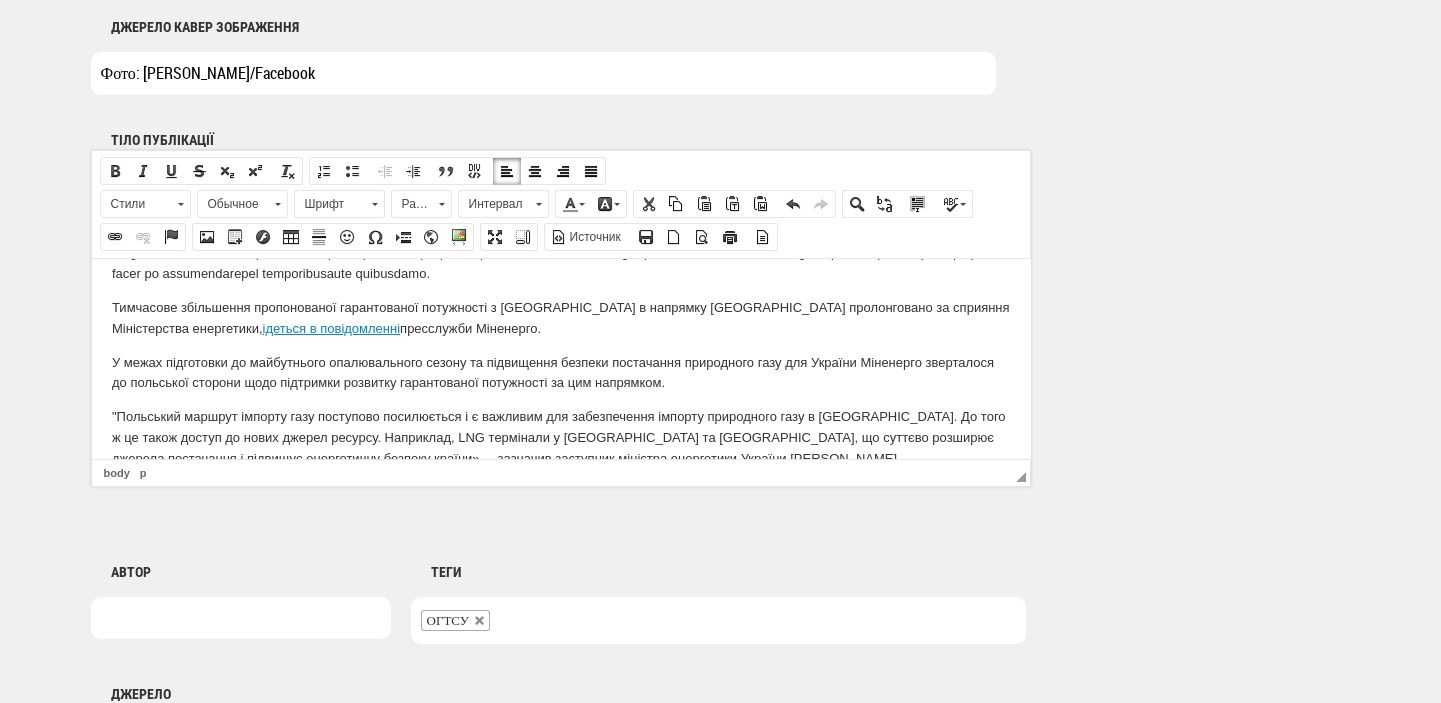 click on "ОГТСУ" at bounding box center (718, 620) 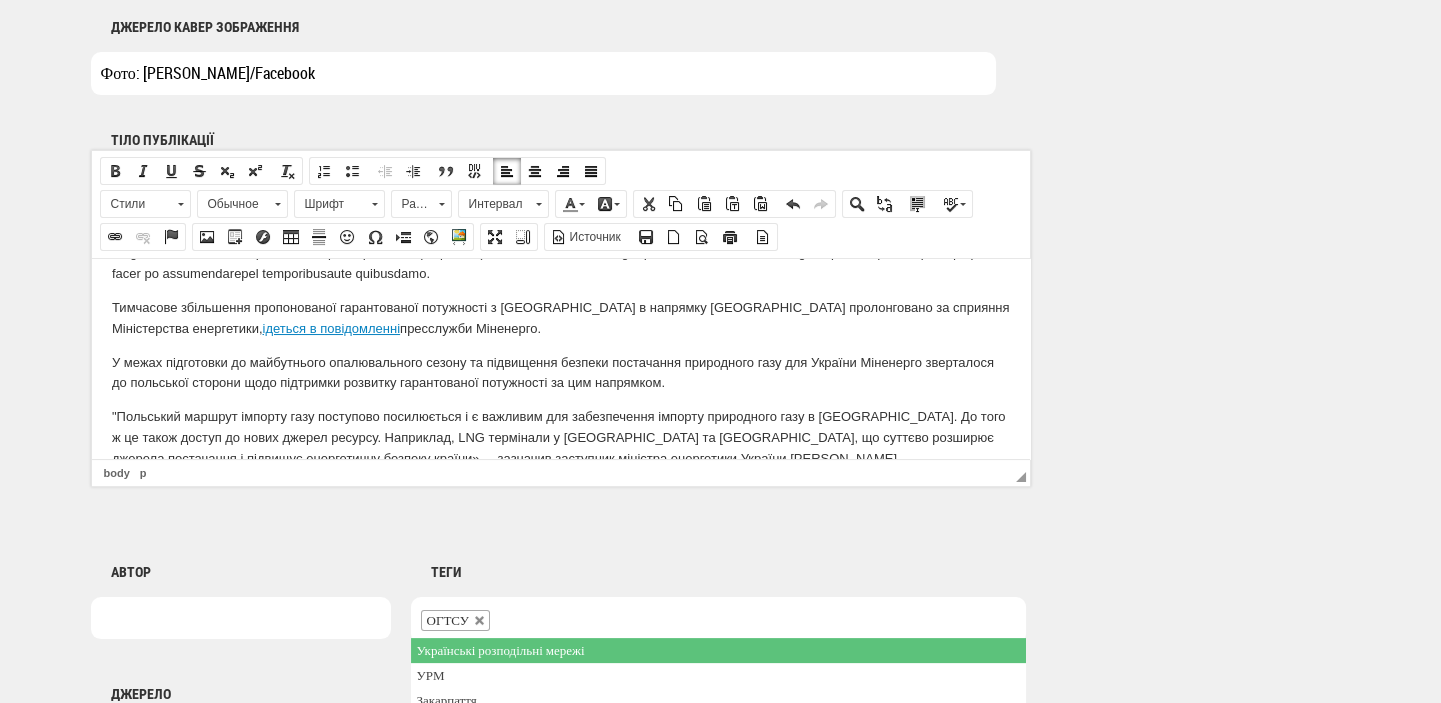 paste on "Gaz-System" 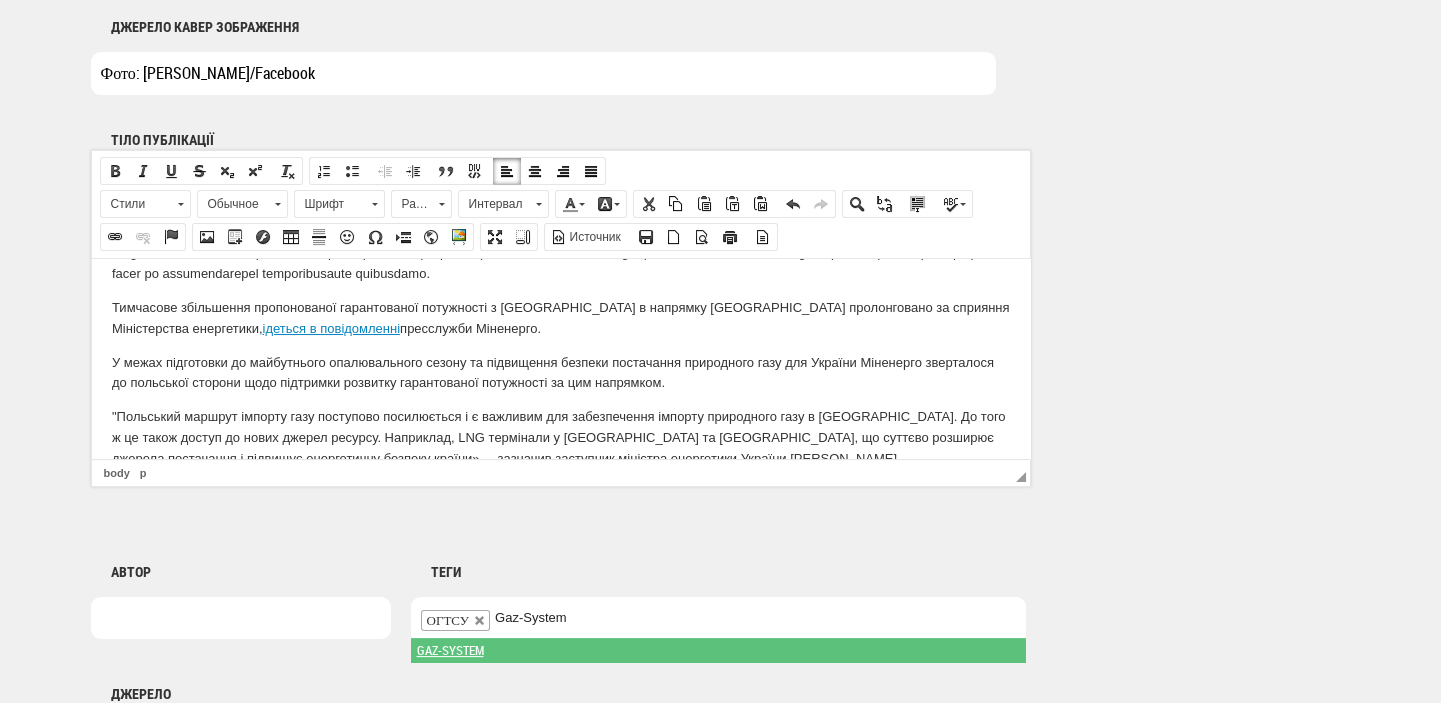 scroll, scrollTop: 0, scrollLeft: 0, axis: both 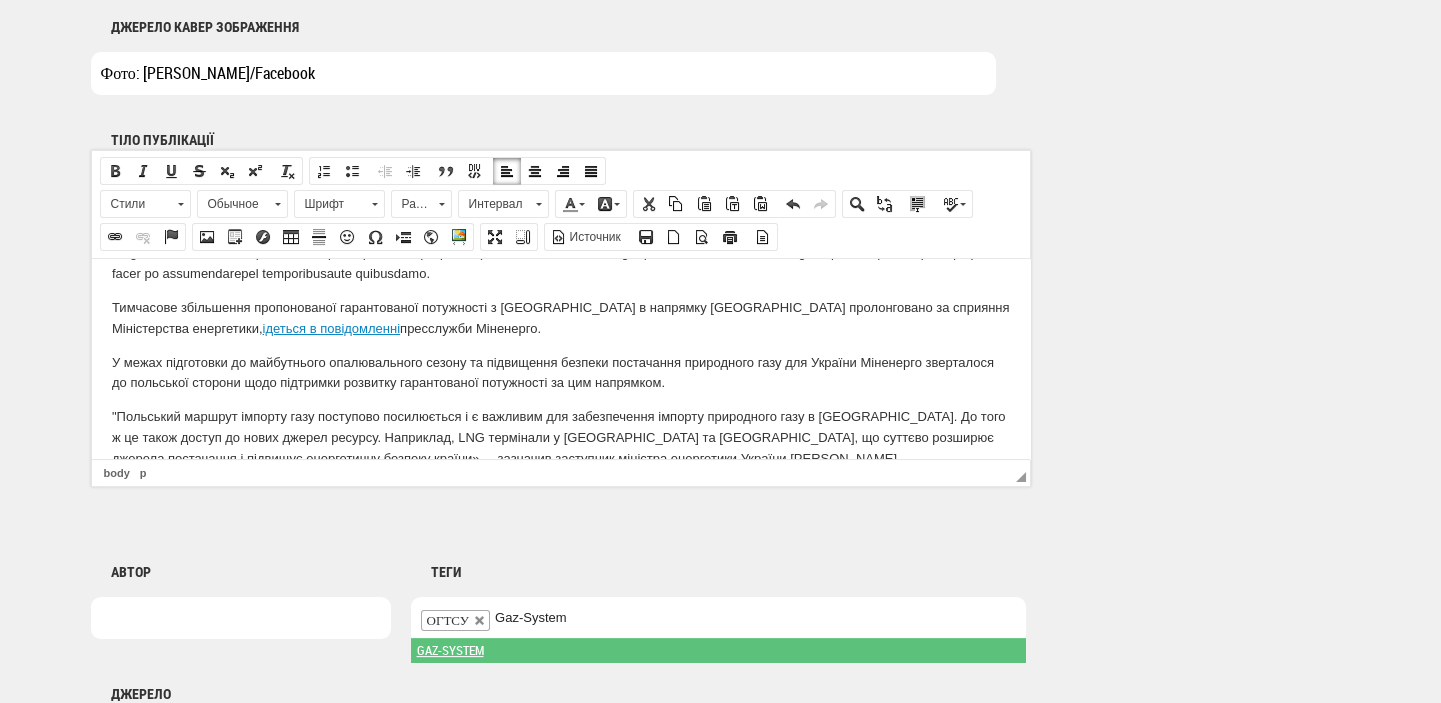 click on "GAZ-SYSTEM" at bounding box center (450, 650) 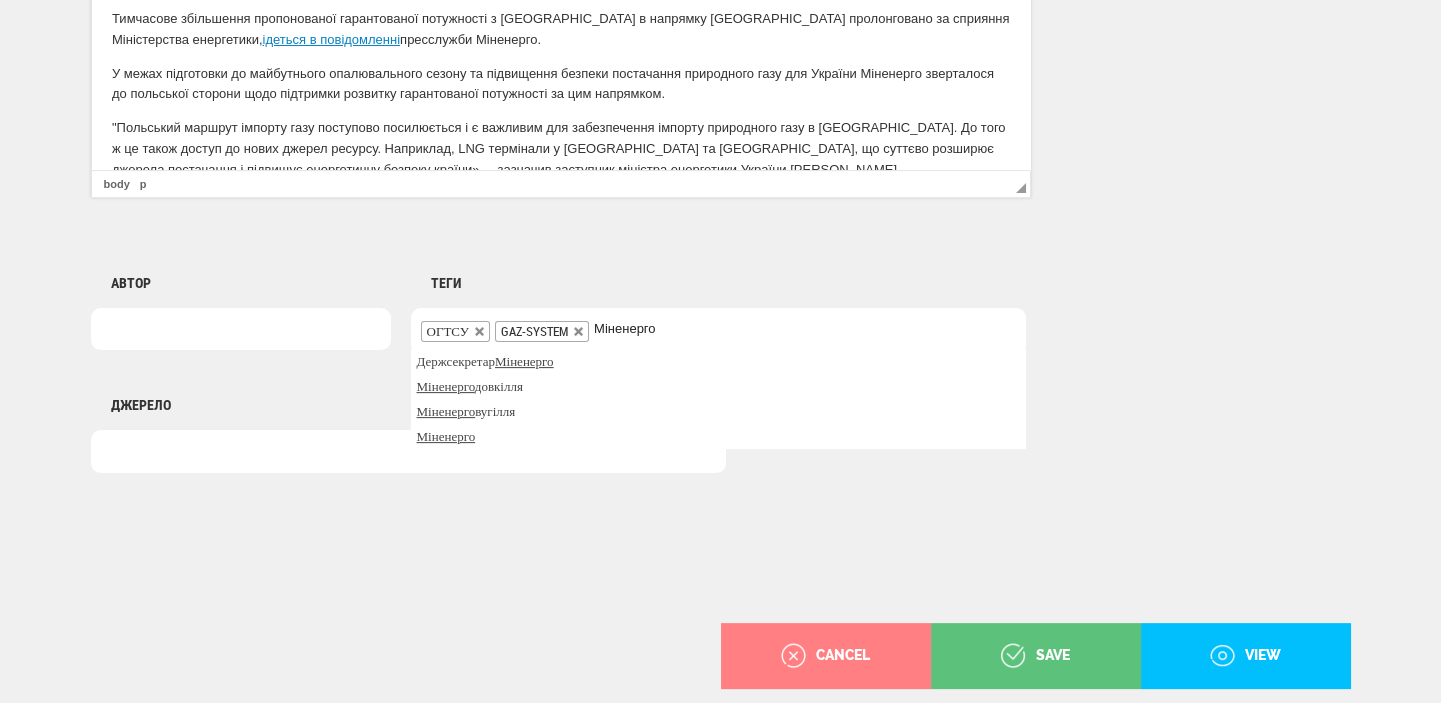scroll, scrollTop: 1498, scrollLeft: 0, axis: vertical 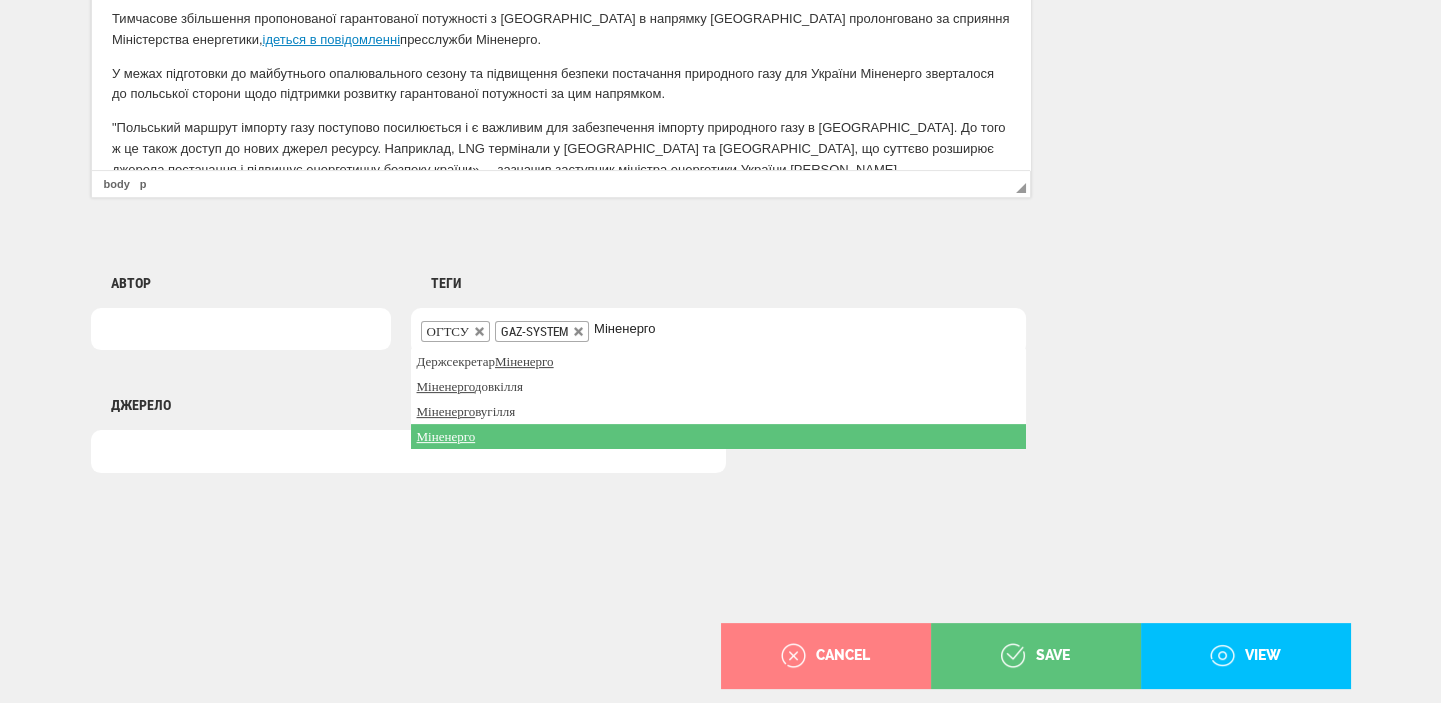 type on "Міненерго" 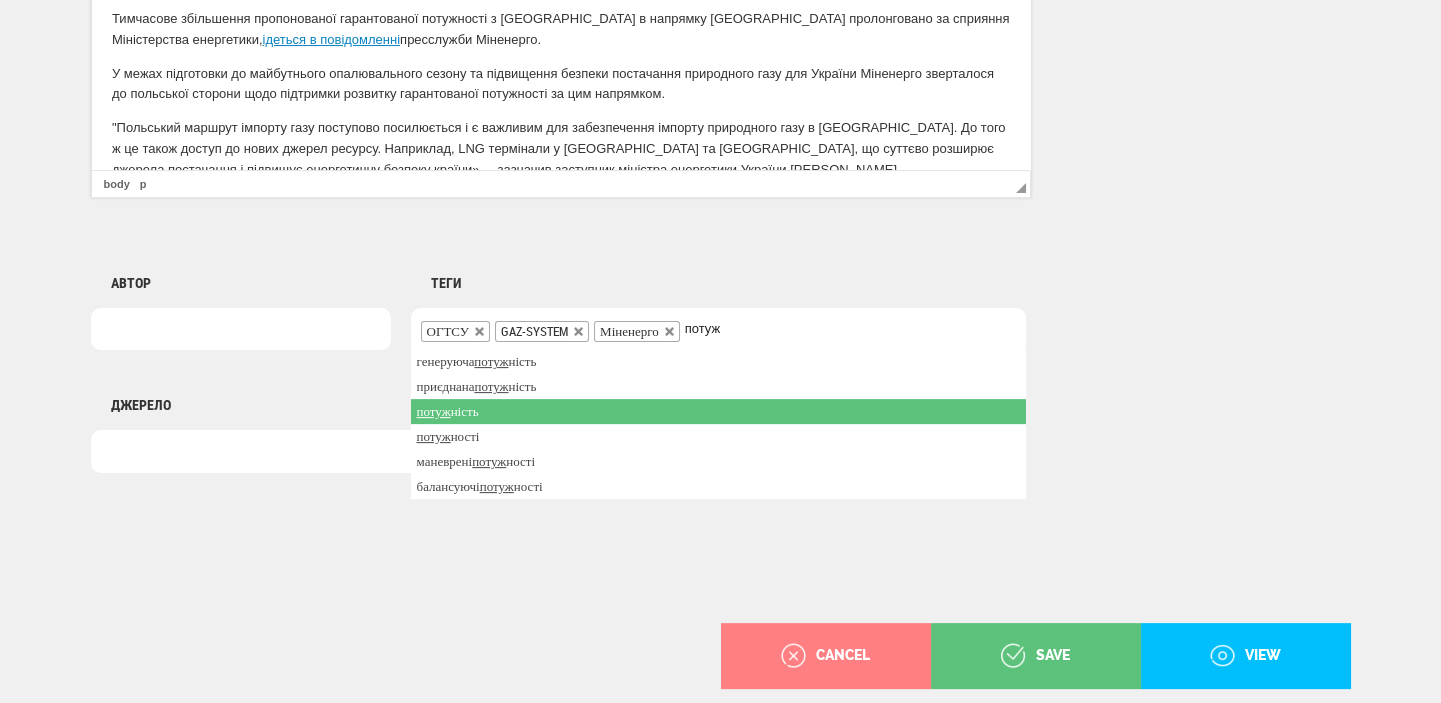 type on "потуж" 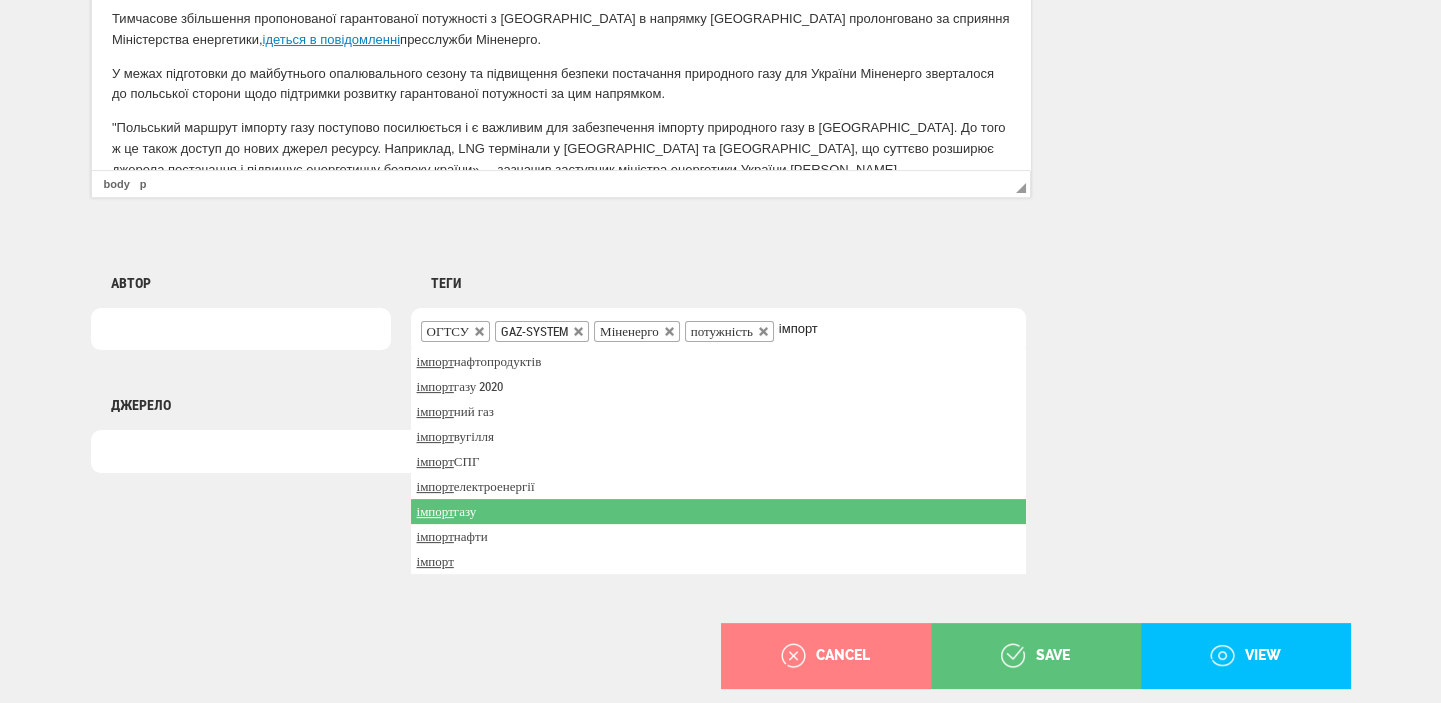 type on "імпорт" 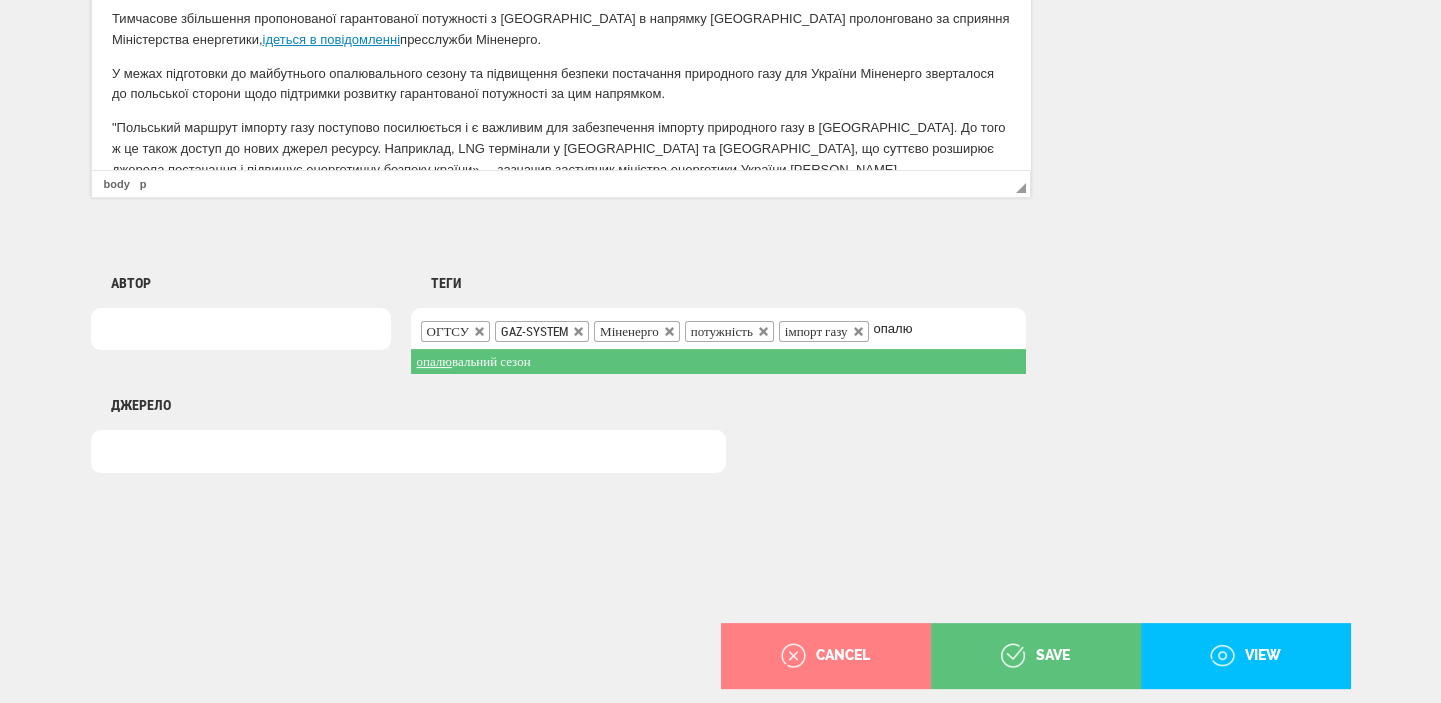 type on "опалю" 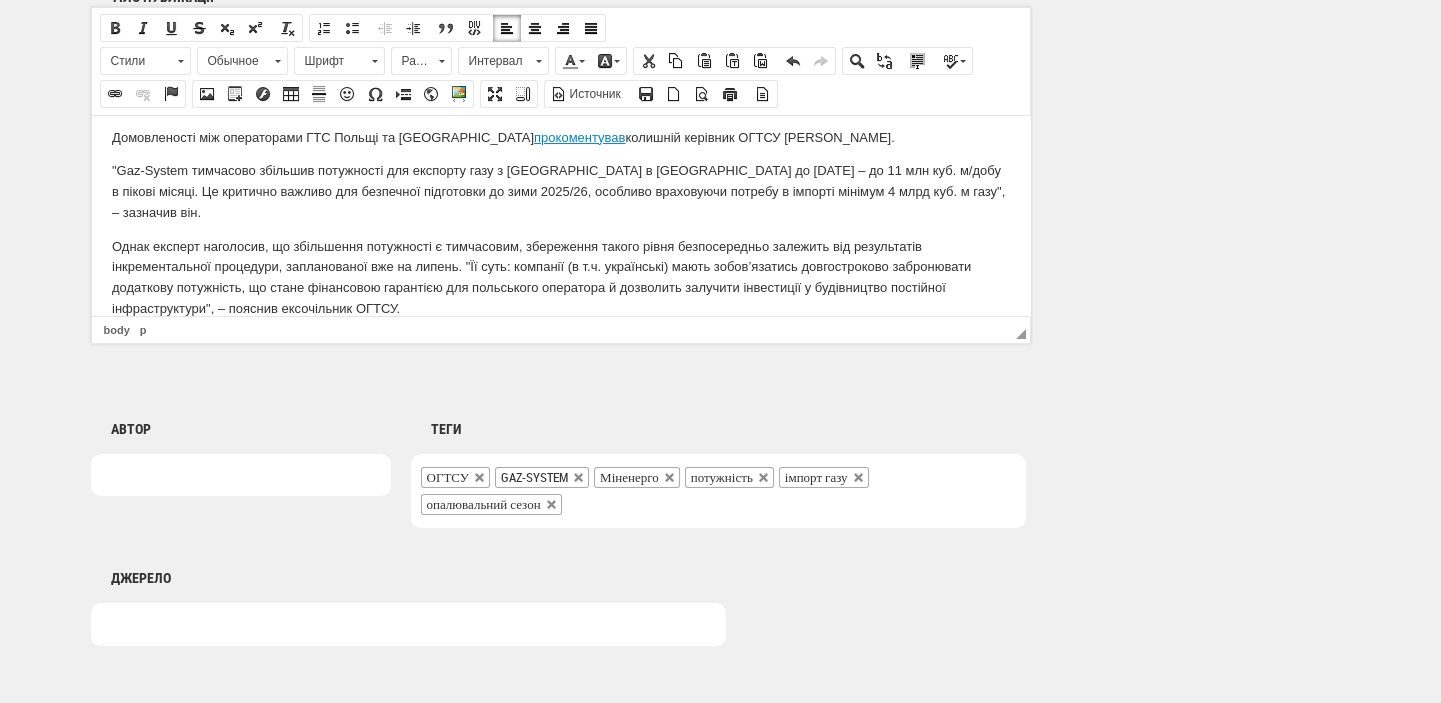 scroll, scrollTop: 1498, scrollLeft: 0, axis: vertical 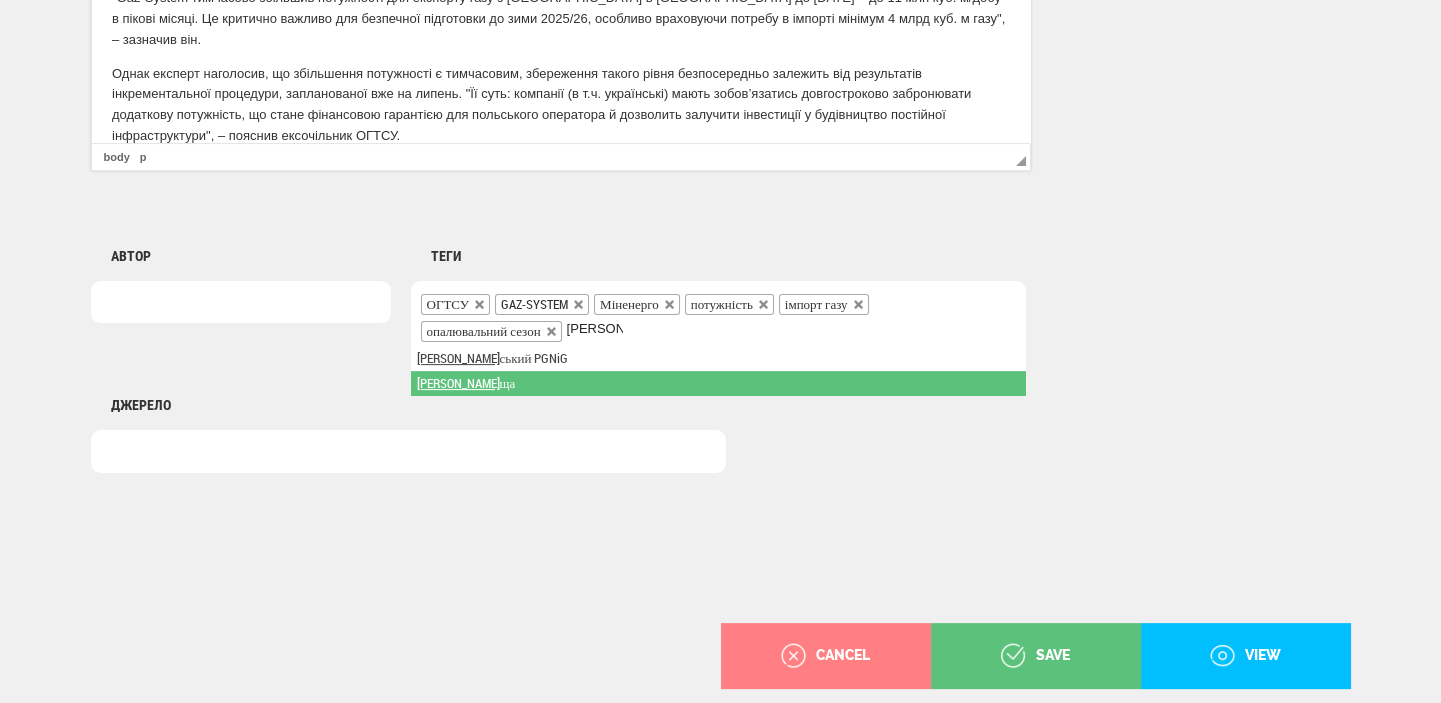 type on "Поль" 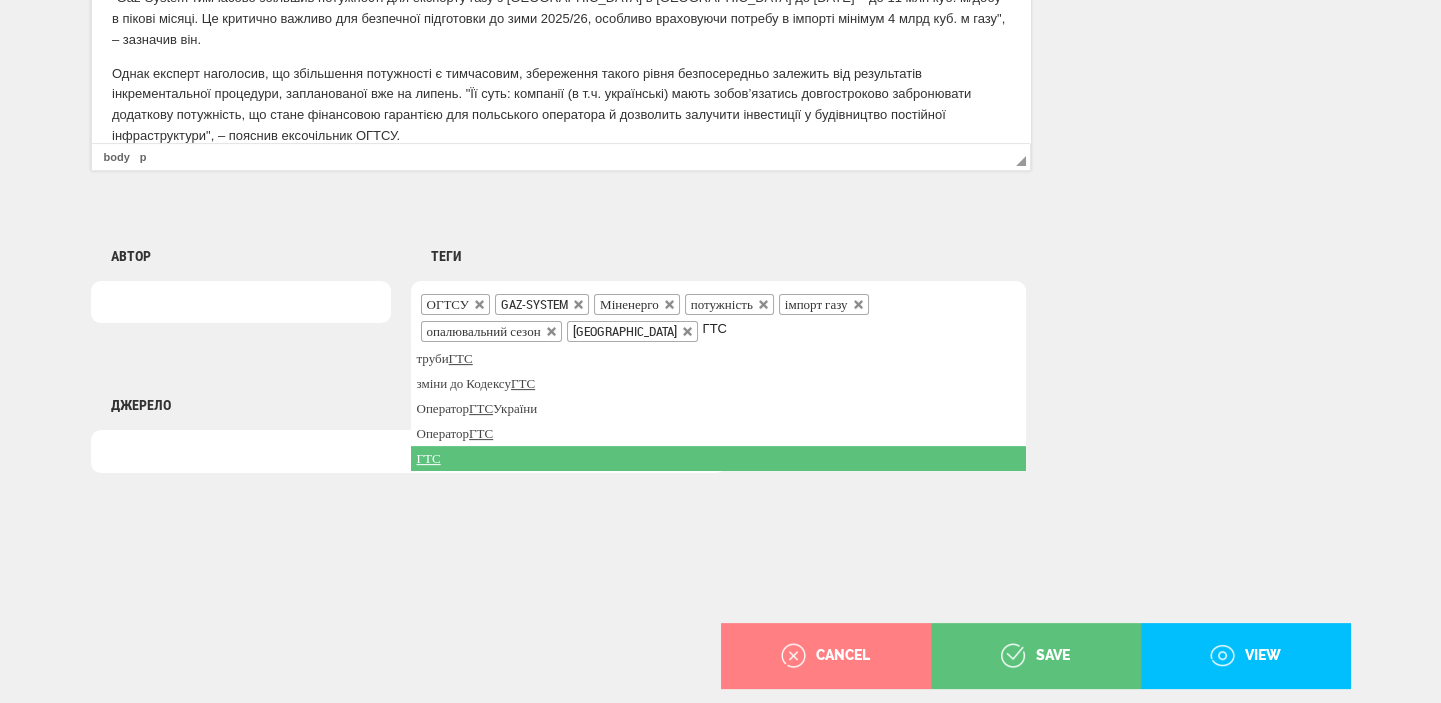 type on "ГТС" 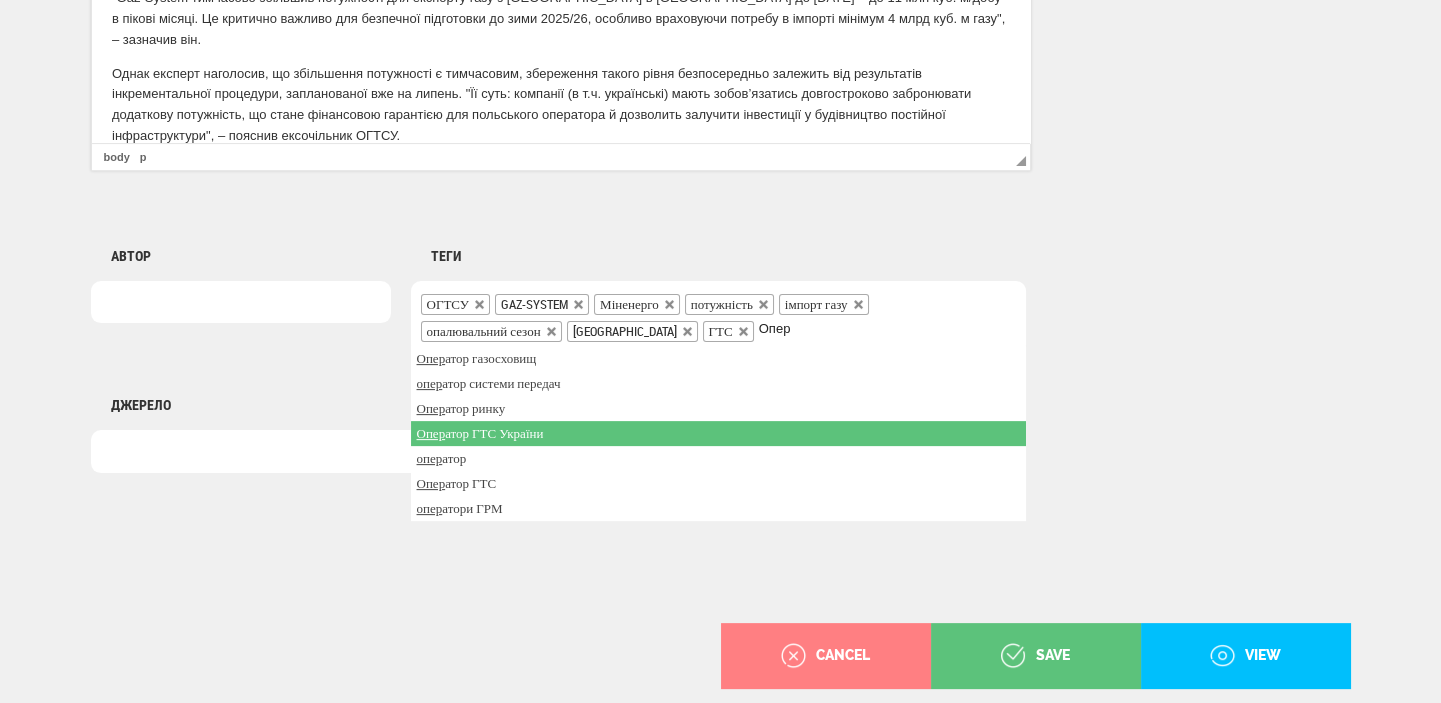 type on "Опер" 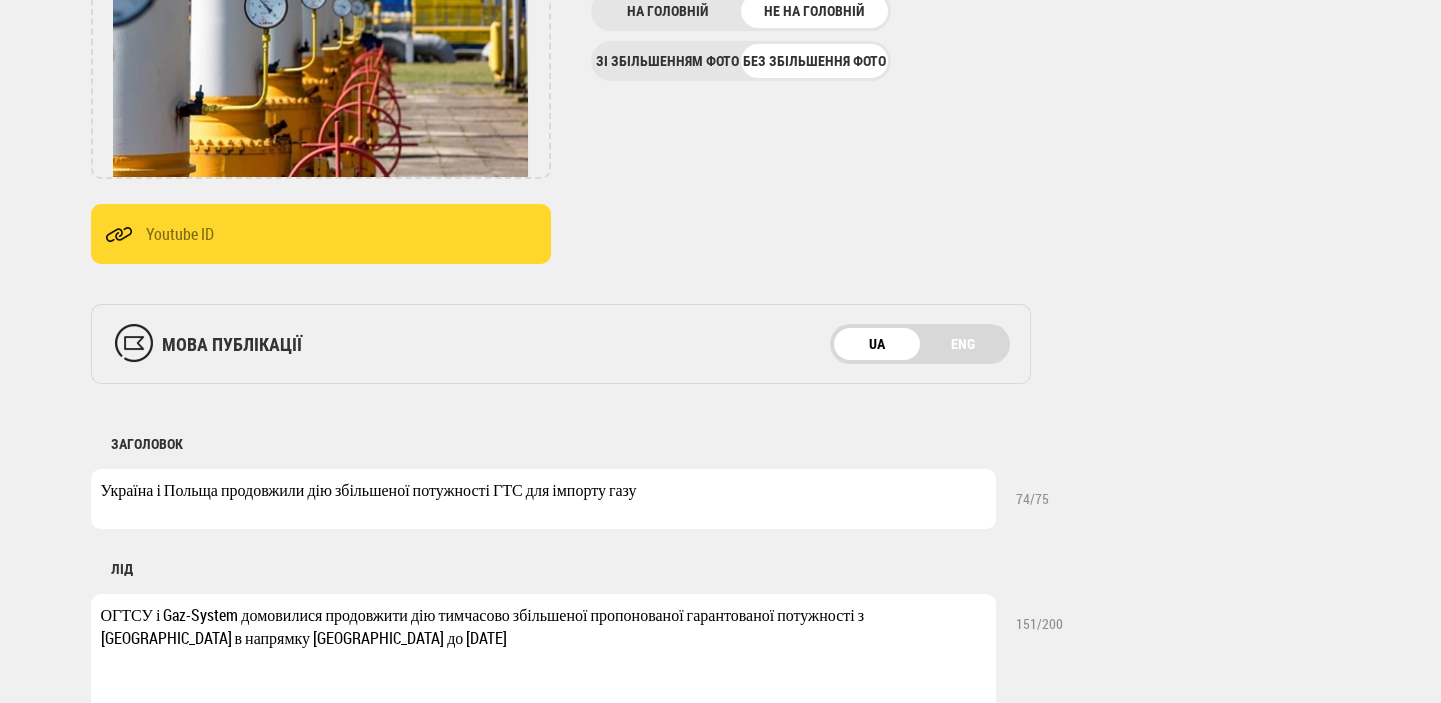 scroll, scrollTop: 211, scrollLeft: 0, axis: vertical 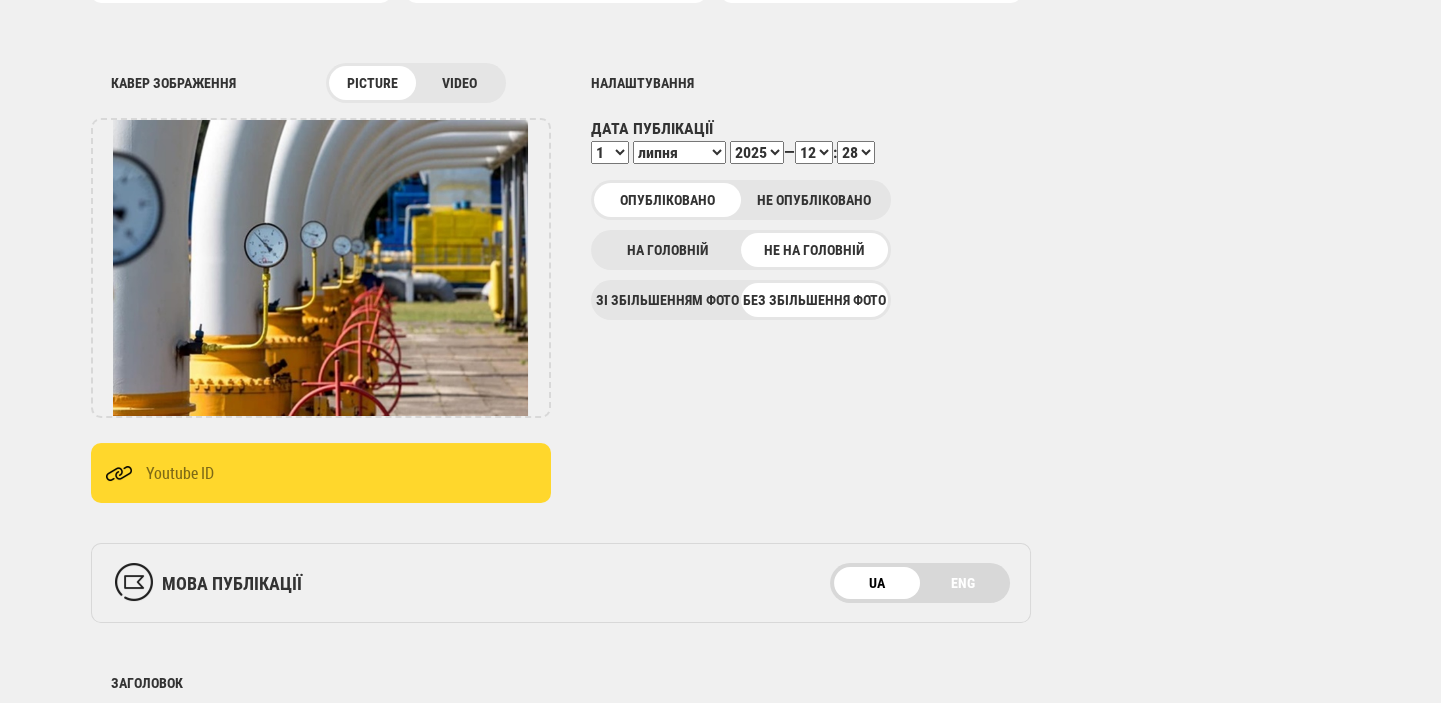 click on "00
01
02
03
04
05
06
07
08
09
10
11
12
13
14
15
16
17
18
19
20
21
22
23
24
25
26
27
28
29
30
31
32
33
34
35
36
37
38
39
40
41
42
43
44
45
46
47
48
49
50
51
52
53
54
55
56
57
58
59" at bounding box center [856, 152] 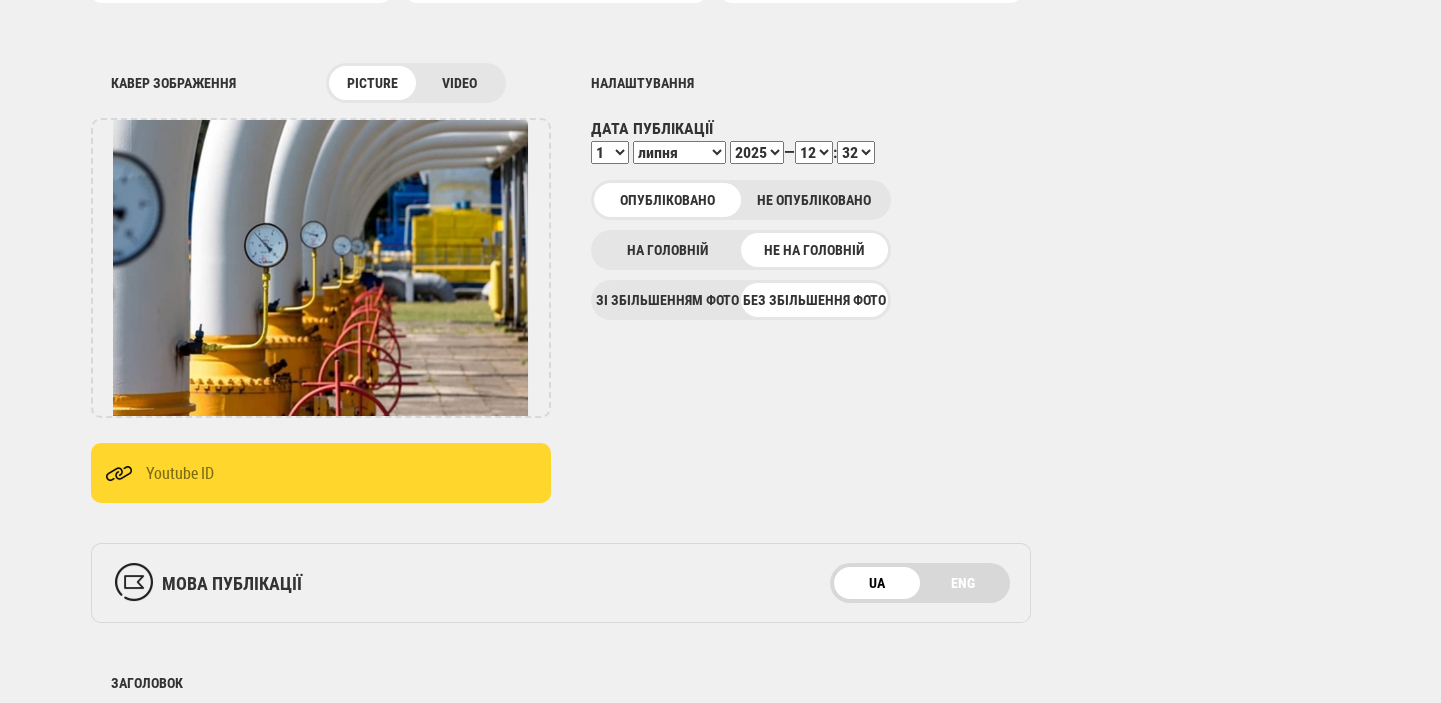 click on "00
01
02
03
04
05
06
07
08
09
10
11
12
13
14
15
16
17
18
19
20
21
22
23
24
25
26
27
28
29
30
31
32
33
34
35
36
37
38
39
40
41
42
43
44
45
46
47
48
49
50
51
52
53
54
55
56
57
58
59" at bounding box center (856, 152) 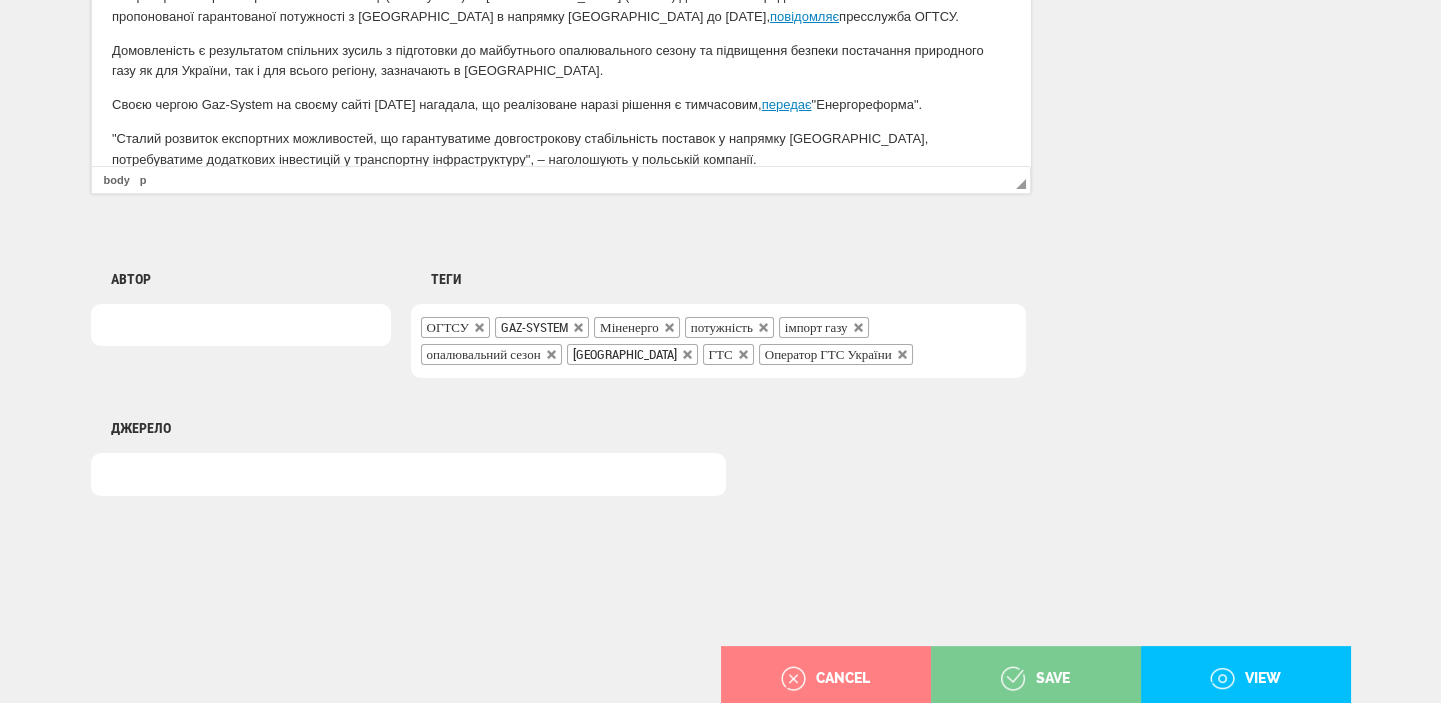 scroll, scrollTop: 1525, scrollLeft: 0, axis: vertical 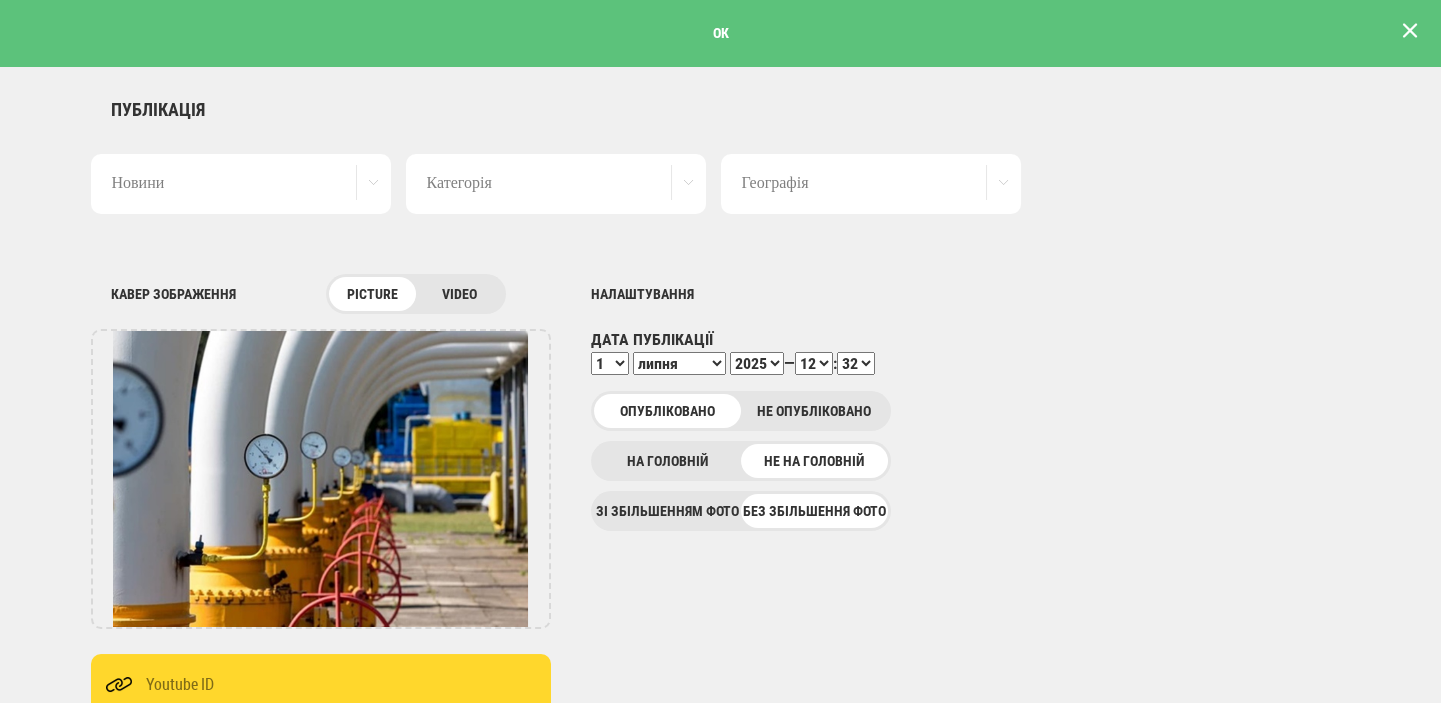 click at bounding box center [1410, 31] 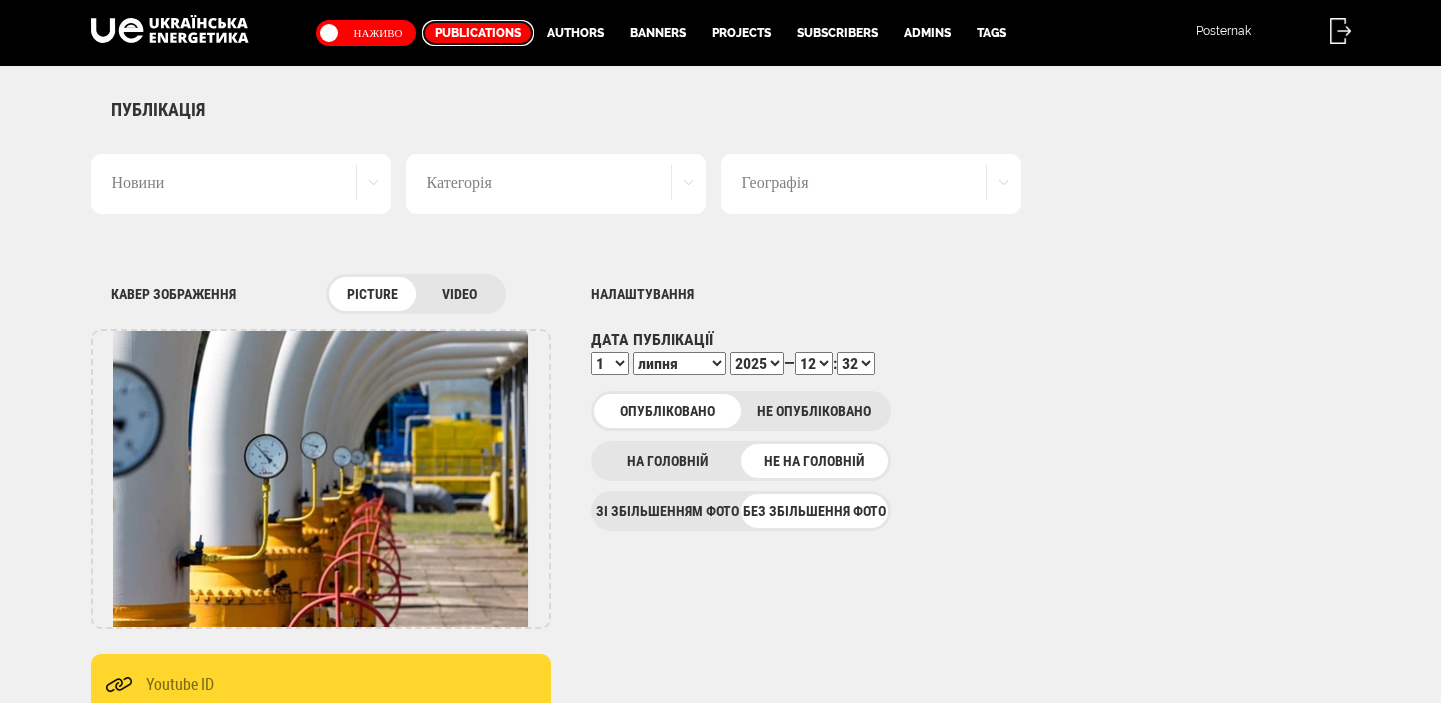 click on "Publications" at bounding box center [478, 33] 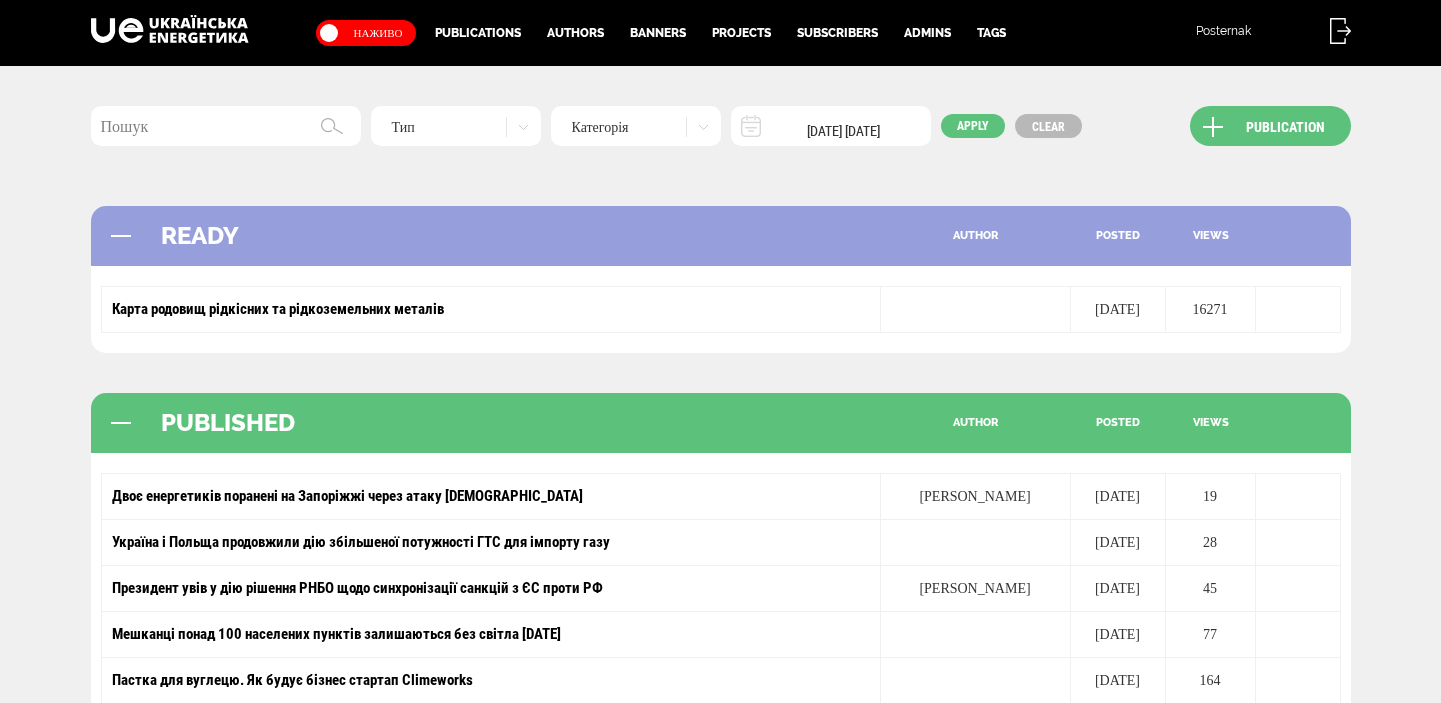 scroll, scrollTop: 0, scrollLeft: 0, axis: both 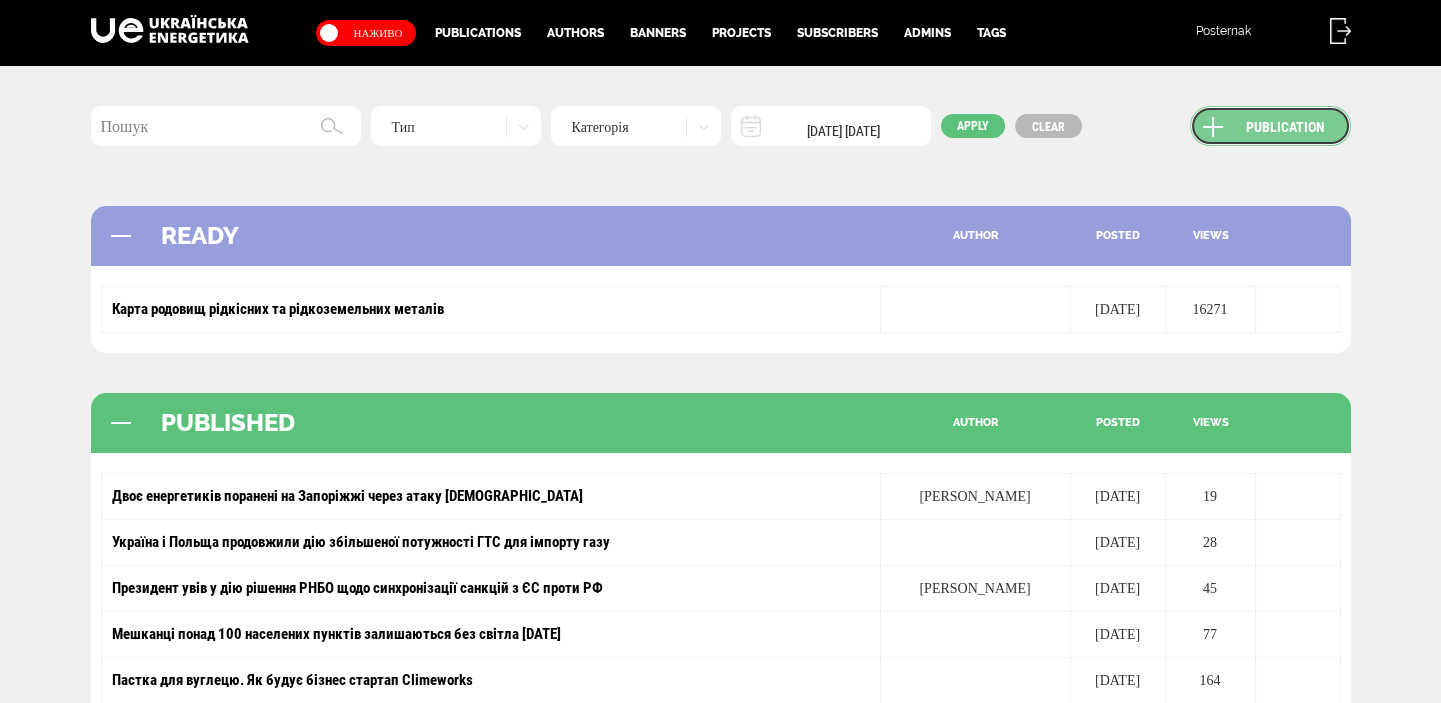 click on "Publication" at bounding box center [1270, 126] 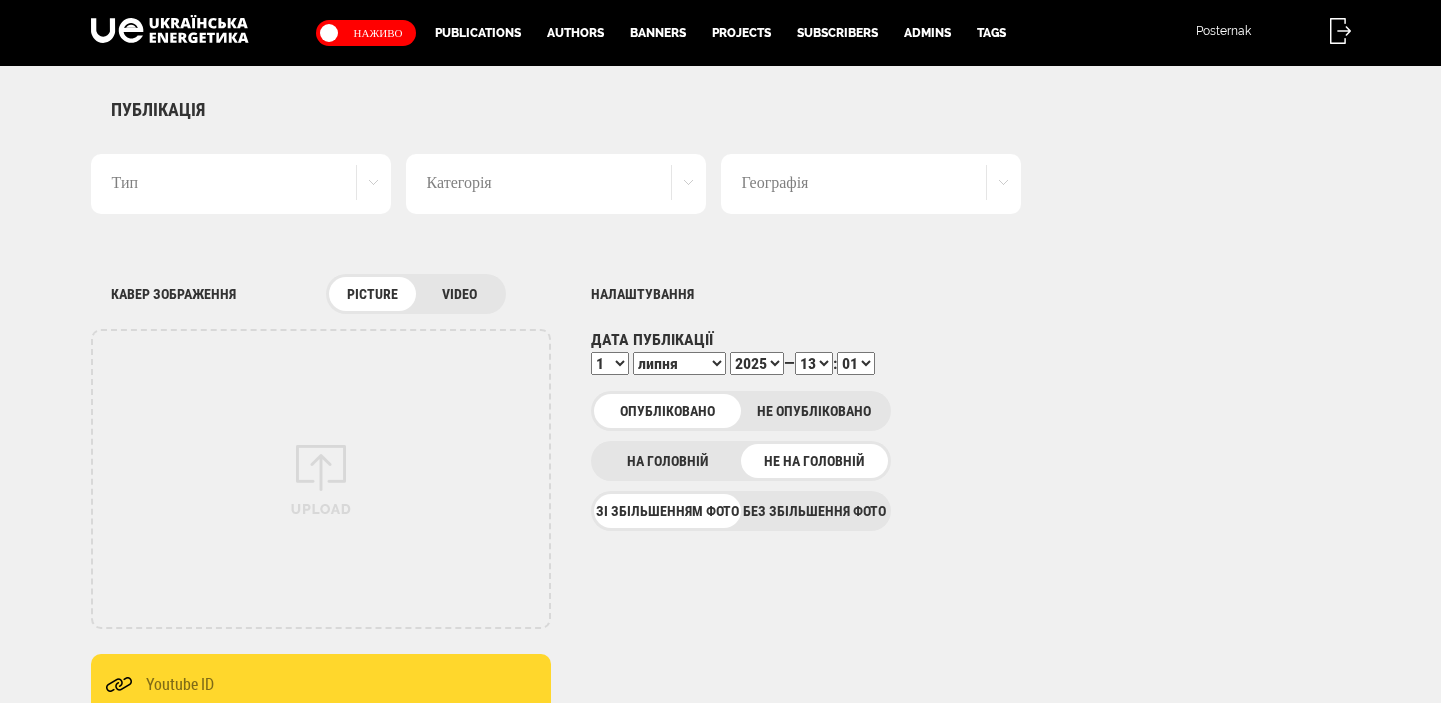 scroll, scrollTop: 0, scrollLeft: 0, axis: both 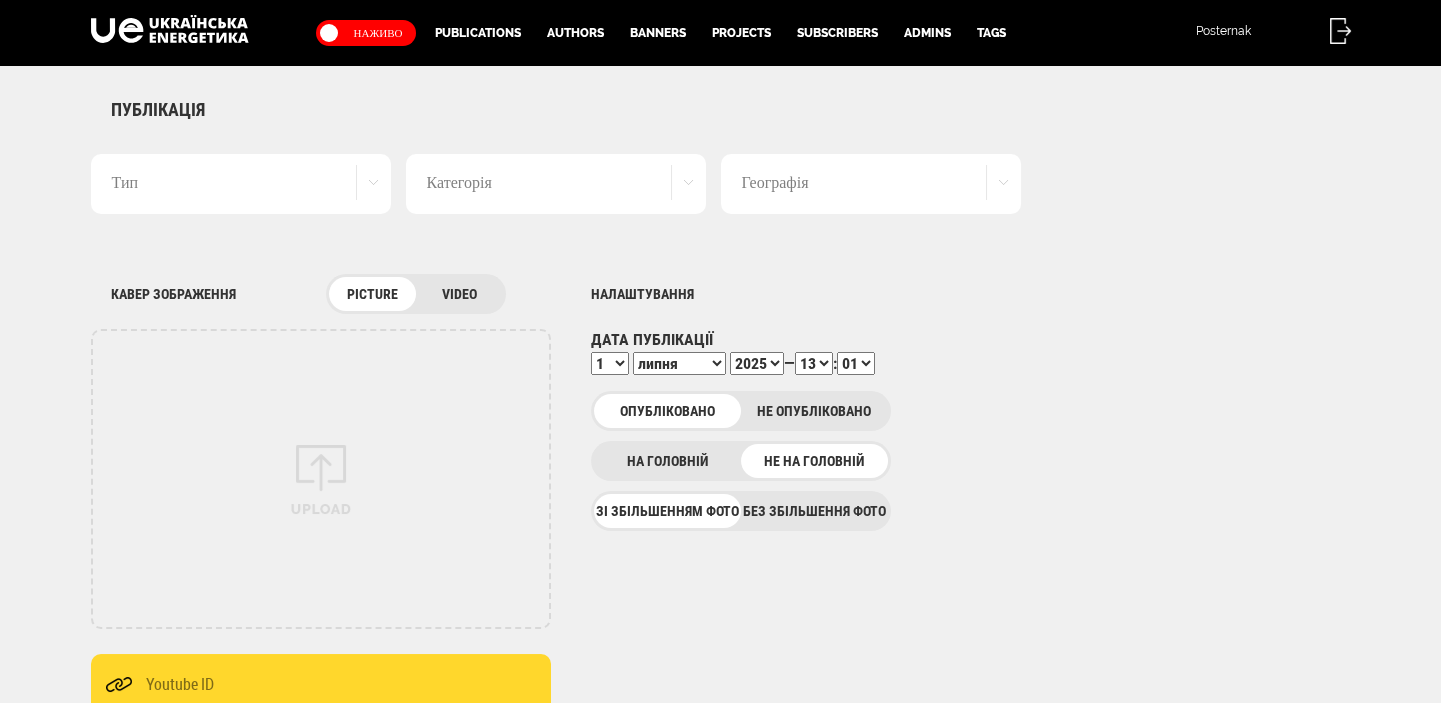 click on "Без збільшення фото" at bounding box center [814, 511] 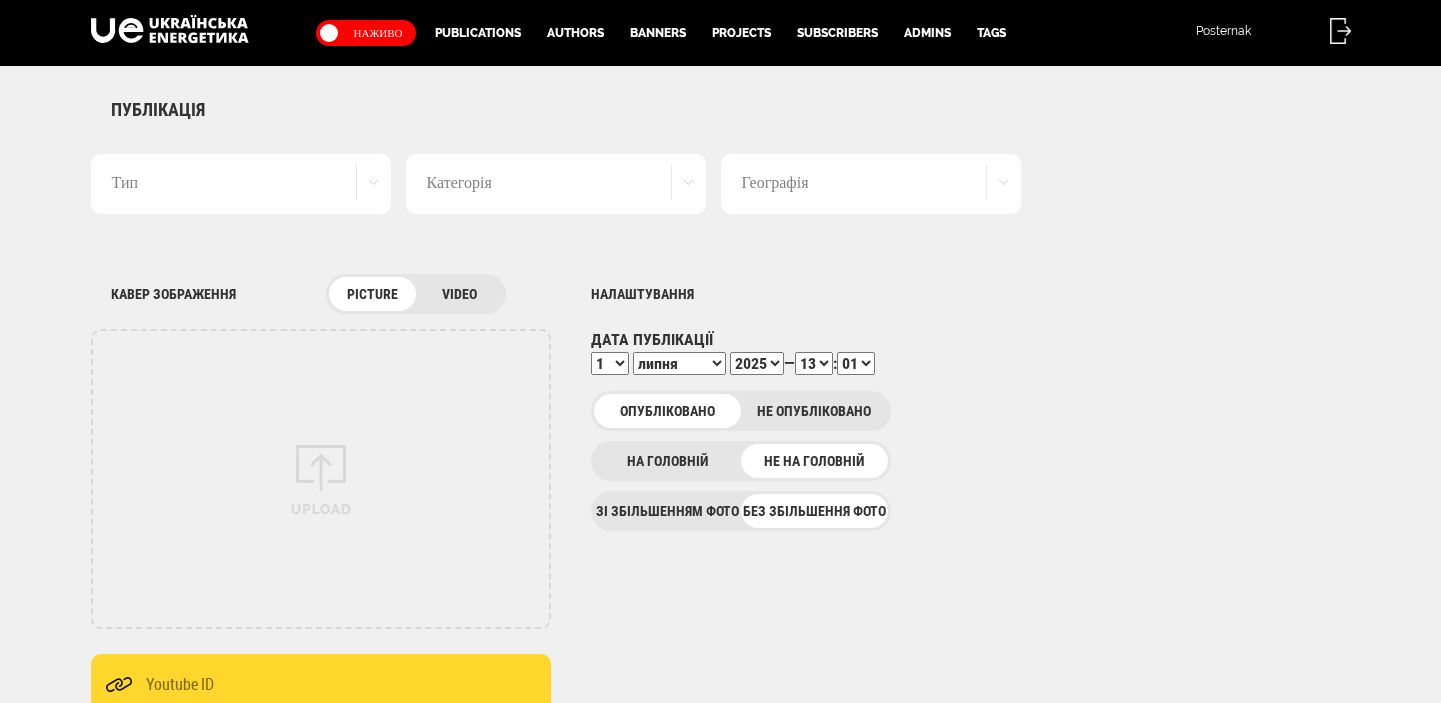 scroll, scrollTop: 0, scrollLeft: 0, axis: both 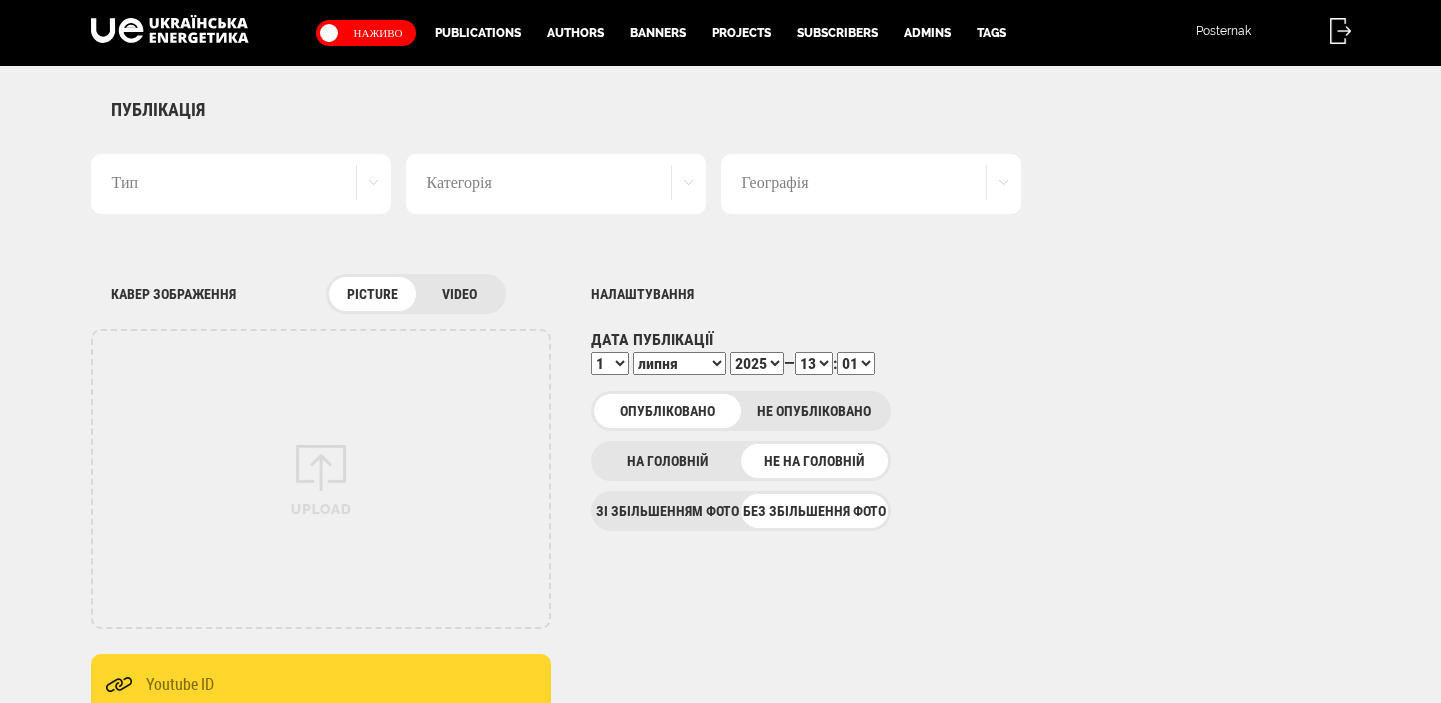click on "Тип" at bounding box center [241, 184] 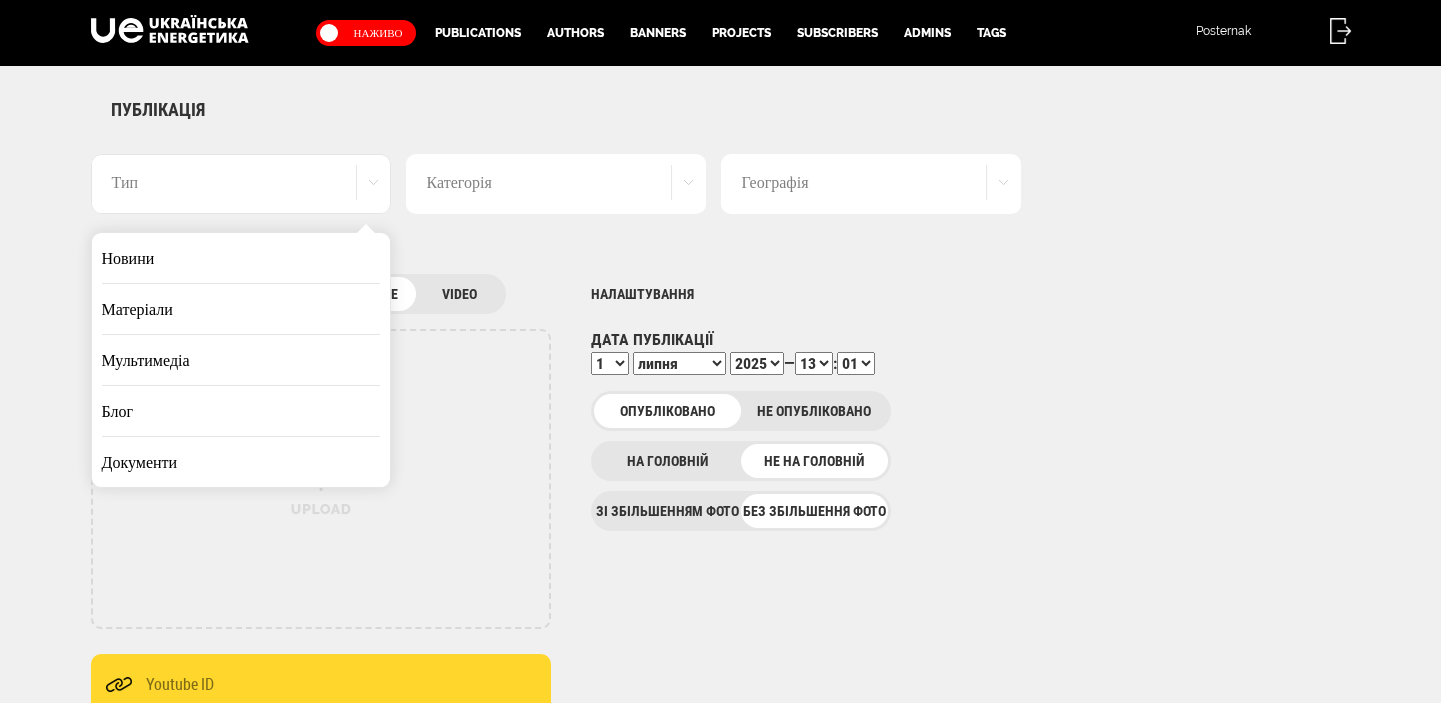 click on "Новини" at bounding box center [241, 258] 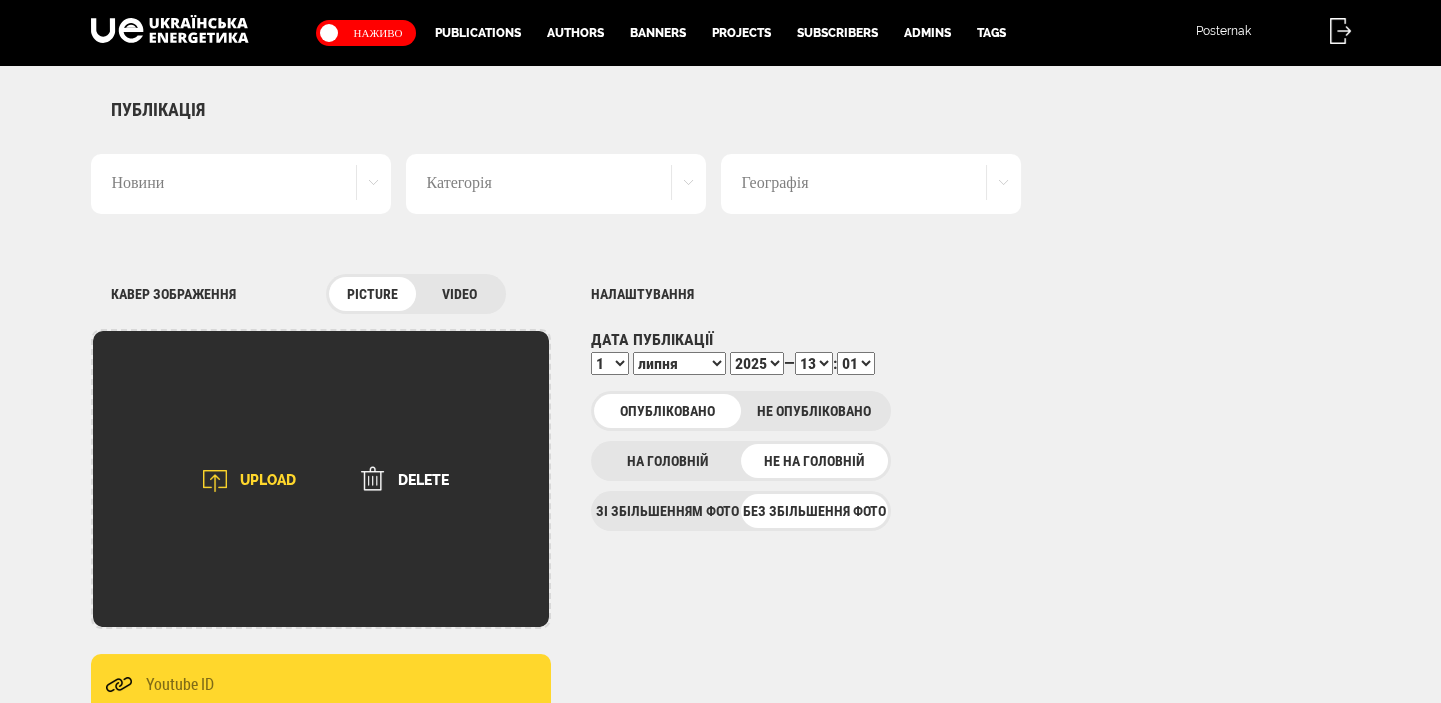 click on "UPLOAD" at bounding box center (243, 481) 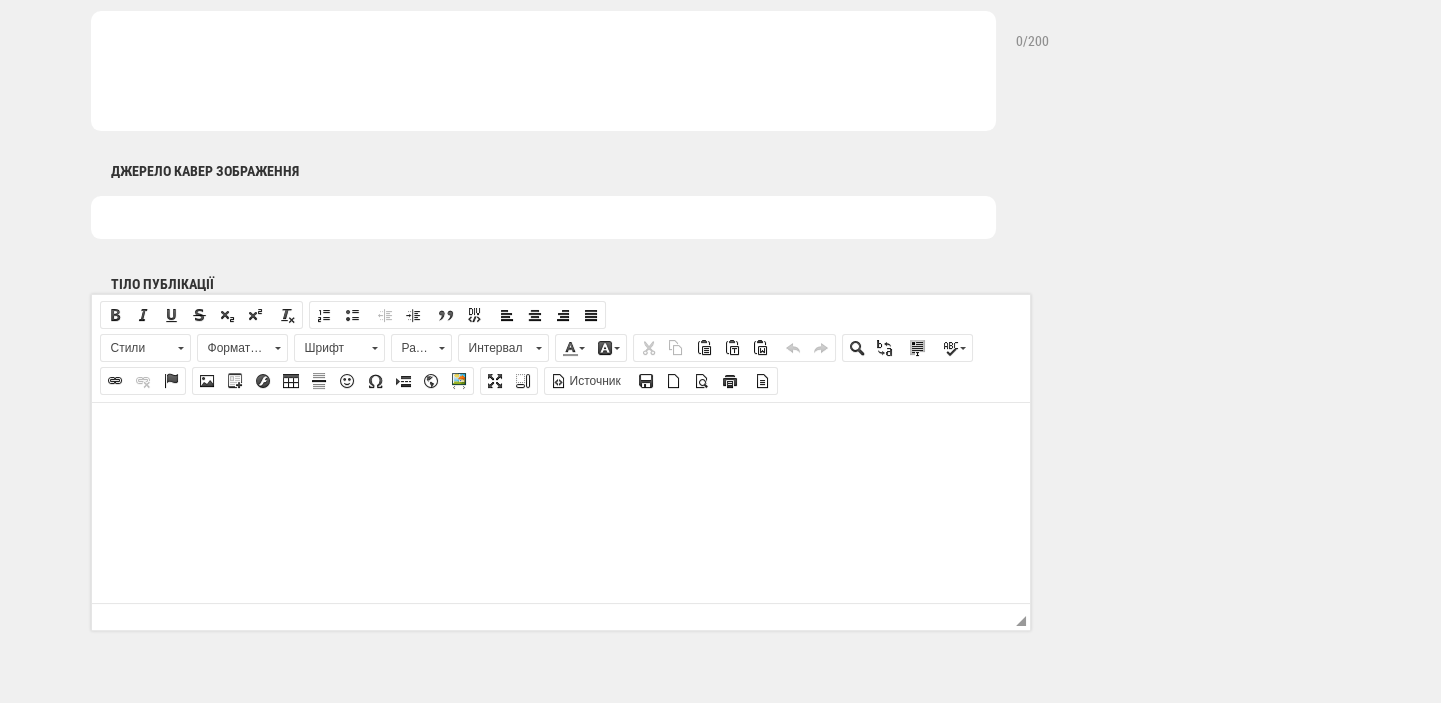 scroll, scrollTop: 1060, scrollLeft: 0, axis: vertical 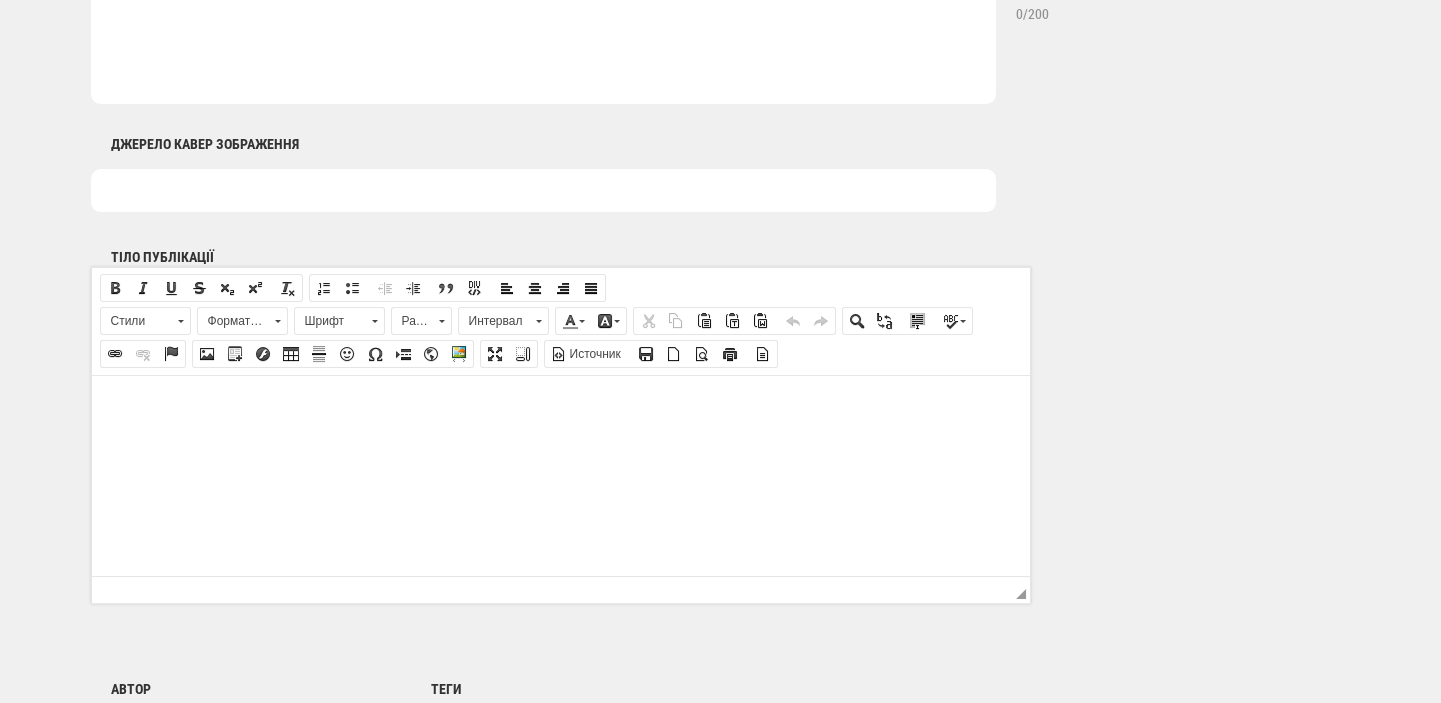 click at bounding box center (560, 405) 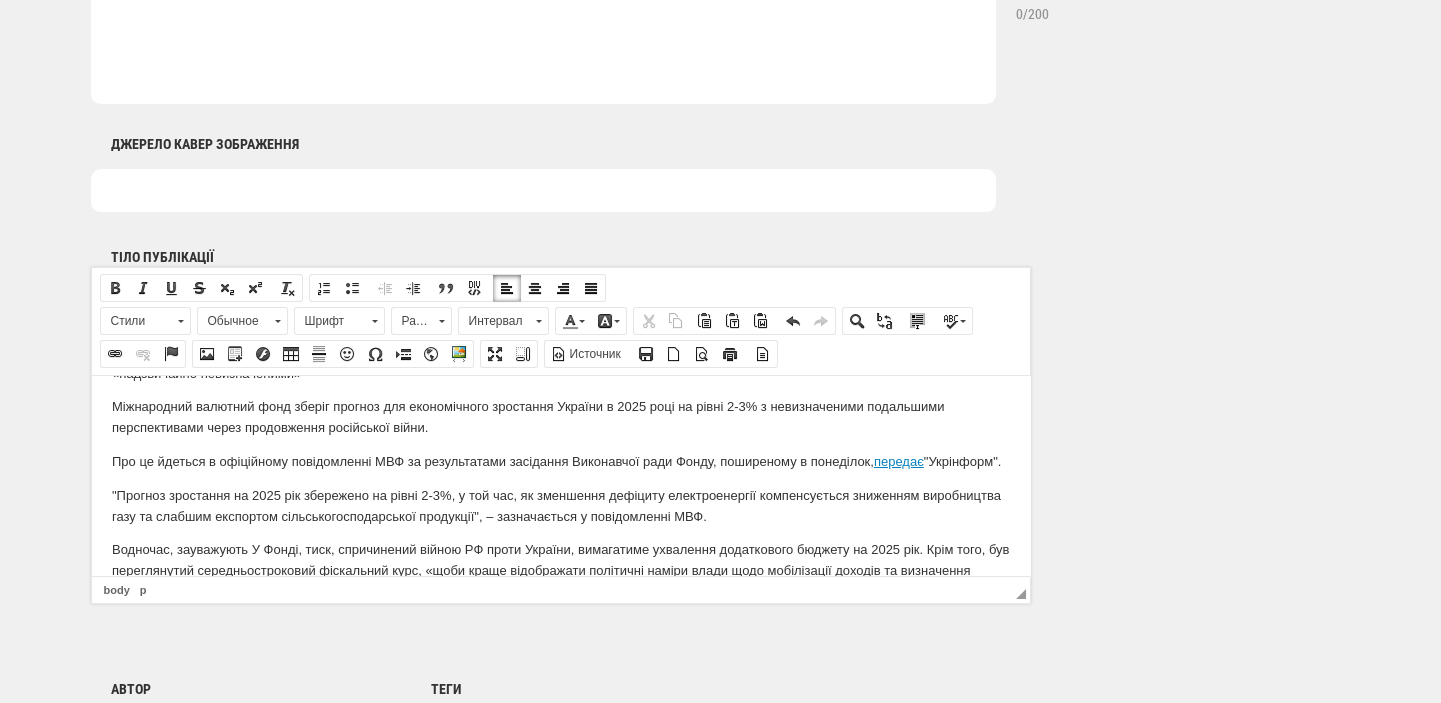 scroll, scrollTop: 0, scrollLeft: 0, axis: both 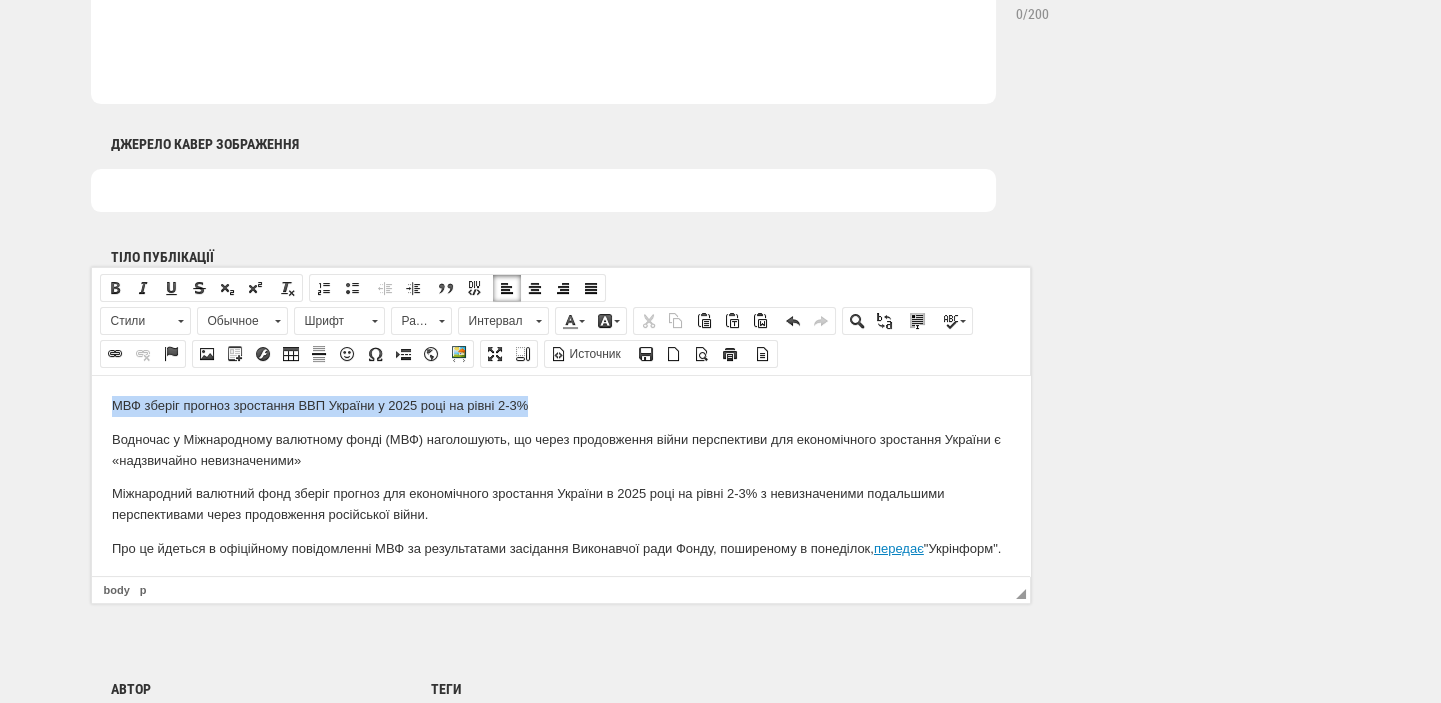 drag, startPoint x: 553, startPoint y: 408, endPoint x: -1, endPoint y: 411, distance: 554.0081 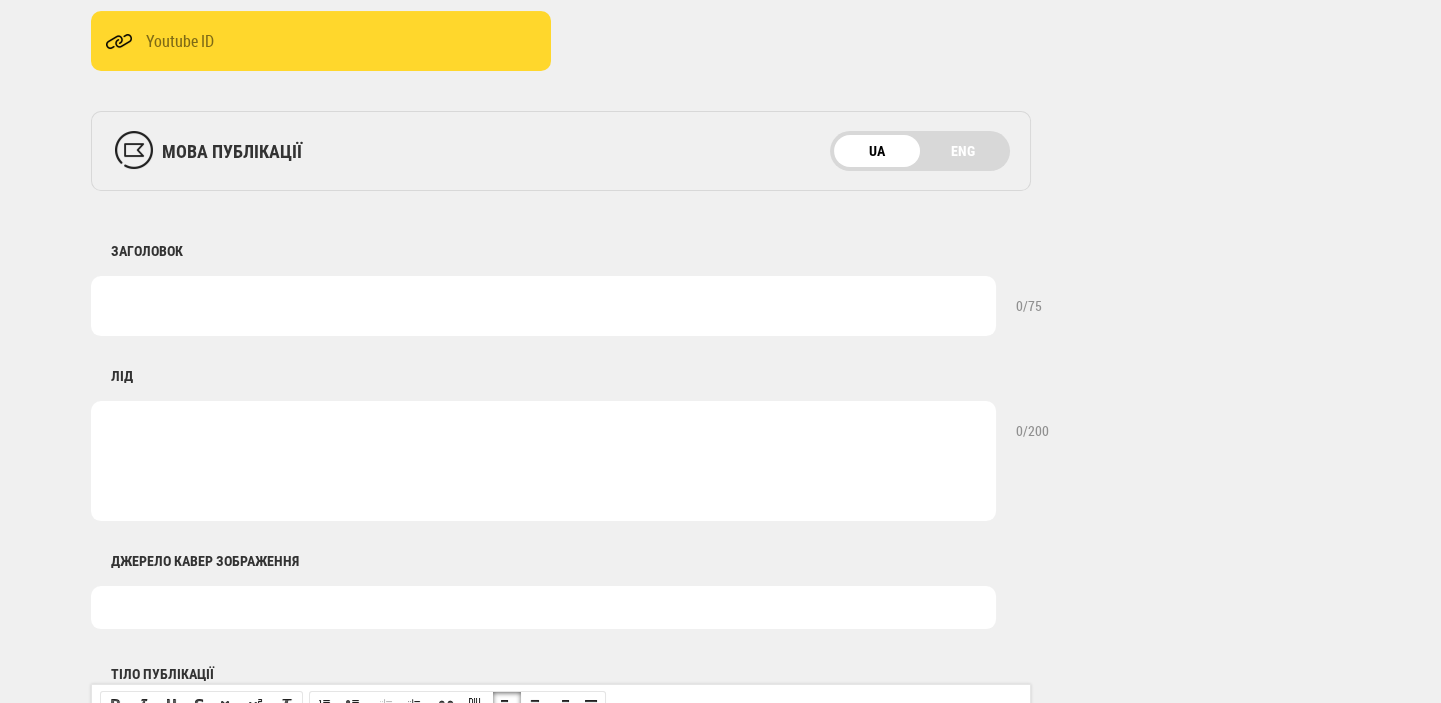 scroll, scrollTop: 636, scrollLeft: 0, axis: vertical 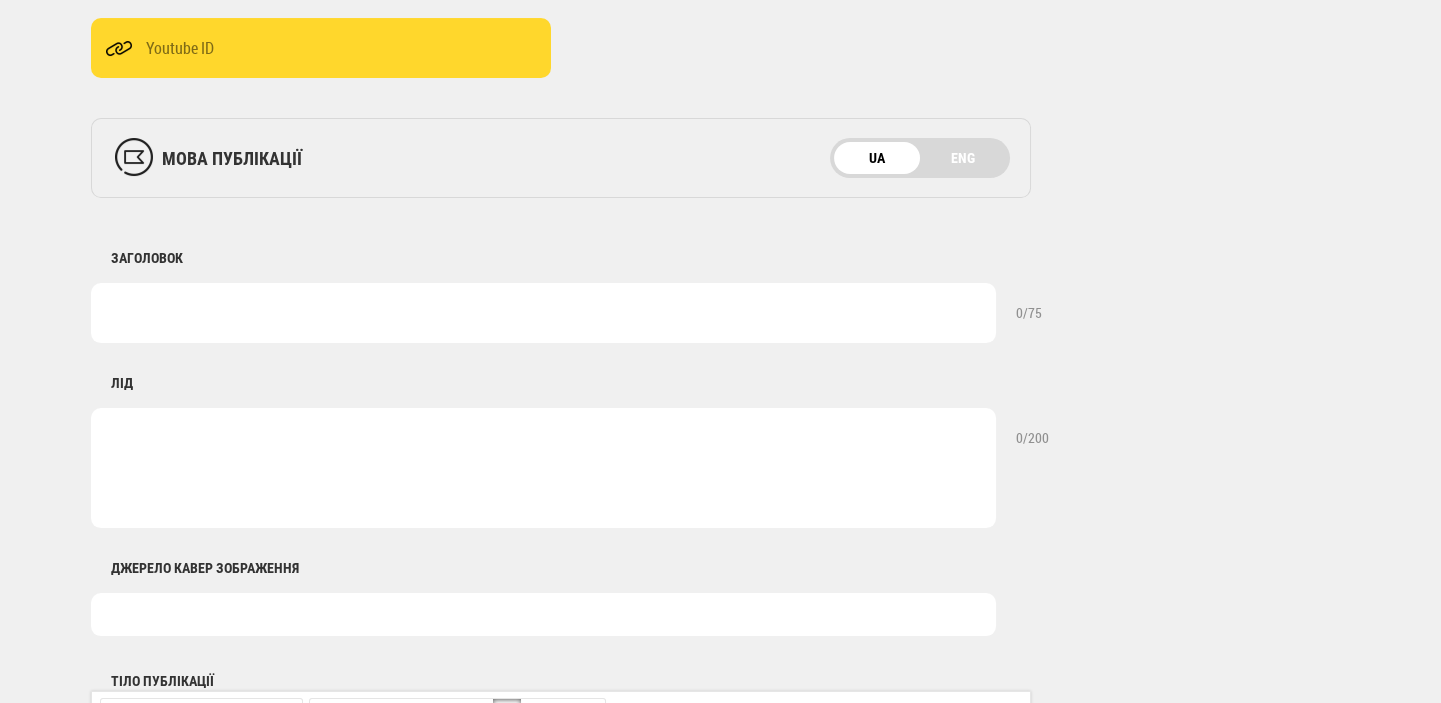 click at bounding box center [543, 313] 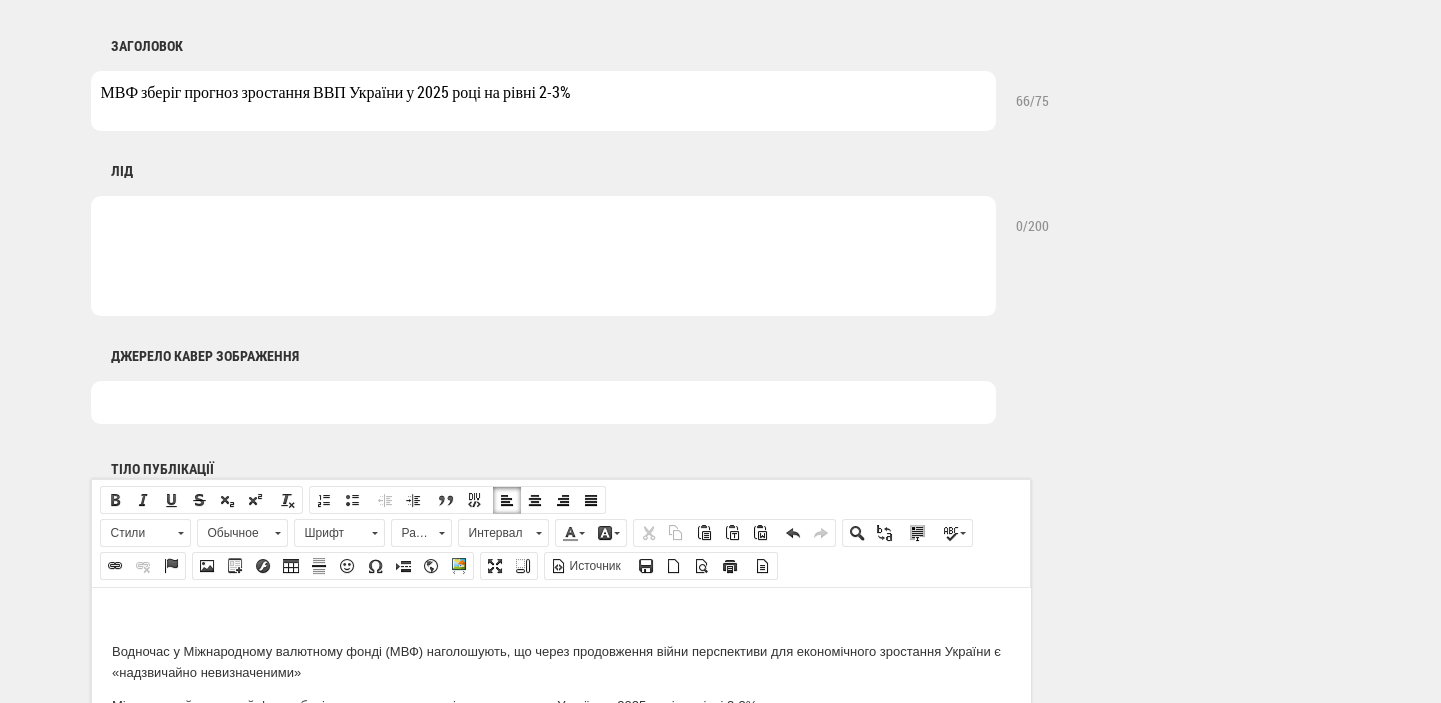 scroll, scrollTop: 1060, scrollLeft: 0, axis: vertical 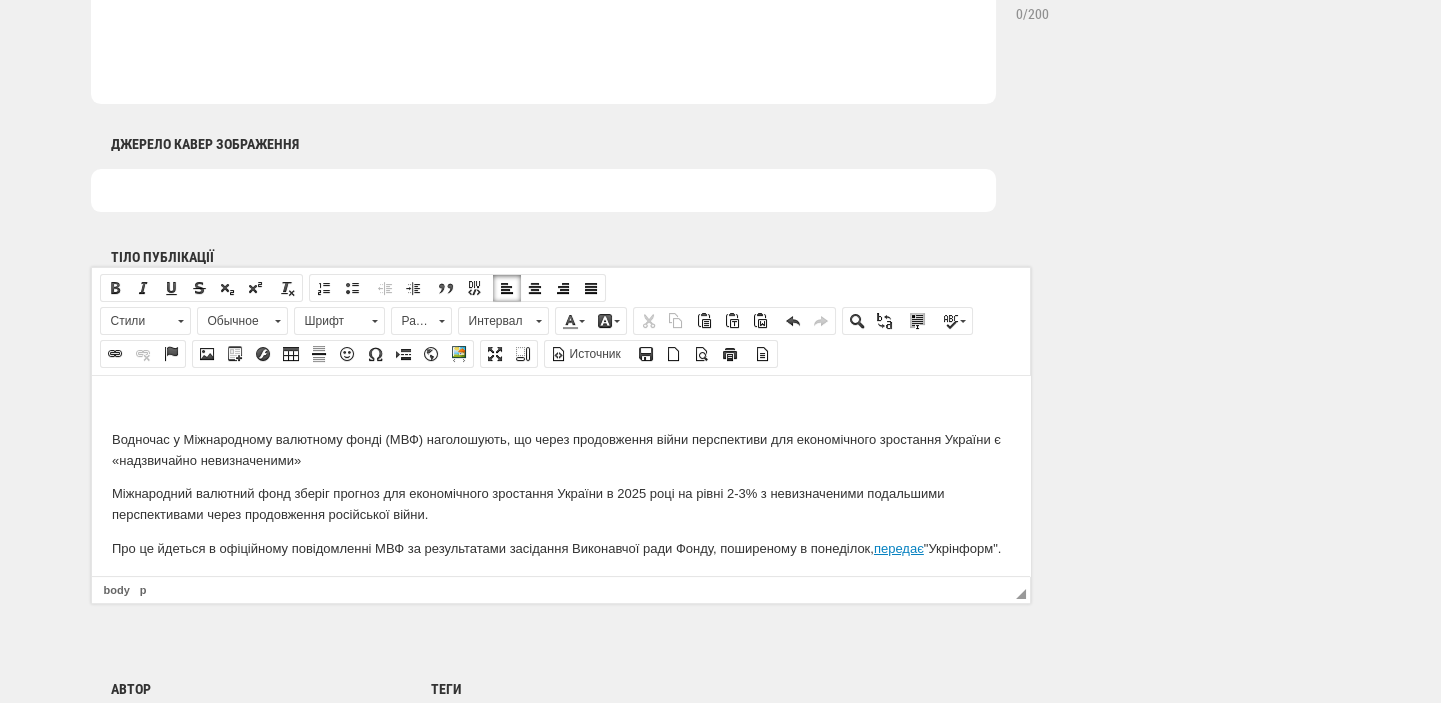 type on "МВФ зберіг прогноз зростання ВВП України у 2025 році на рівні 2-3%" 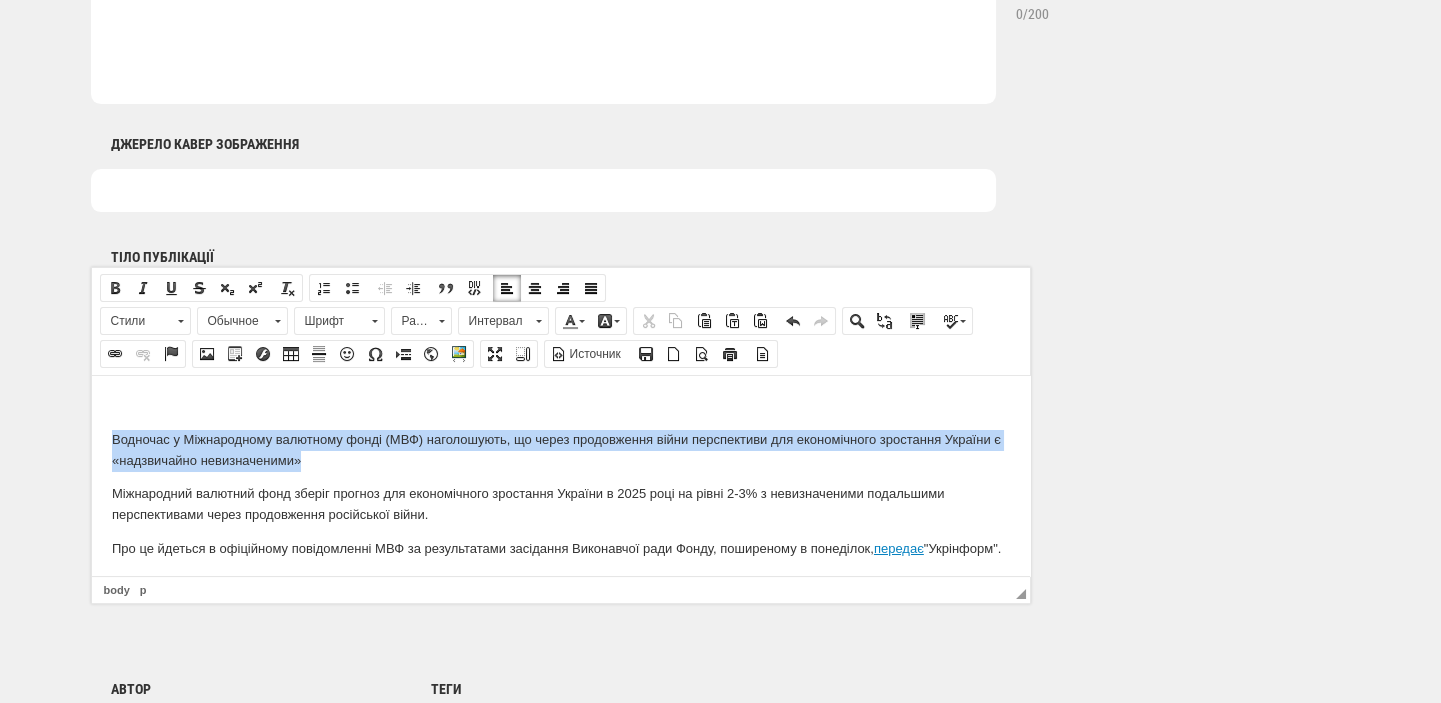 drag, startPoint x: 115, startPoint y: 438, endPoint x: 331, endPoint y: 459, distance: 217.01843 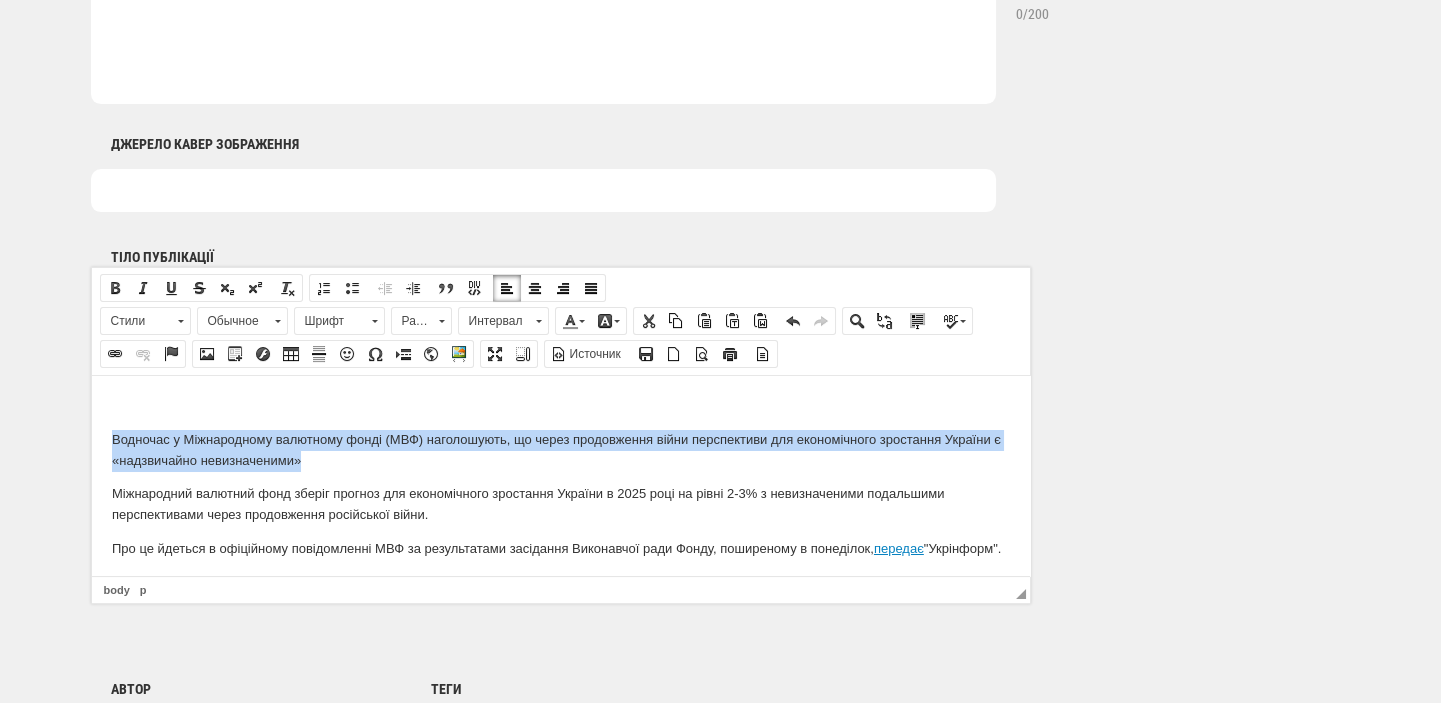 copy on "Водночас у Міжнародному валютному фонді (МВФ) наголошують, що через продовження війни перспективи для економічного зростання України є «надзвичайно невизначеними»" 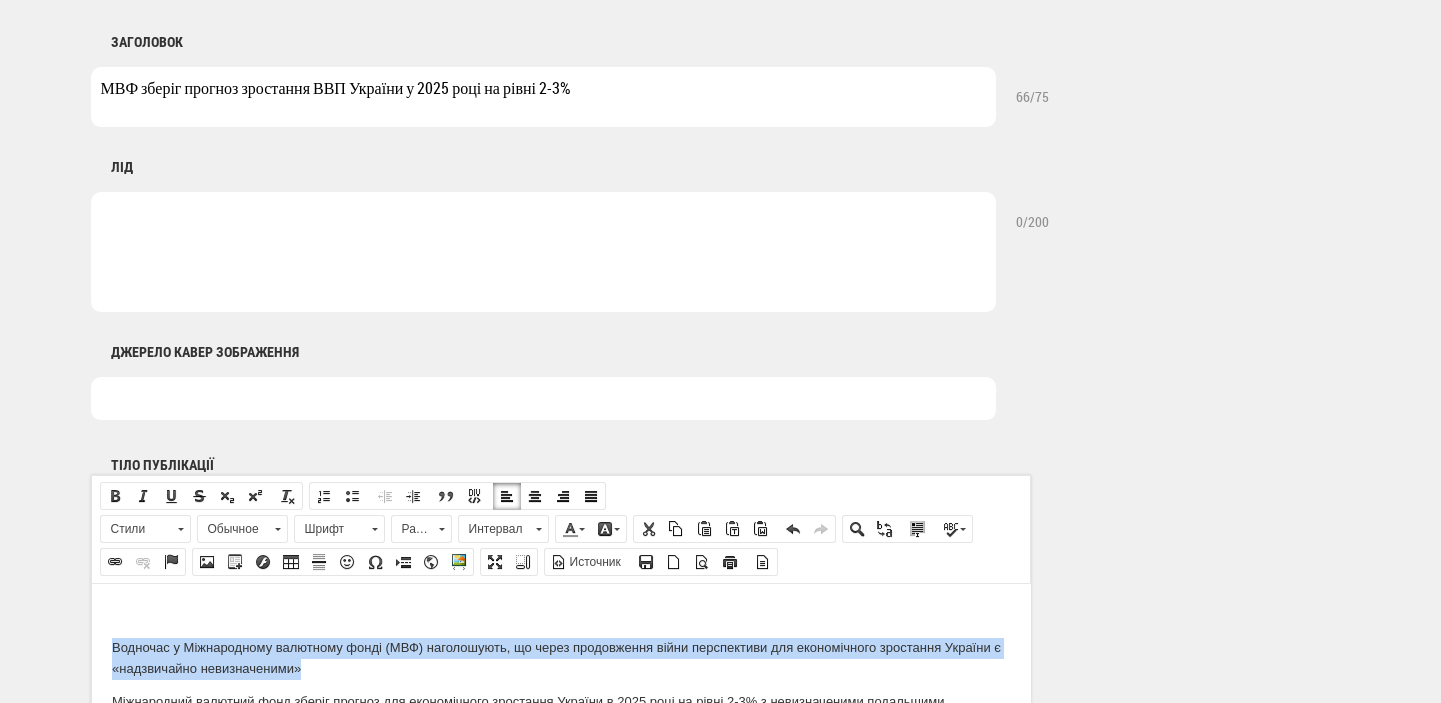 scroll, scrollTop: 848, scrollLeft: 0, axis: vertical 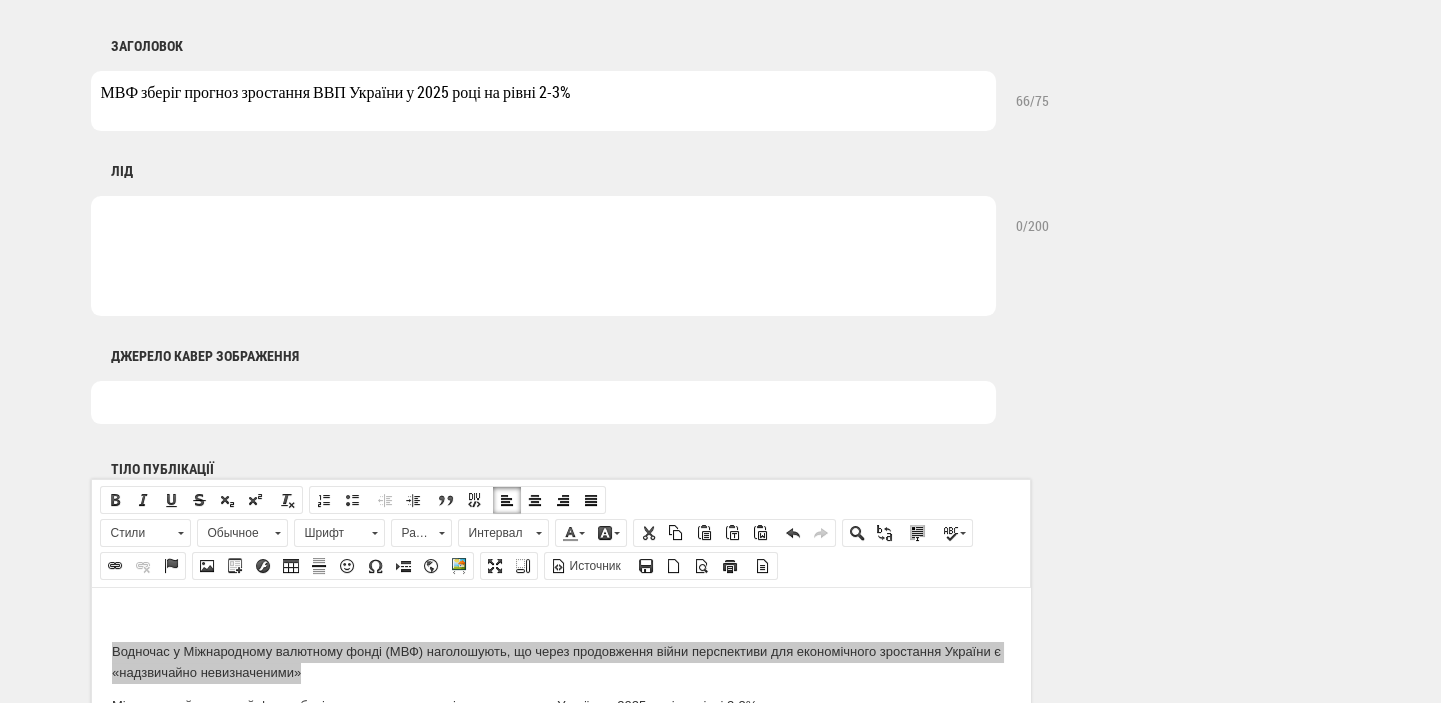 click at bounding box center (543, 256) 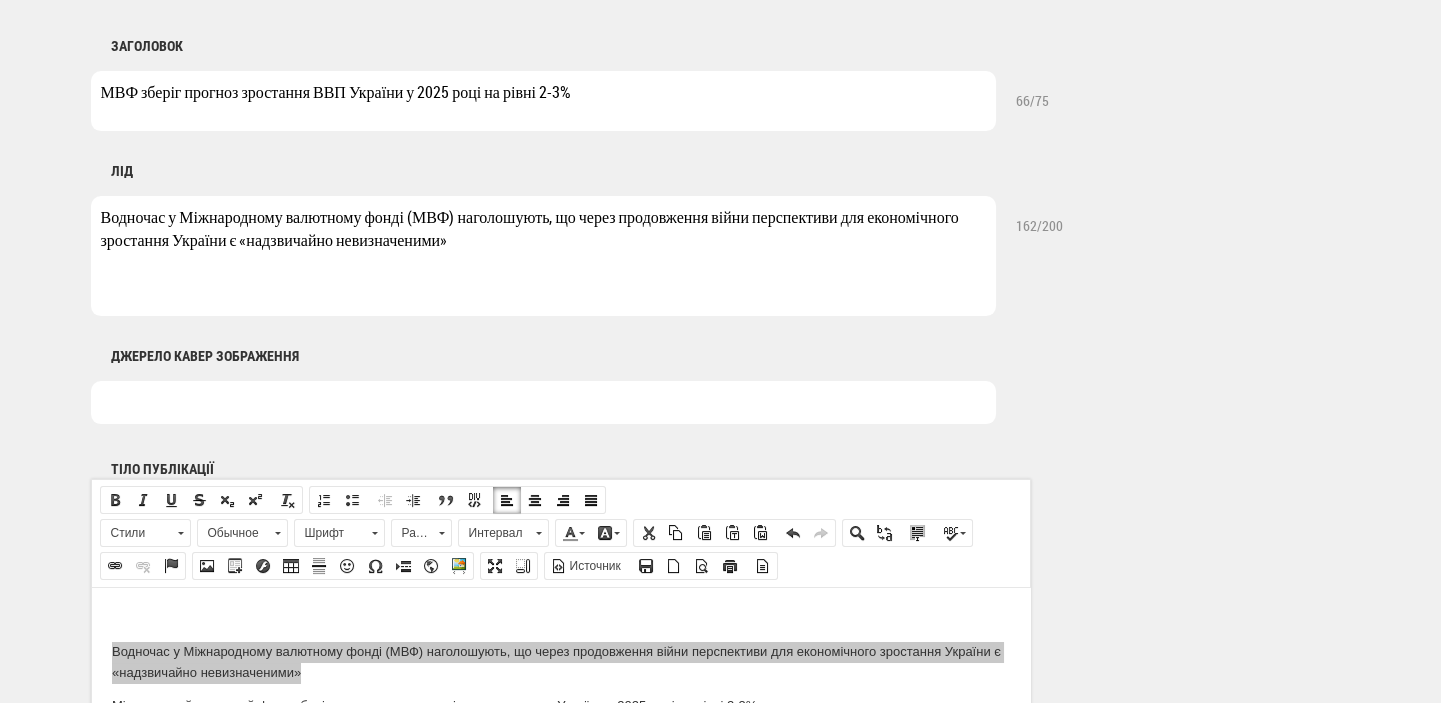 type on "Водночас у Міжнародному валютному фонді (МВФ) наголошують, що через продовження війни перспективи для економічного зростання України є «надзвичайно невизначеними»" 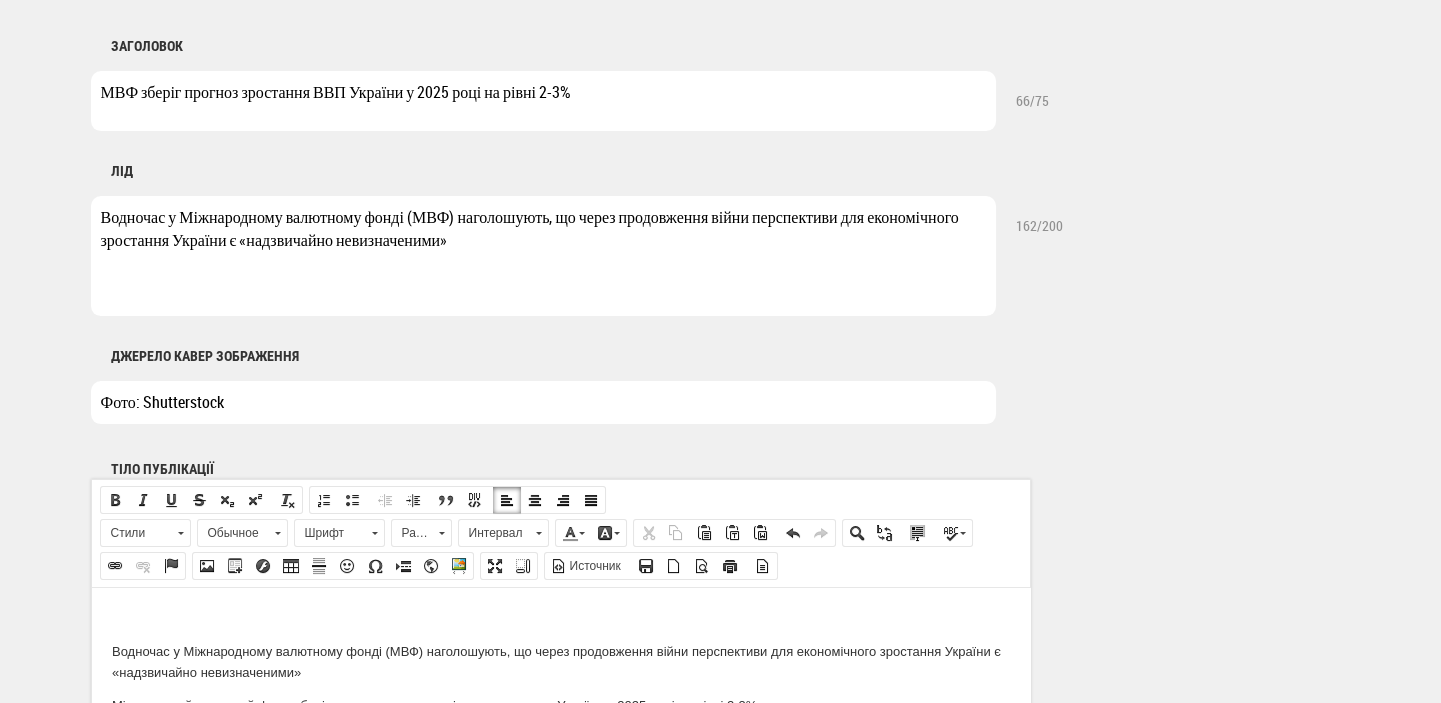 click on "Водночас у Міжнародному валютному фонді (МВФ) наголошують, що через продовження війни перспективи для економічного зростання України є «надзвичайно невизначеними» Міжнародний валютний фонд зберіг прогноз для економічного зростання України в 2025 році на рівні 2-3% з невизначеними подальшими перспективами через продовження російської війни. Про це йдеться в офіційному повідомленні МВФ за результатами засідання Виконавчої ради Фонду, поширеному в понеділок,  передає  "Укрінформ". Як  повідомив пройти оцінку" at bounding box center (560, 890) 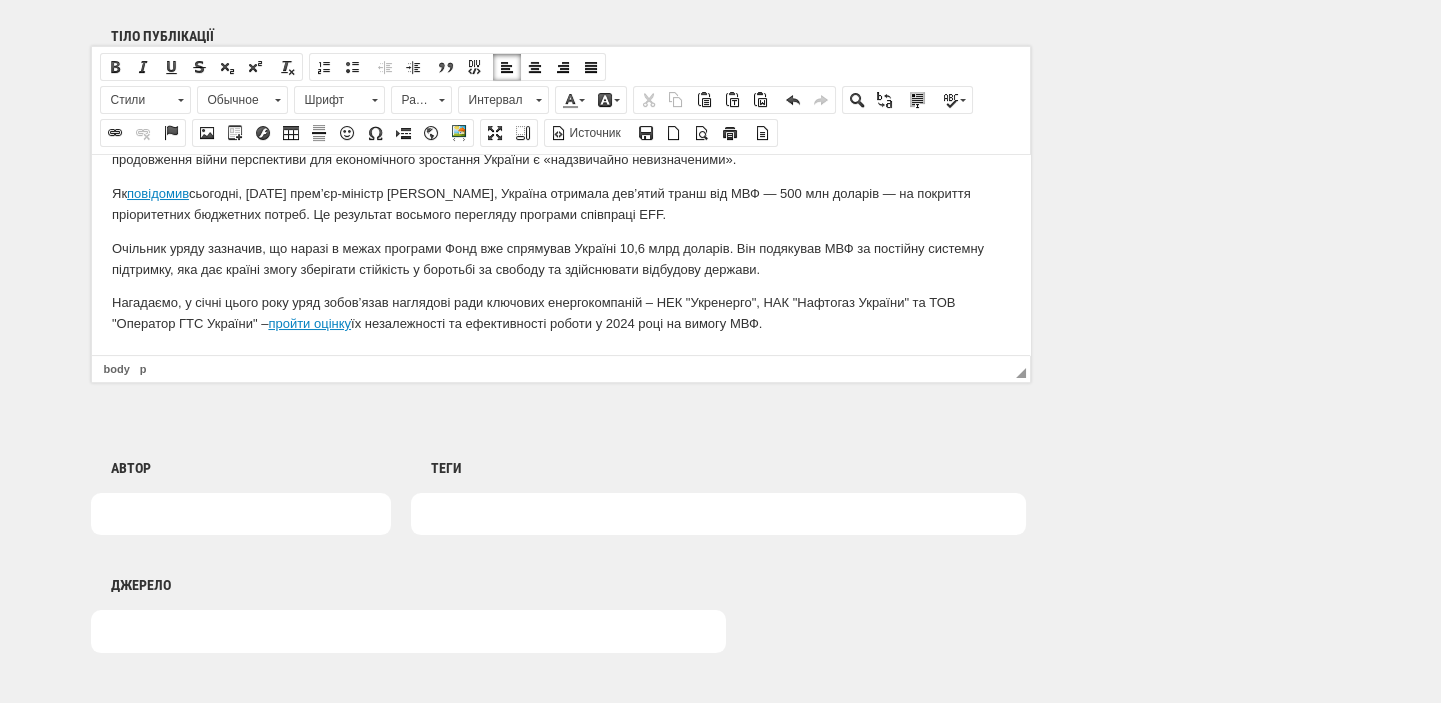 scroll, scrollTop: 1484, scrollLeft: 0, axis: vertical 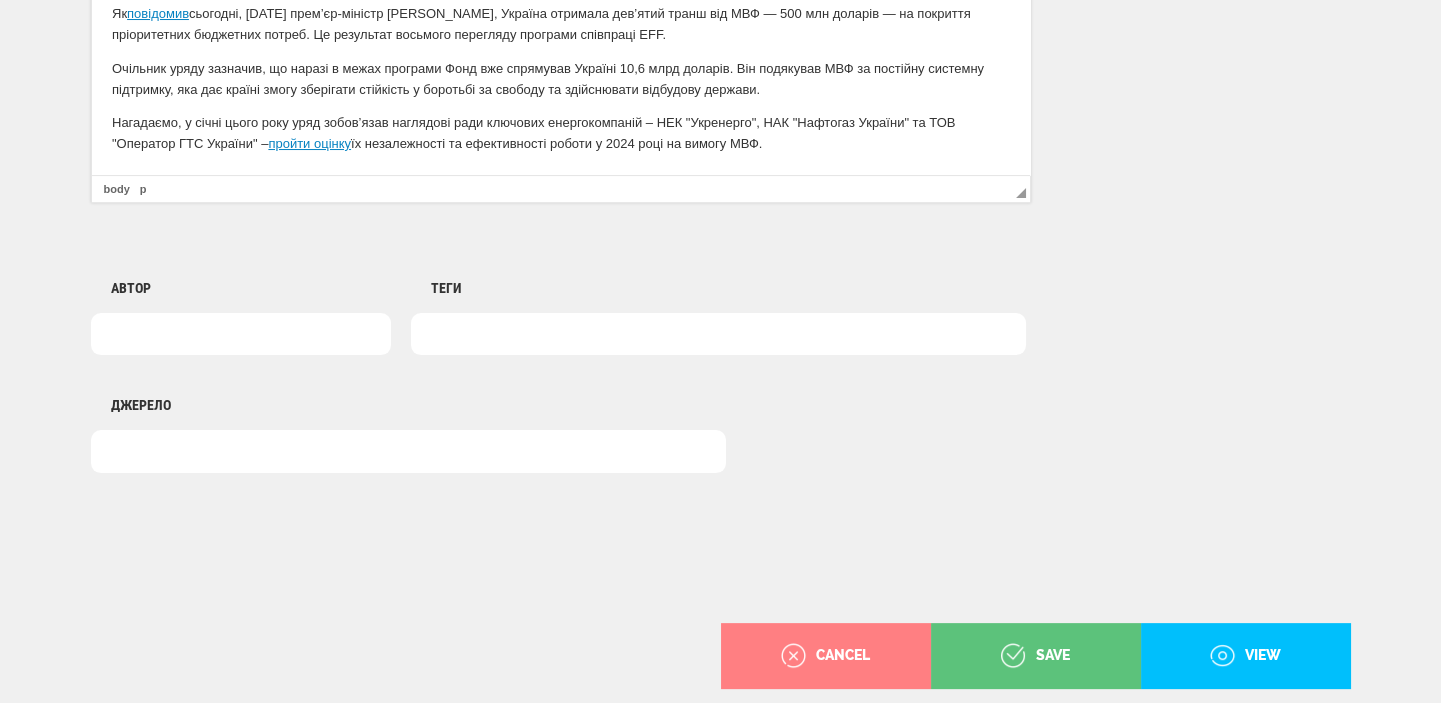 click at bounding box center [718, 334] 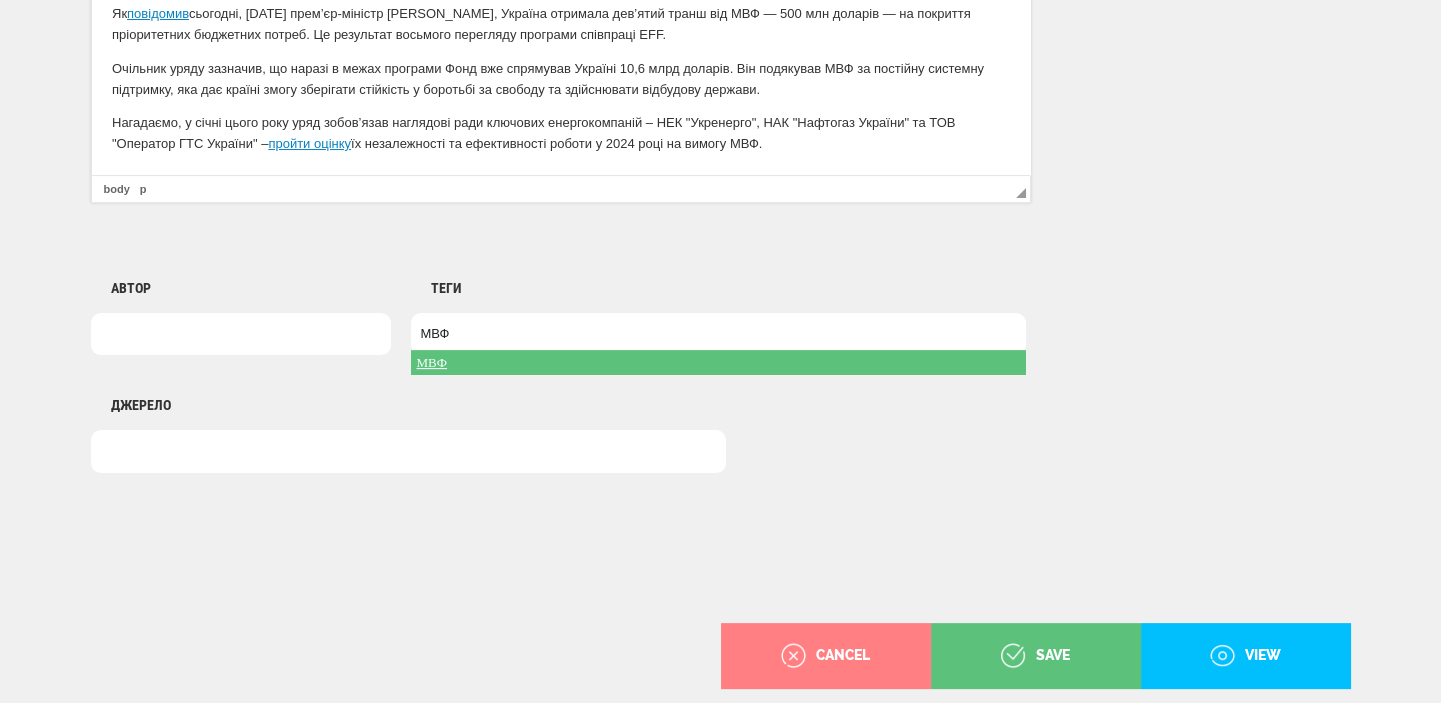 type on "МВФ" 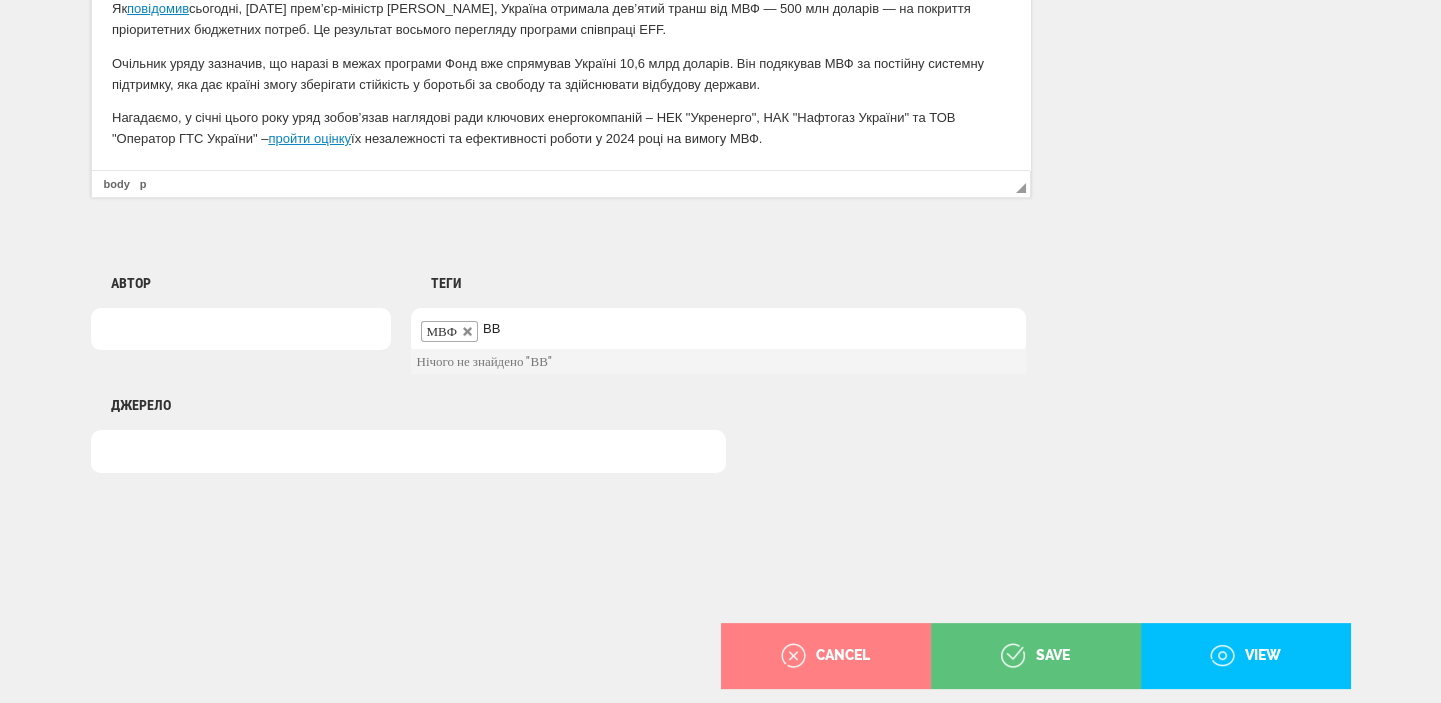 type on "ВВП" 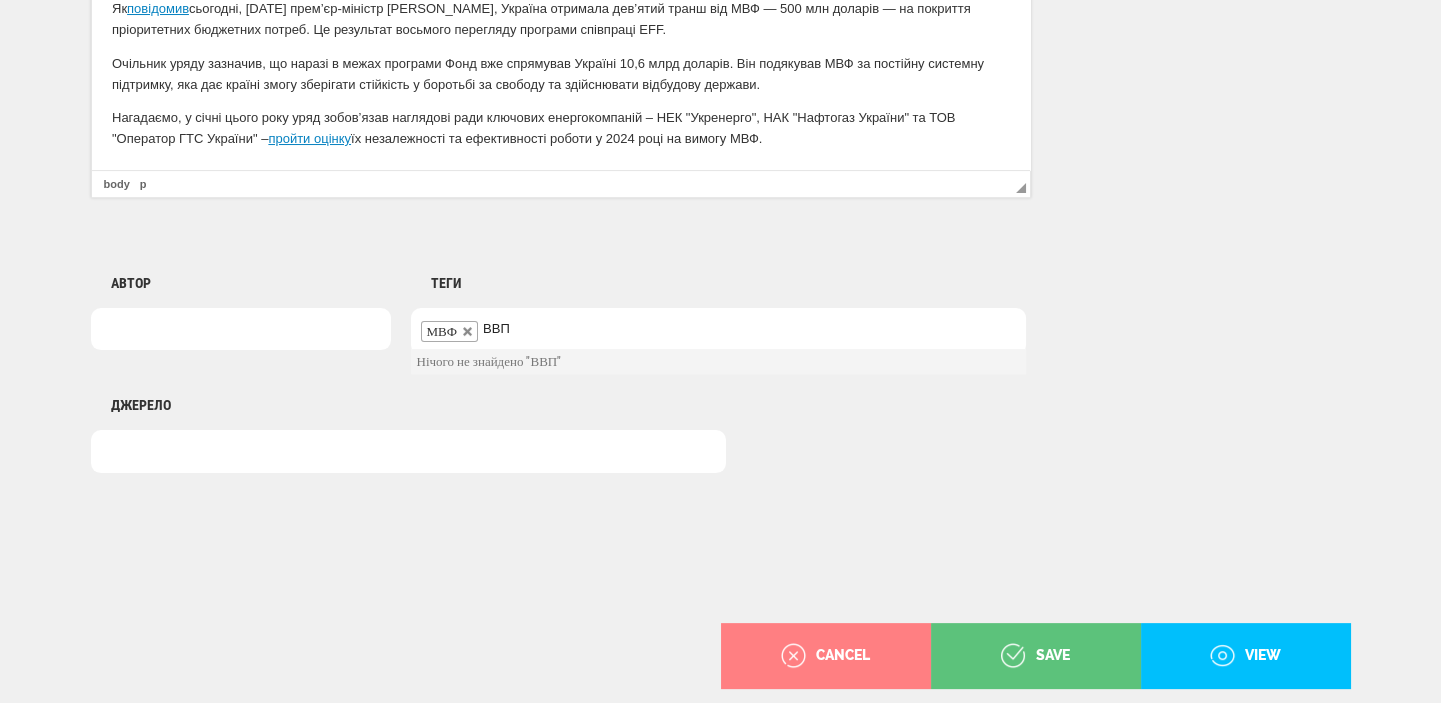 drag, startPoint x: 520, startPoint y: 340, endPoint x: 483, endPoint y: 341, distance: 37.01351 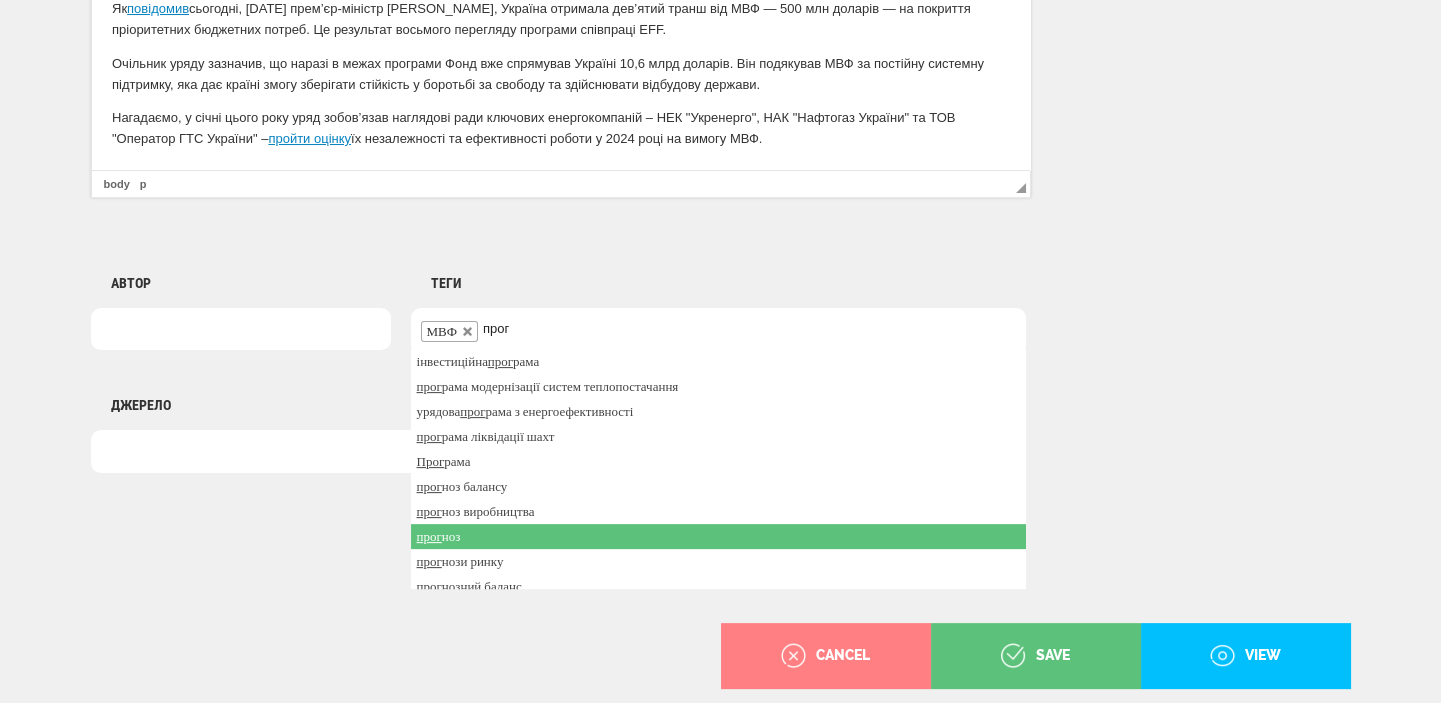 type on "прог" 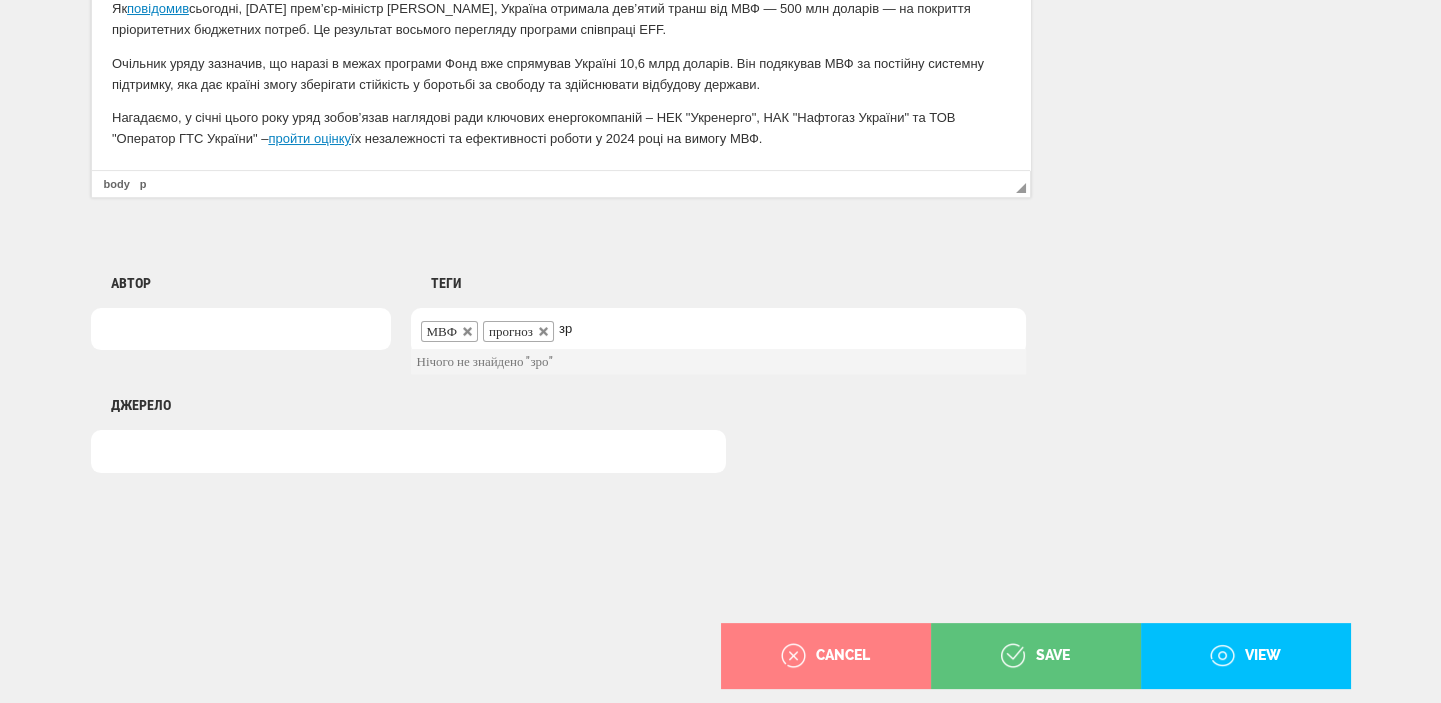 type on "з" 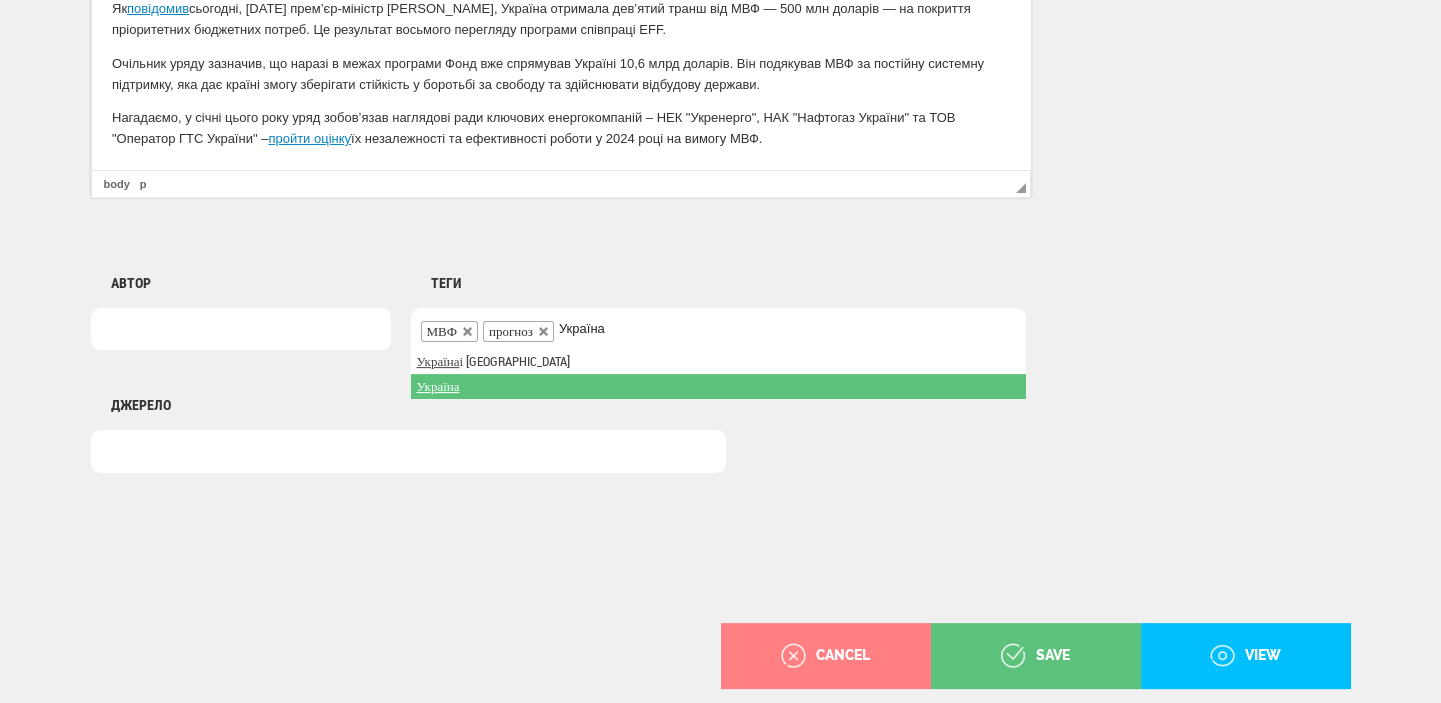type on "Україна" 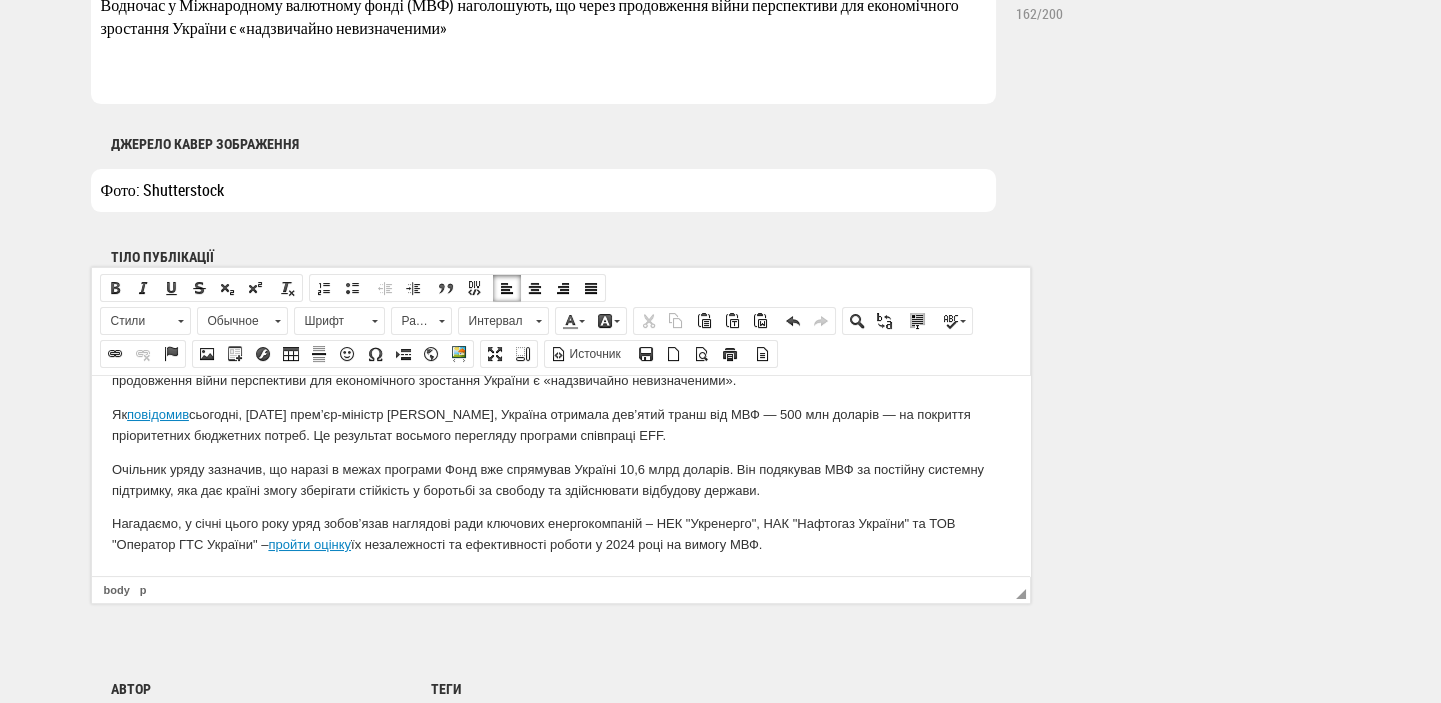 scroll, scrollTop: 1272, scrollLeft: 0, axis: vertical 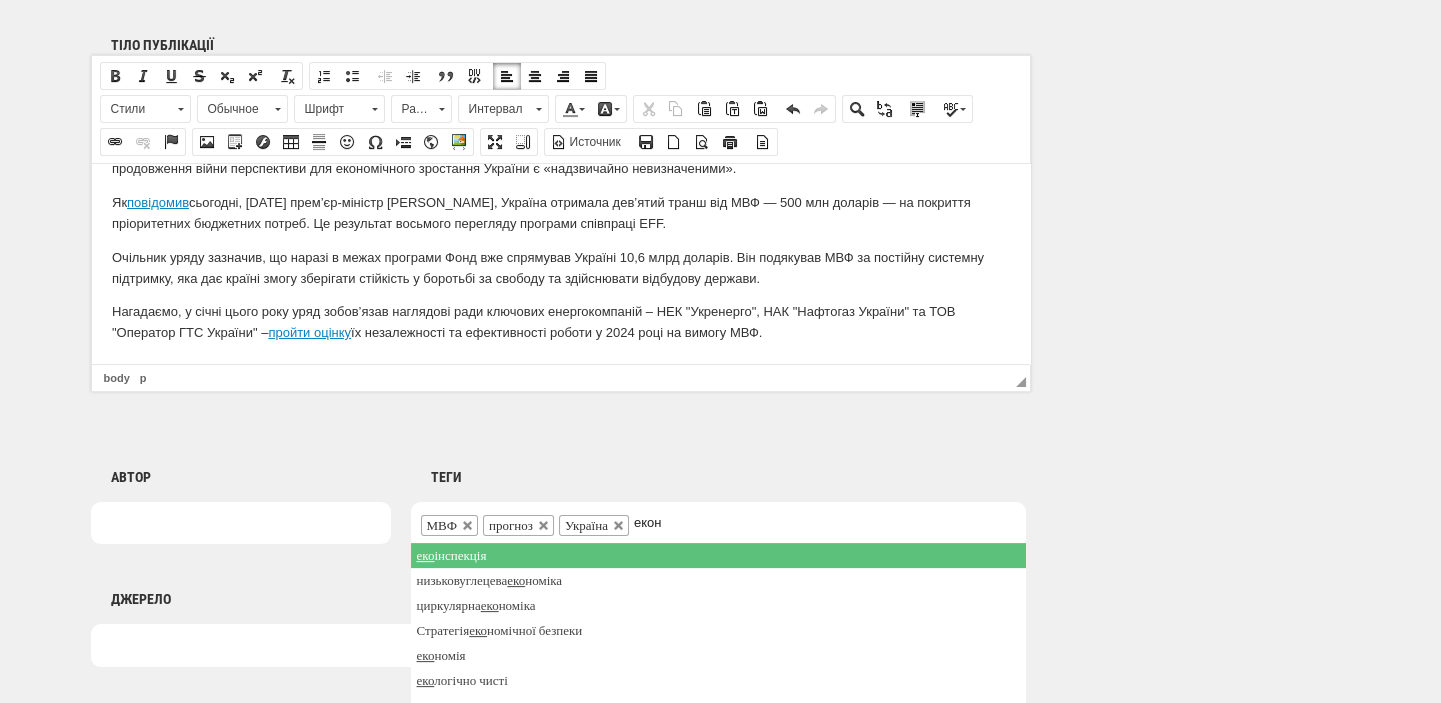 type on "еконо" 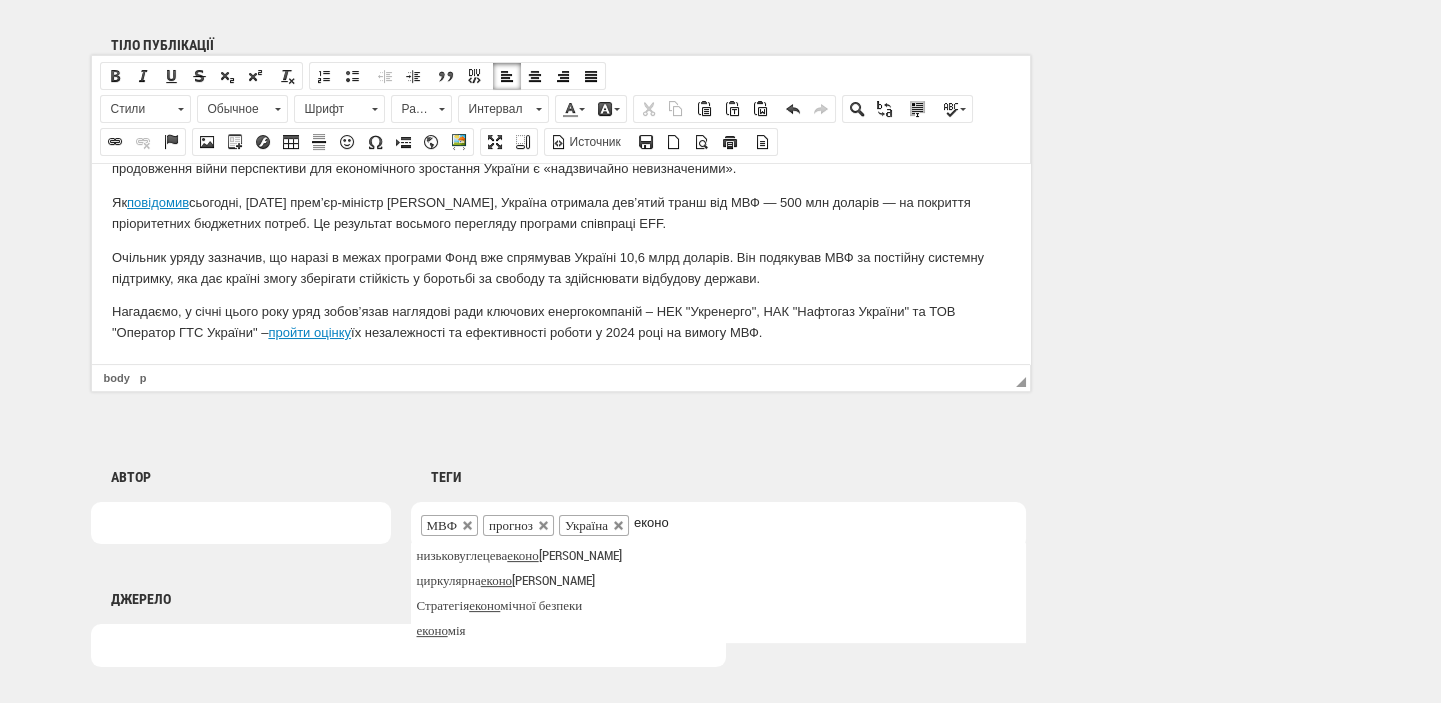 drag, startPoint x: 667, startPoint y: 553, endPoint x: 636, endPoint y: 553, distance: 31 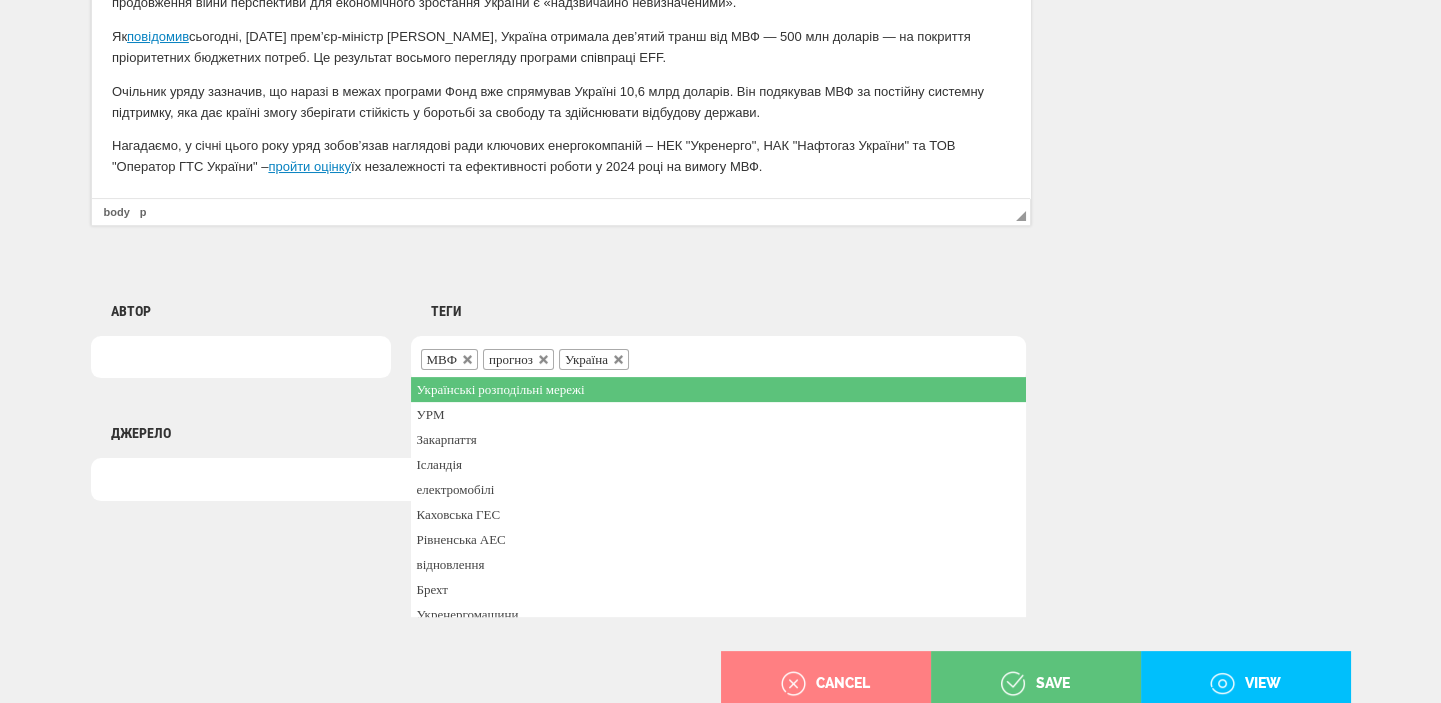 scroll, scrollTop: 1498, scrollLeft: 0, axis: vertical 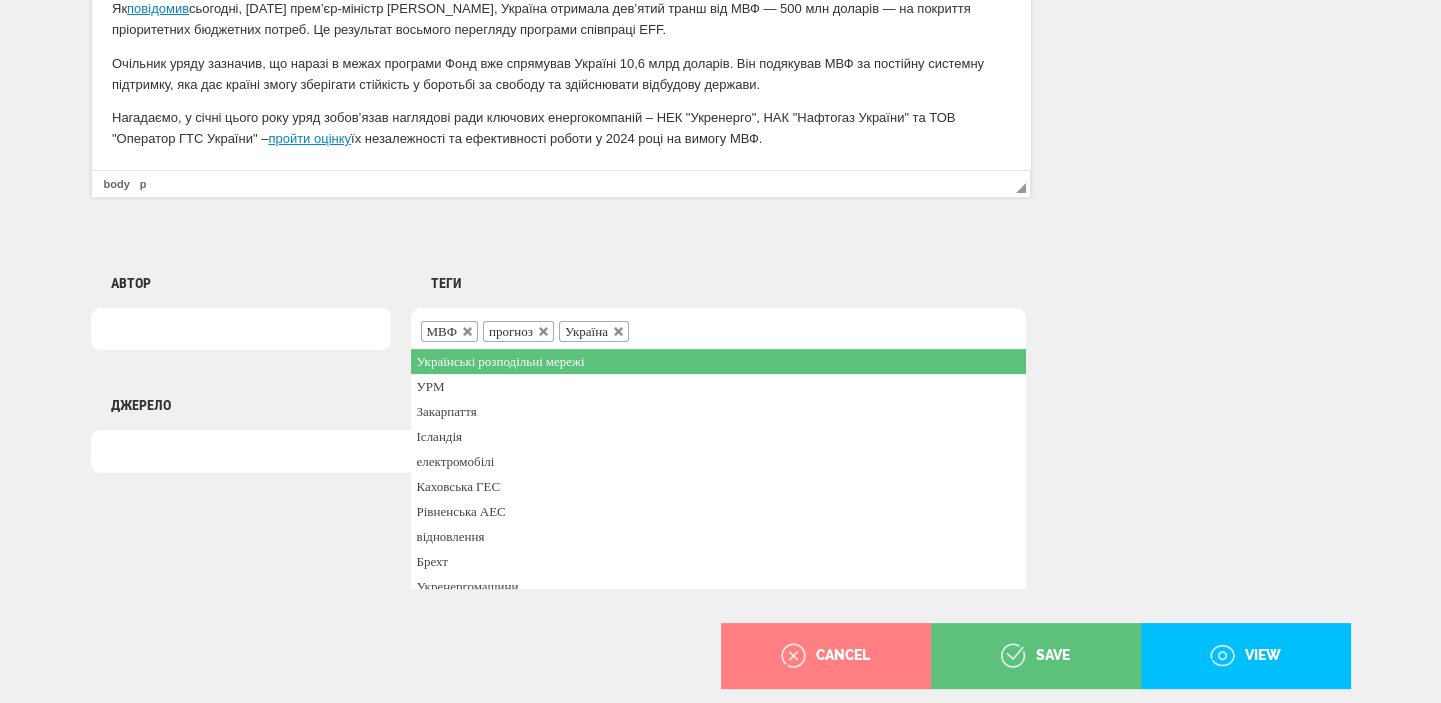 click on "Публікація Новини Новини Матеріали Мультимедіа Блог Документи Категорія Відео Фото Аналітика Розслідування Репортаж Анонси Спецтема Iнтерв’ю Інфографіка Аналітика Green Deal Географія Зняти вибране Головне Важливе Кавер зображення picture video UPLOAD DELETE Налаштування Дата публікації
1
2
3
4
5
6
7
8
9
10
11
12
13
14
15
16
17
18
19
20
21
22
23
24
25
26
27
28
29
30
31
січня
лютого
березня
квітня
травня
червня
липня
серпня
вересня
жовтня
листопада
грудня
2020
2021
2022
2023
2024
2025
2026
2027
2028
2029
2030
—
00
01
02
03
04
05
06
07
08
09
10
11
12
13
14
15
16
17" at bounding box center [721, -389] 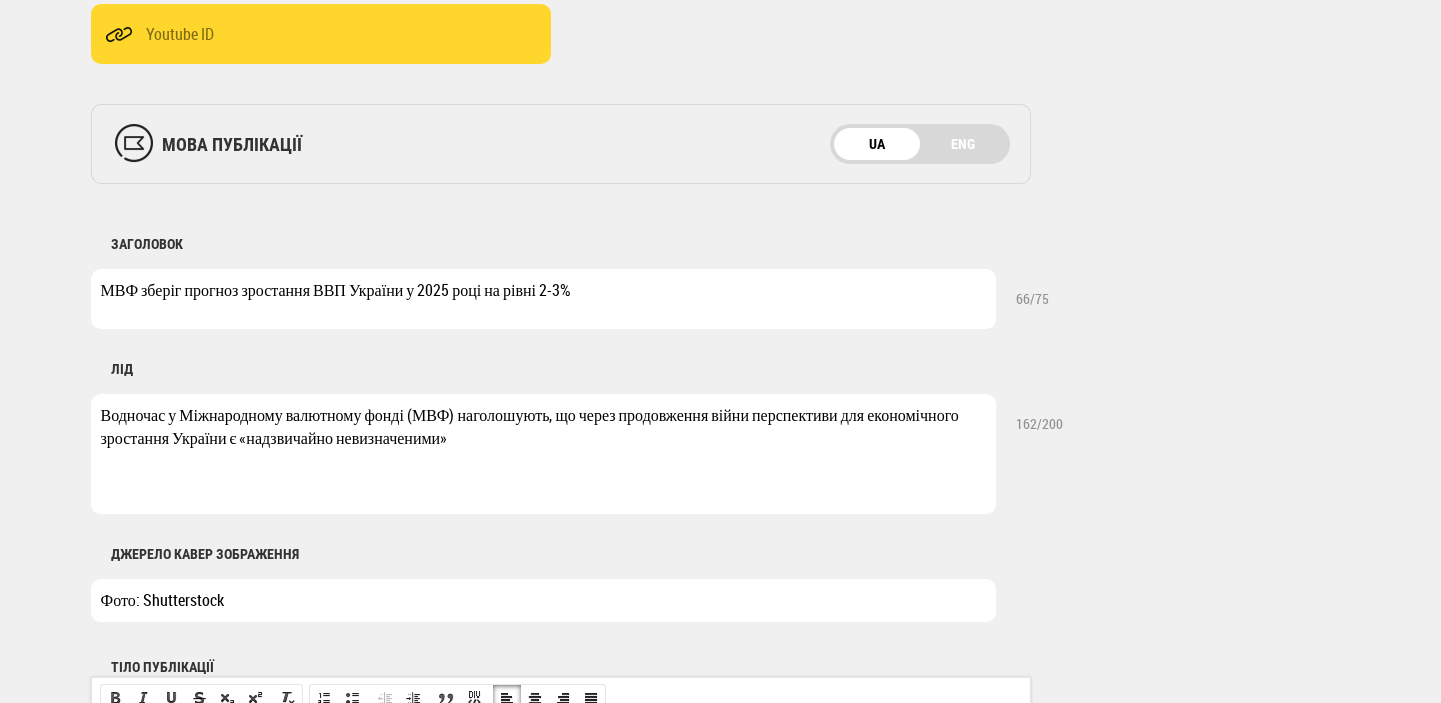 scroll, scrollTop: 13, scrollLeft: 0, axis: vertical 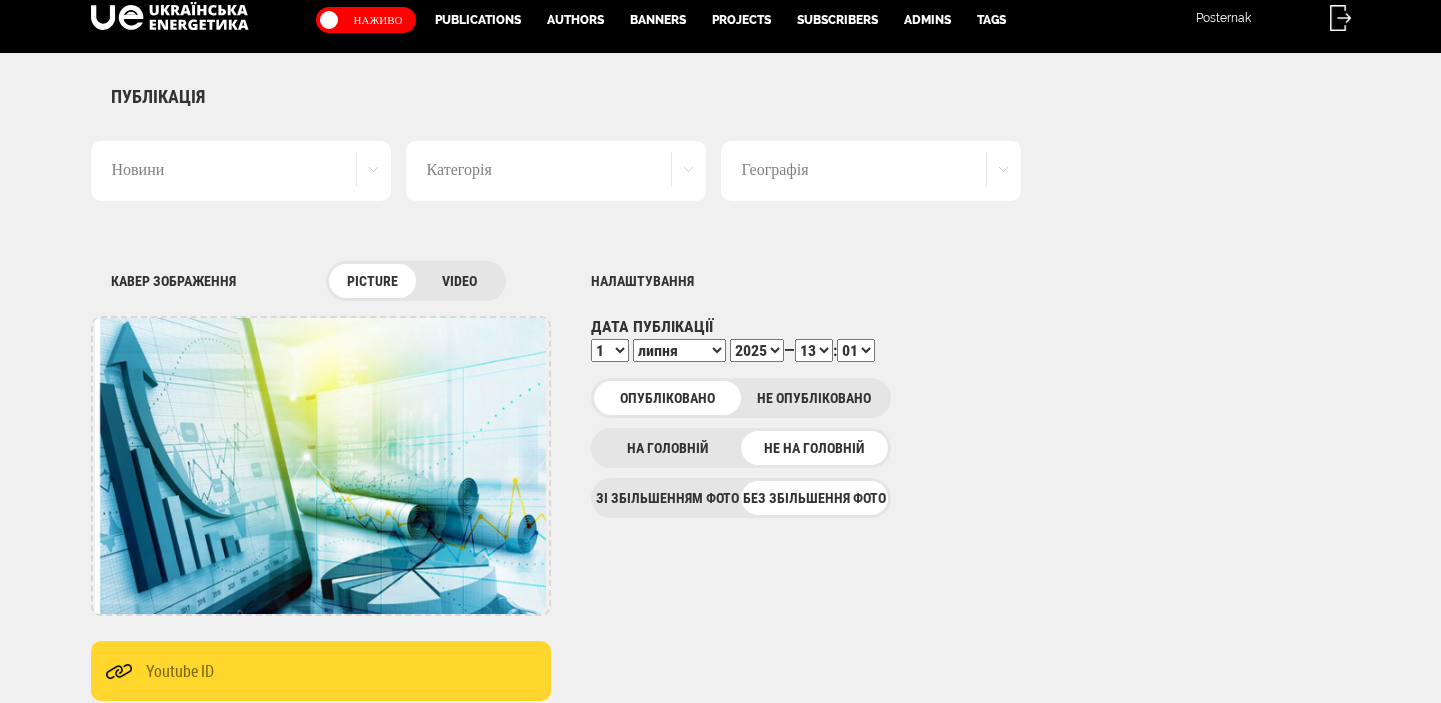 click on "00
01
02
03
04
05
06
07
08
09
10
11
12
13
14
15
16
17
18
19
20
21
22
23
24
25
26
27
28
29
30
31
32
33
34
35
36
37
38
39
40
41
42
43
44
45
46
47
48
49
50
51
52
53
54
55
56
57
58
59" at bounding box center [856, 350] 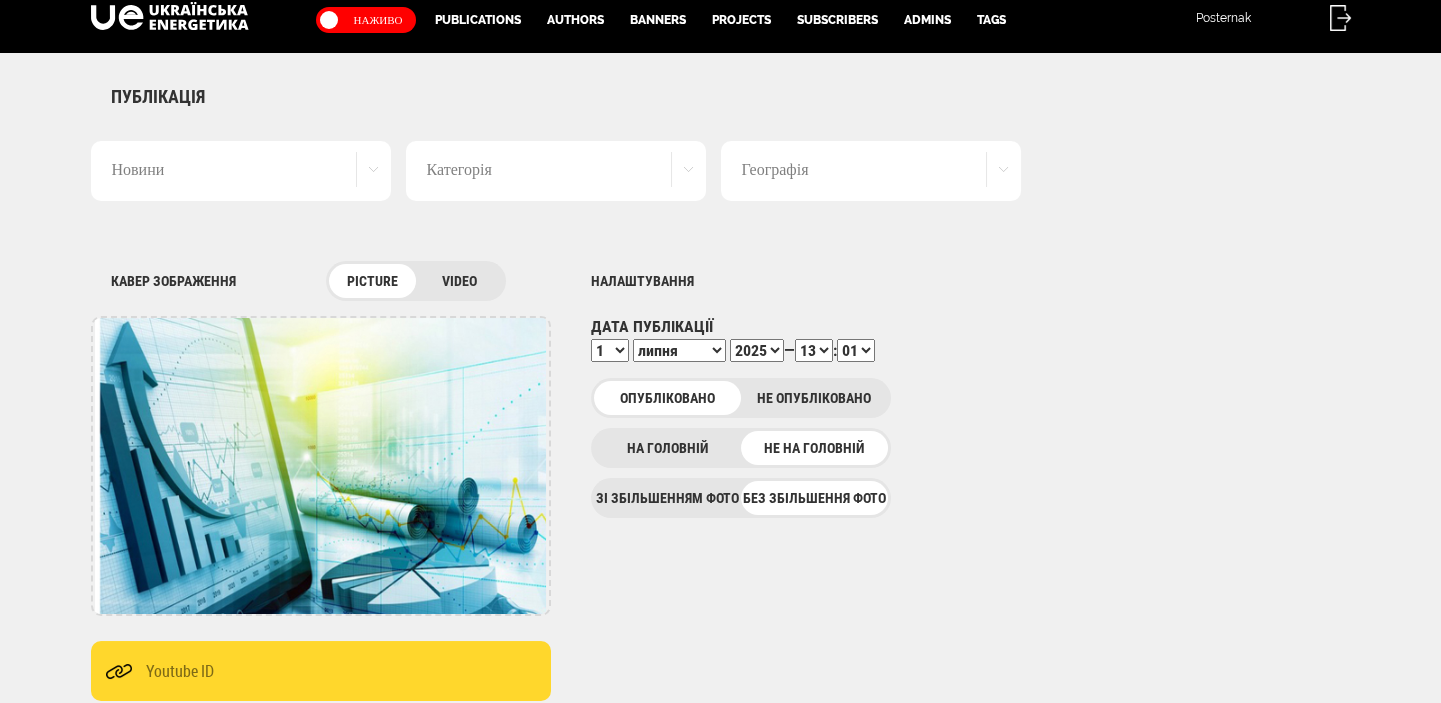 select on "03" 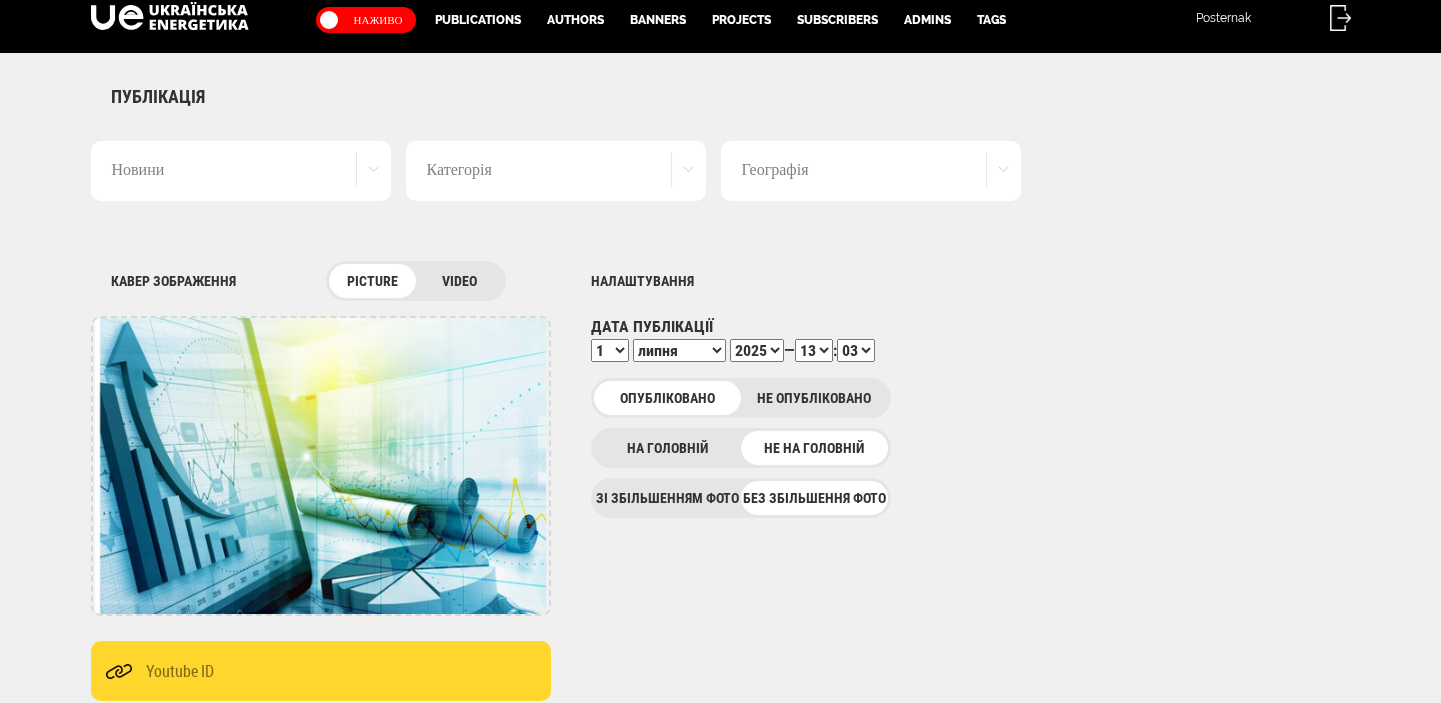 click on "00
01
02
03
04
05
06
07
08
09
10
11
12
13
14
15
16
17
18
19
20
21
22
23
24
25
26
27
28
29
30
31
32
33
34
35
36
37
38
39
40
41
42
43
44
45
46
47
48
49
50
51
52
53
54
55
56
57
58
59" at bounding box center (856, 350) 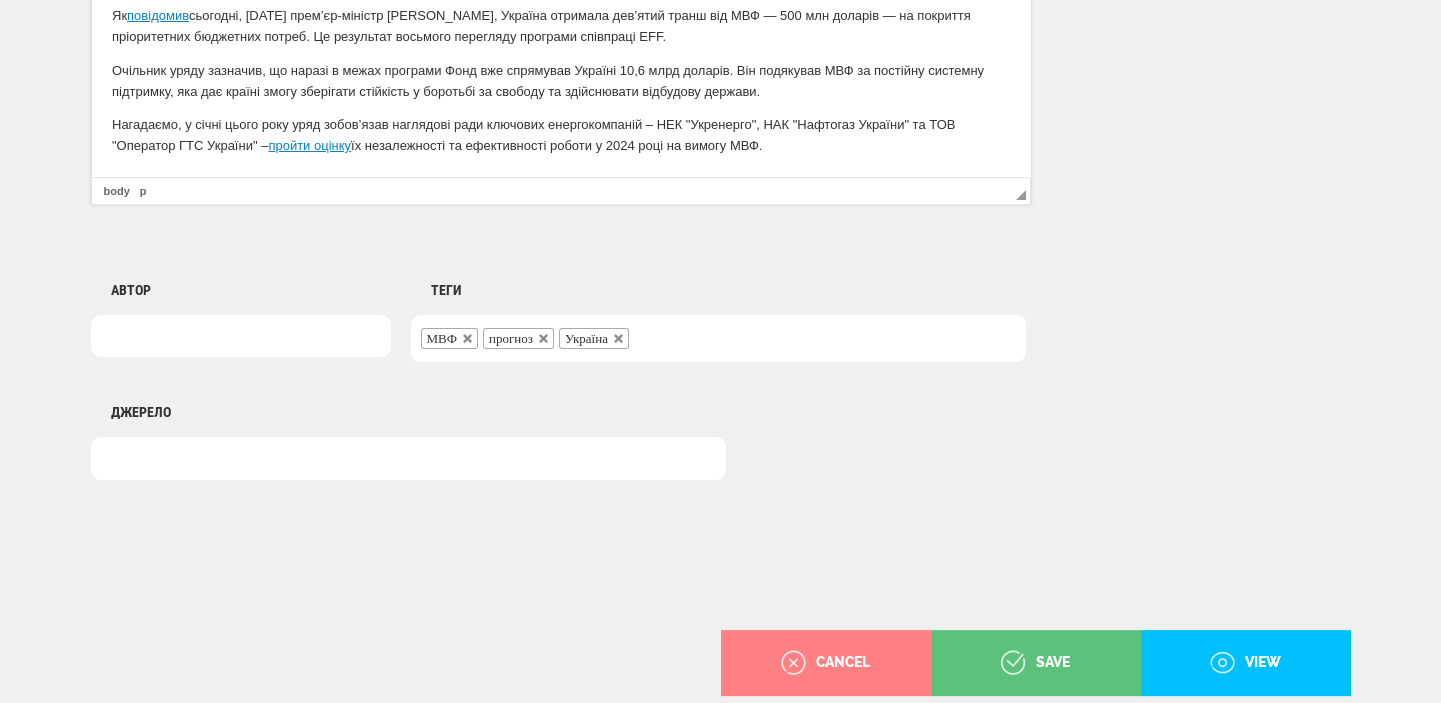 scroll, scrollTop: 1498, scrollLeft: 0, axis: vertical 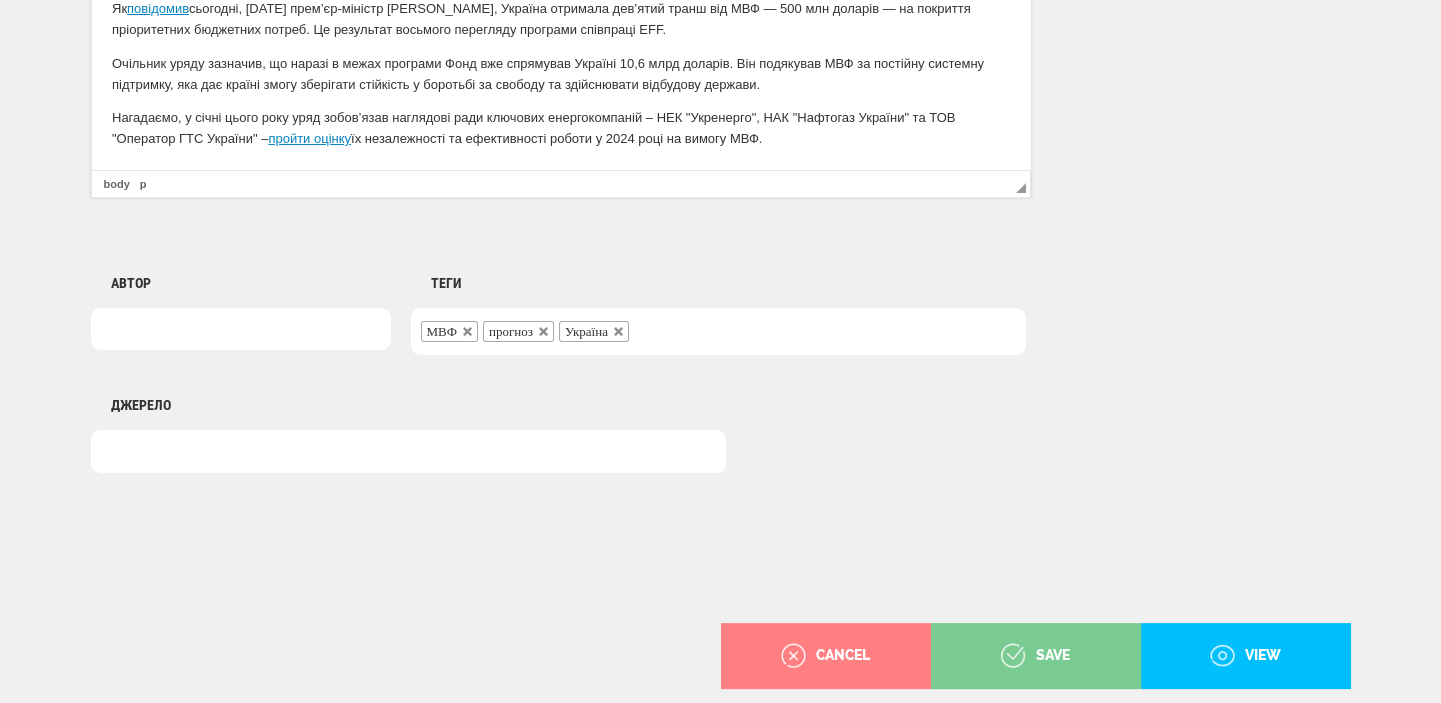 click on "save" at bounding box center [1035, 656] 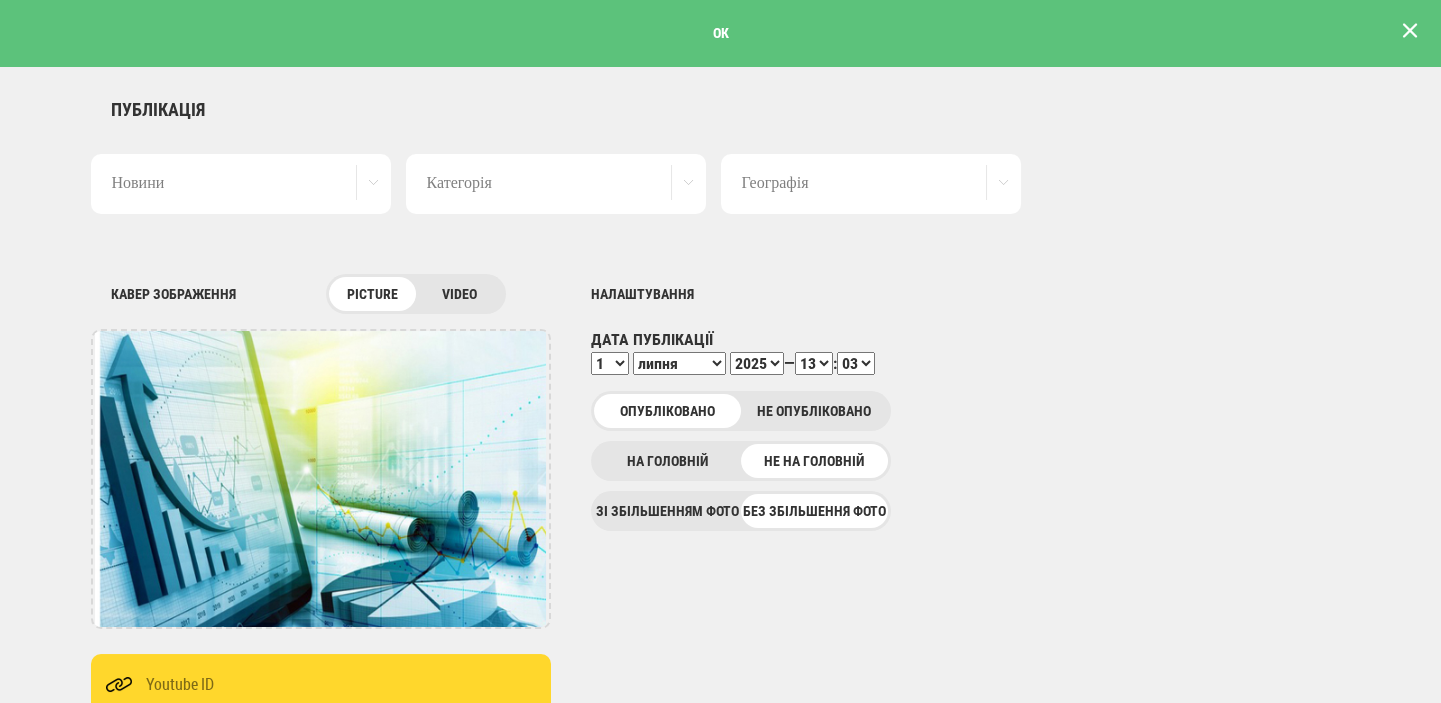 scroll, scrollTop: 0, scrollLeft: 0, axis: both 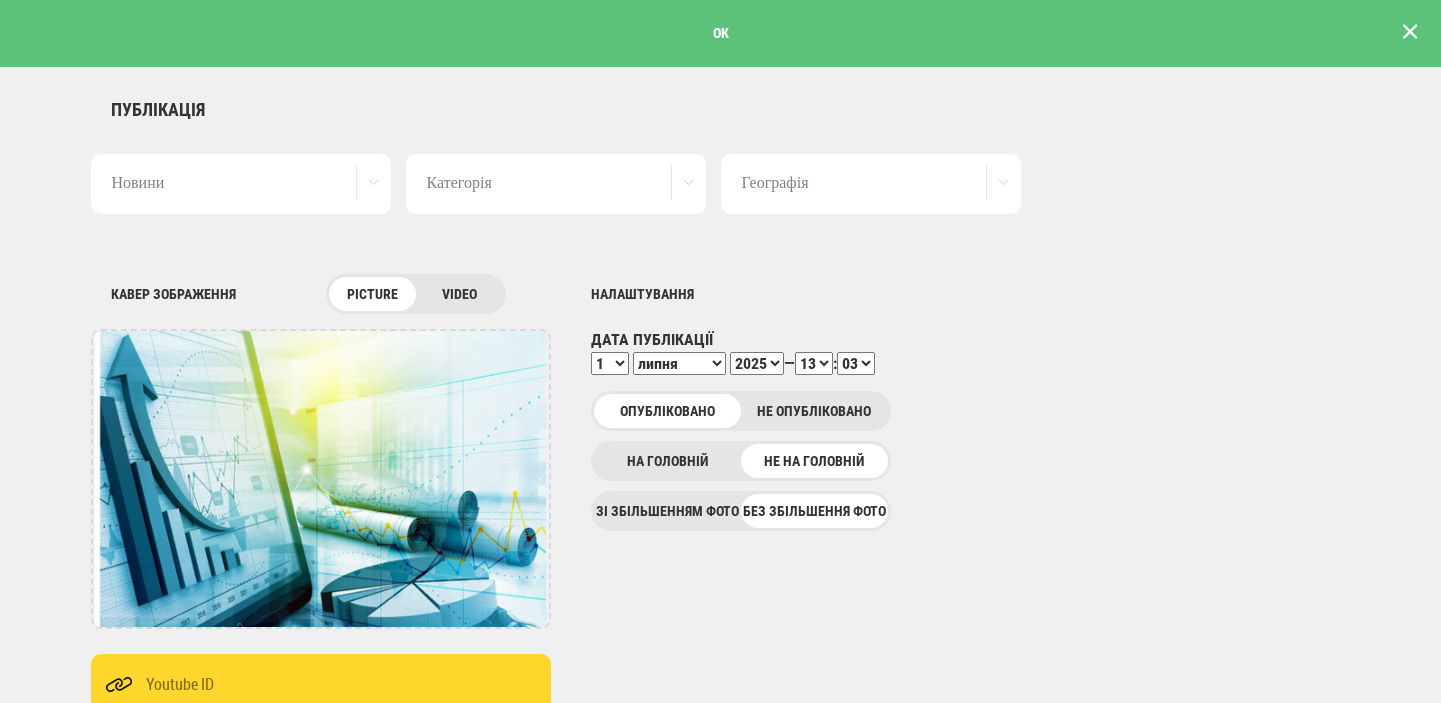 click at bounding box center (1410, 31) 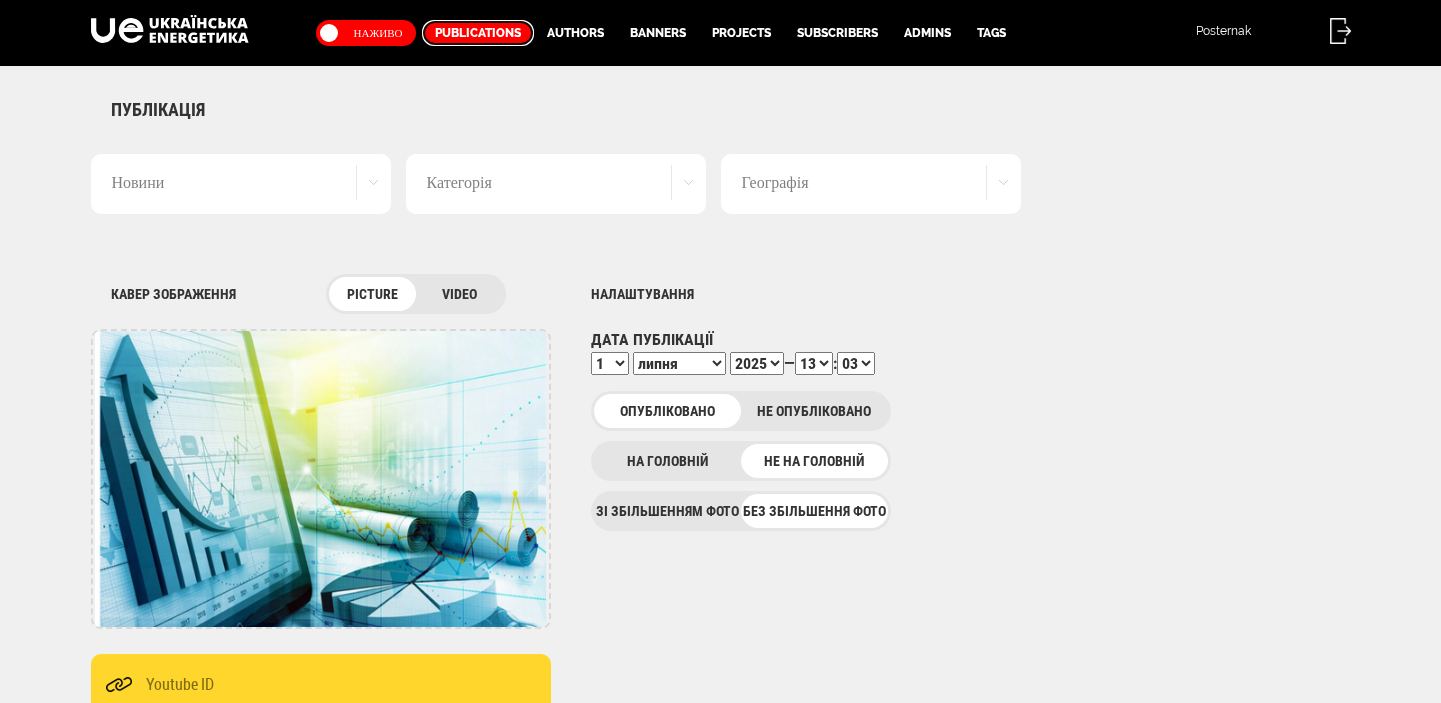 click on "Publications" at bounding box center (478, 33) 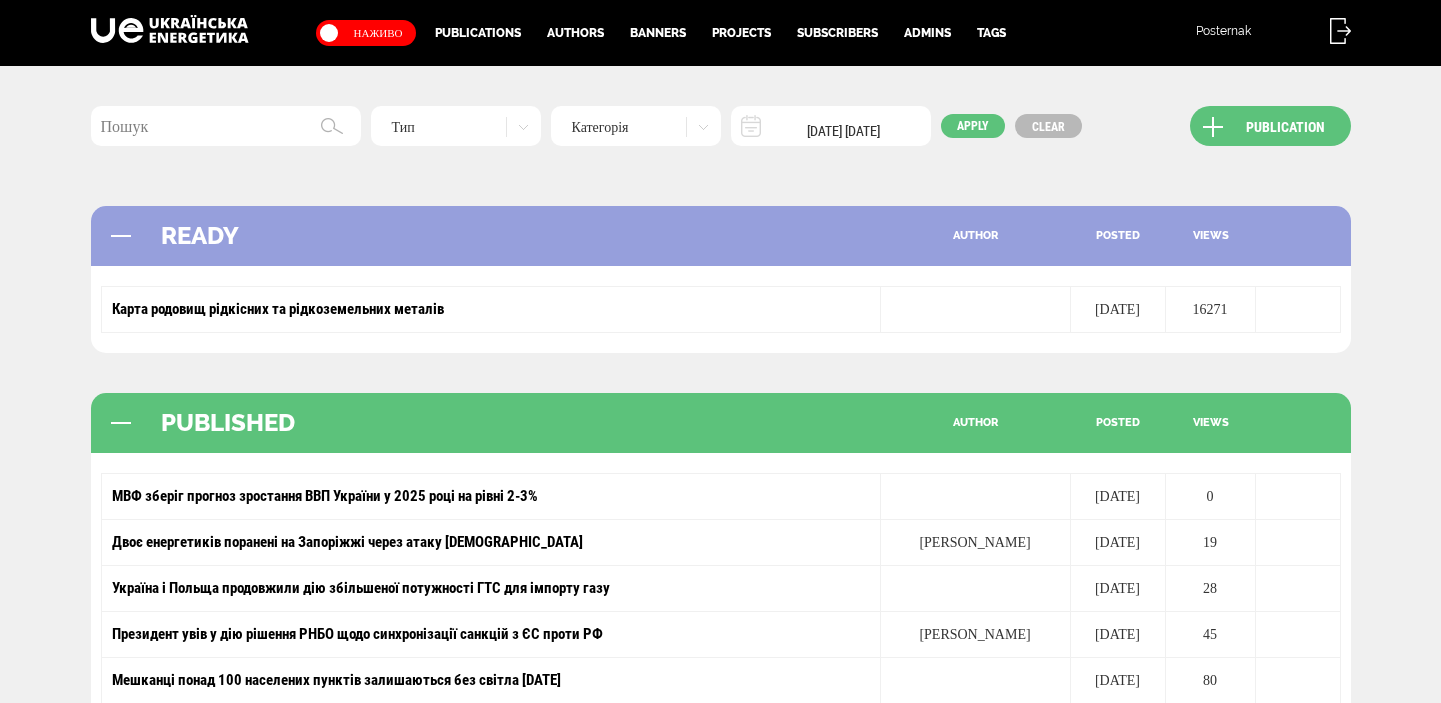 scroll, scrollTop: 0, scrollLeft: 0, axis: both 